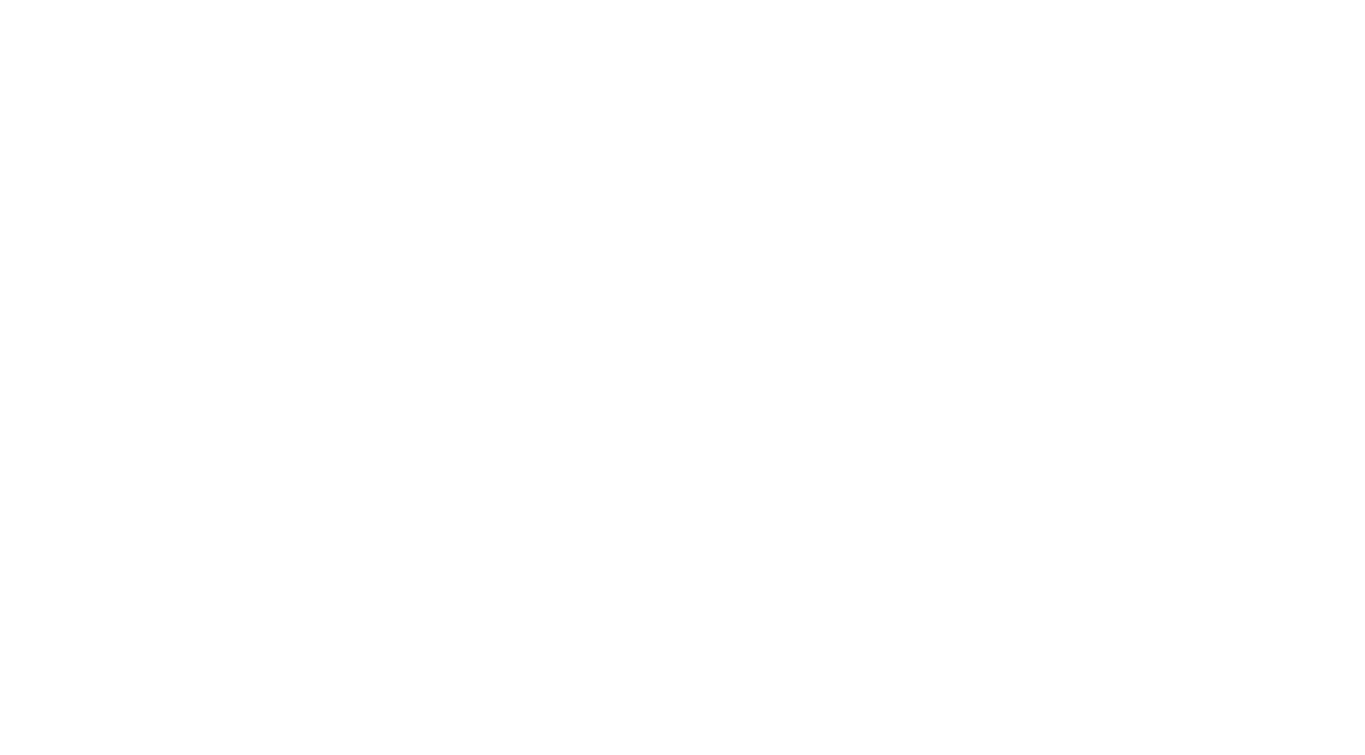 scroll, scrollTop: 0, scrollLeft: 0, axis: both 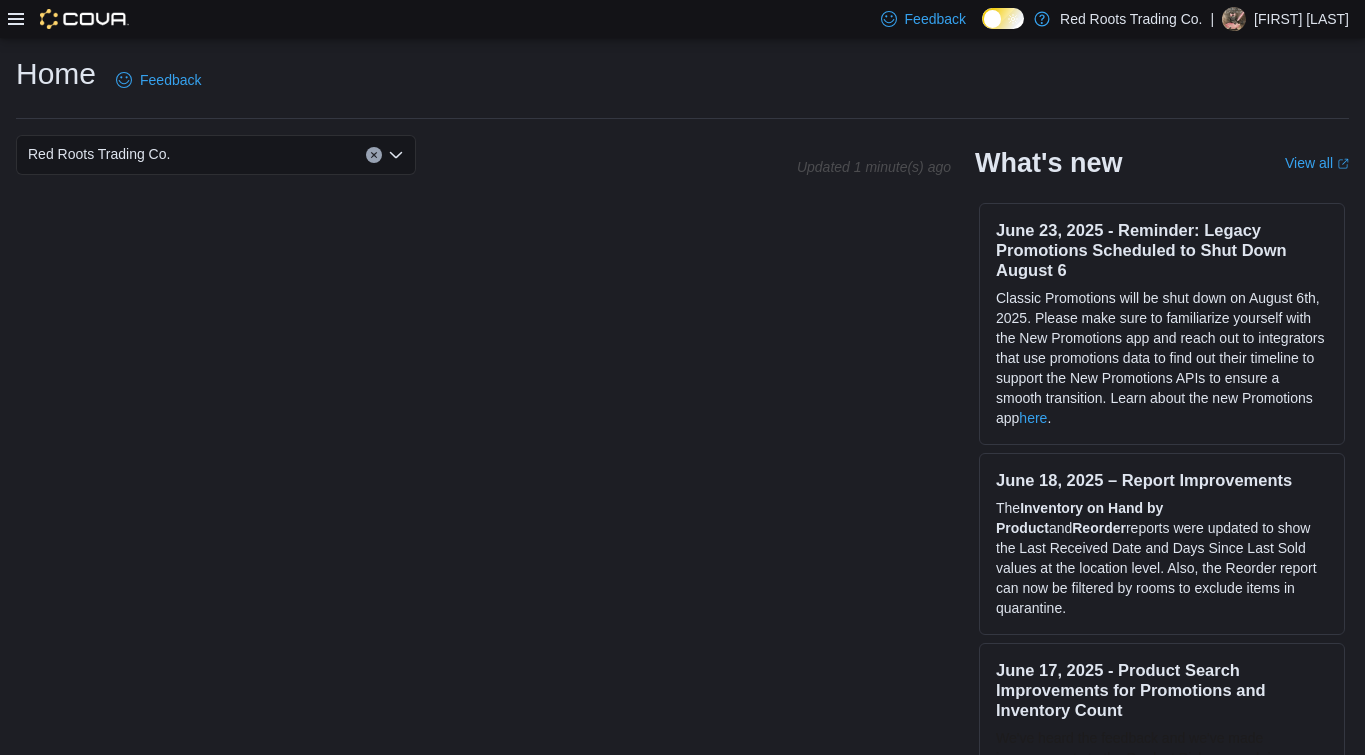 click 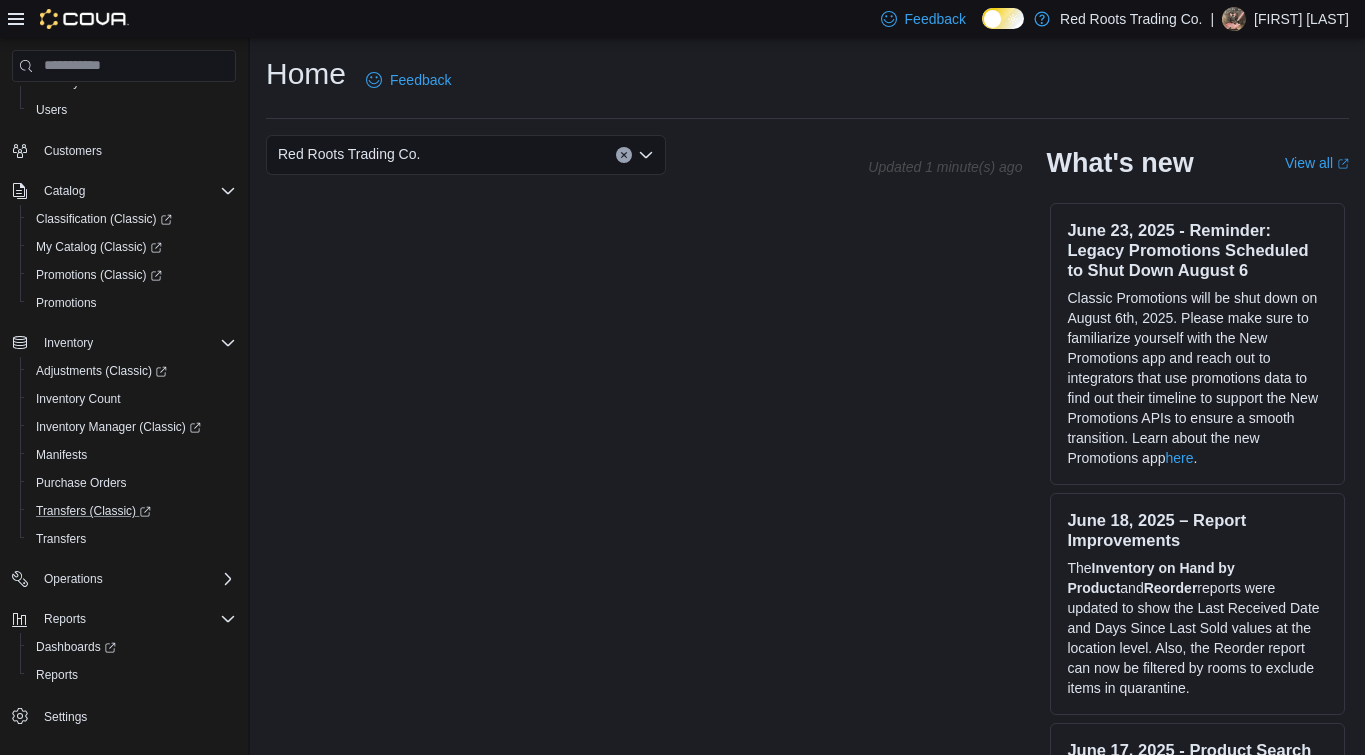 scroll, scrollTop: 120, scrollLeft: 0, axis: vertical 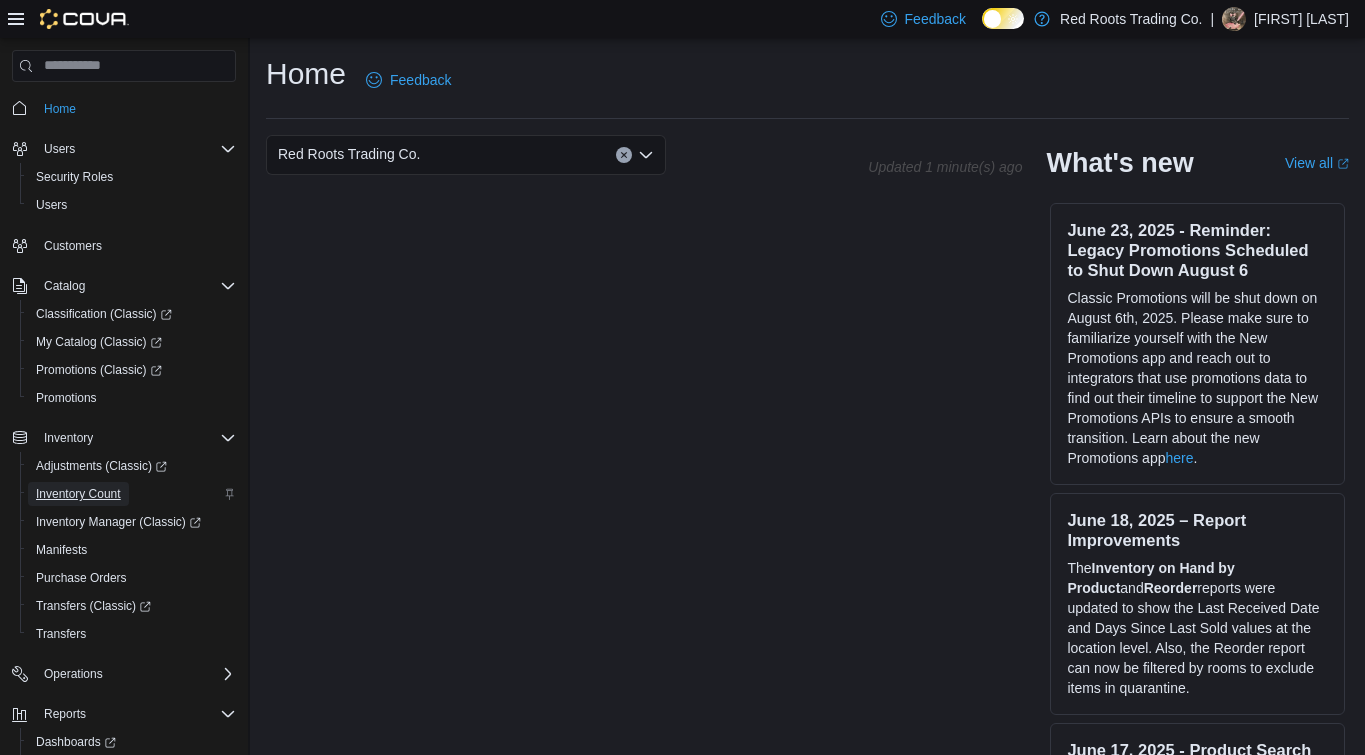 click on "Inventory Count" at bounding box center (78, 494) 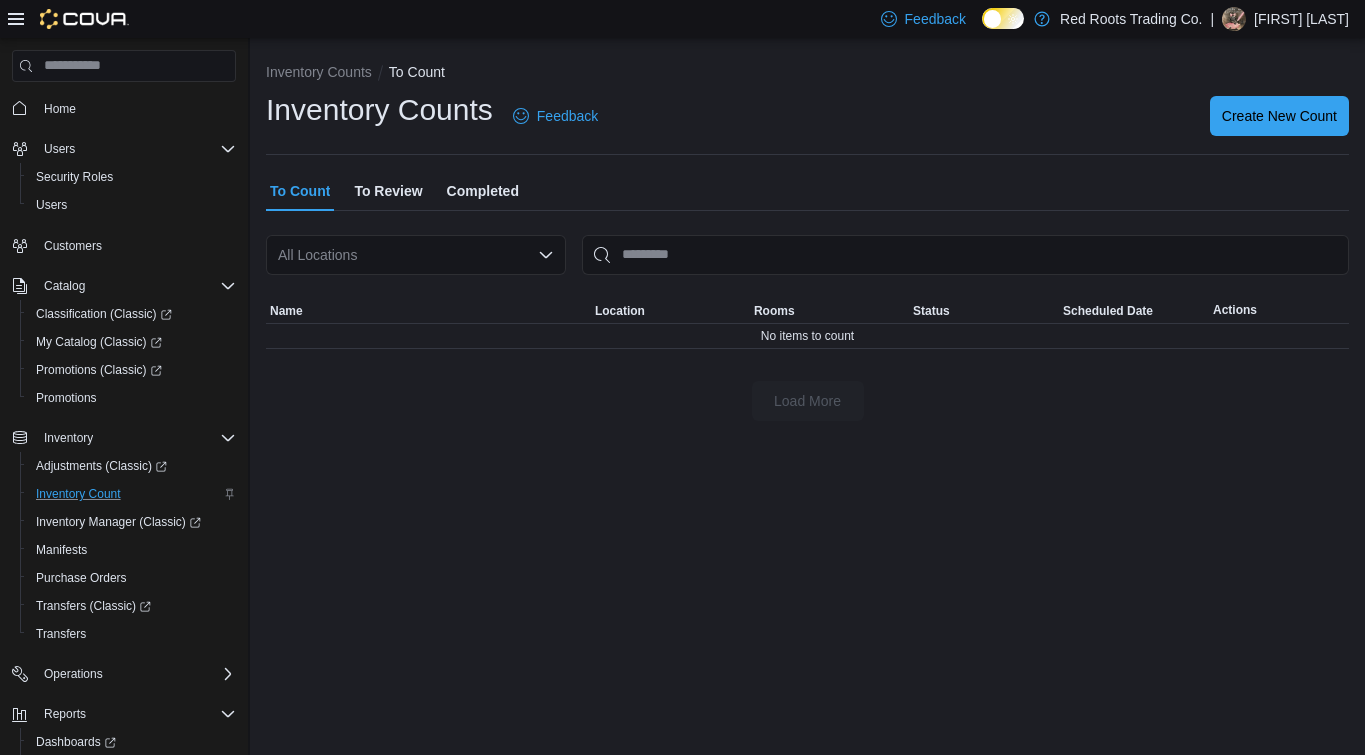 click on "To Review" at bounding box center (388, 191) 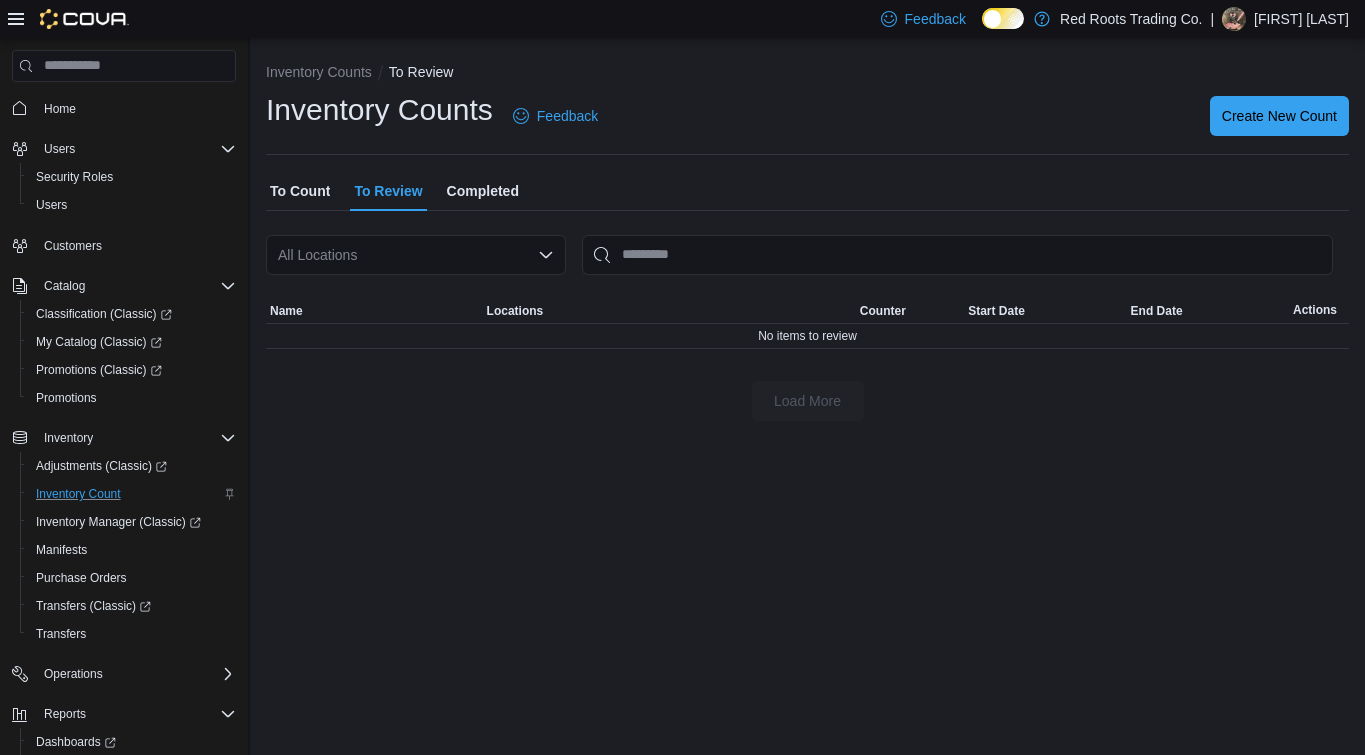 click on "Completed" at bounding box center (483, 191) 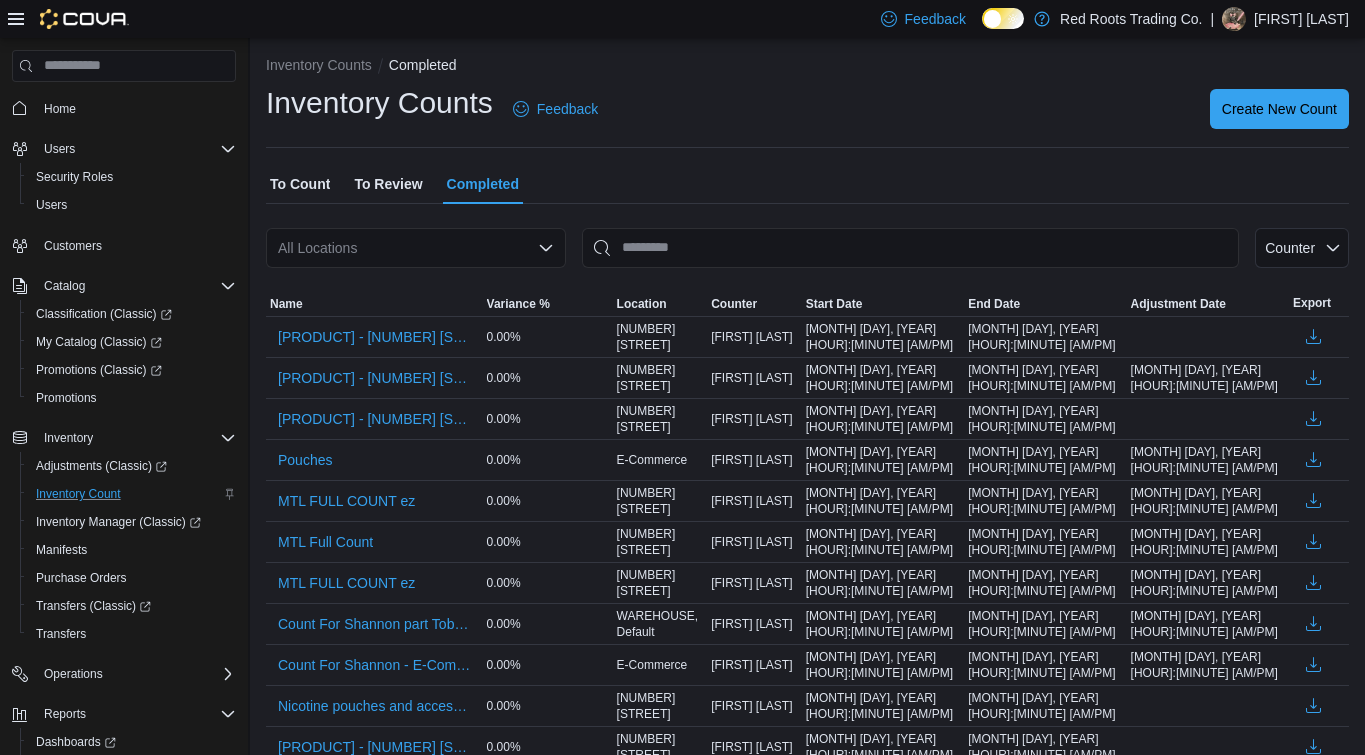 scroll, scrollTop: 0, scrollLeft: 0, axis: both 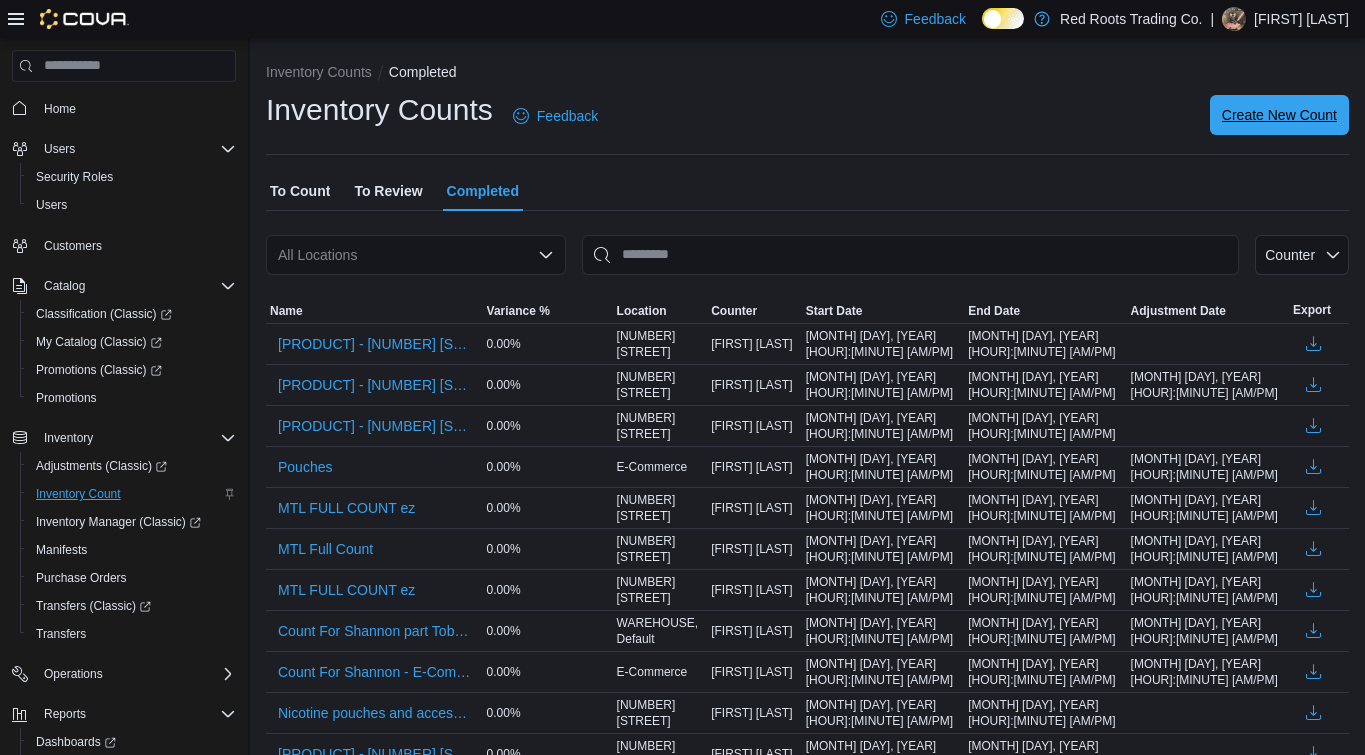 click on "Create New Count" at bounding box center (1279, 115) 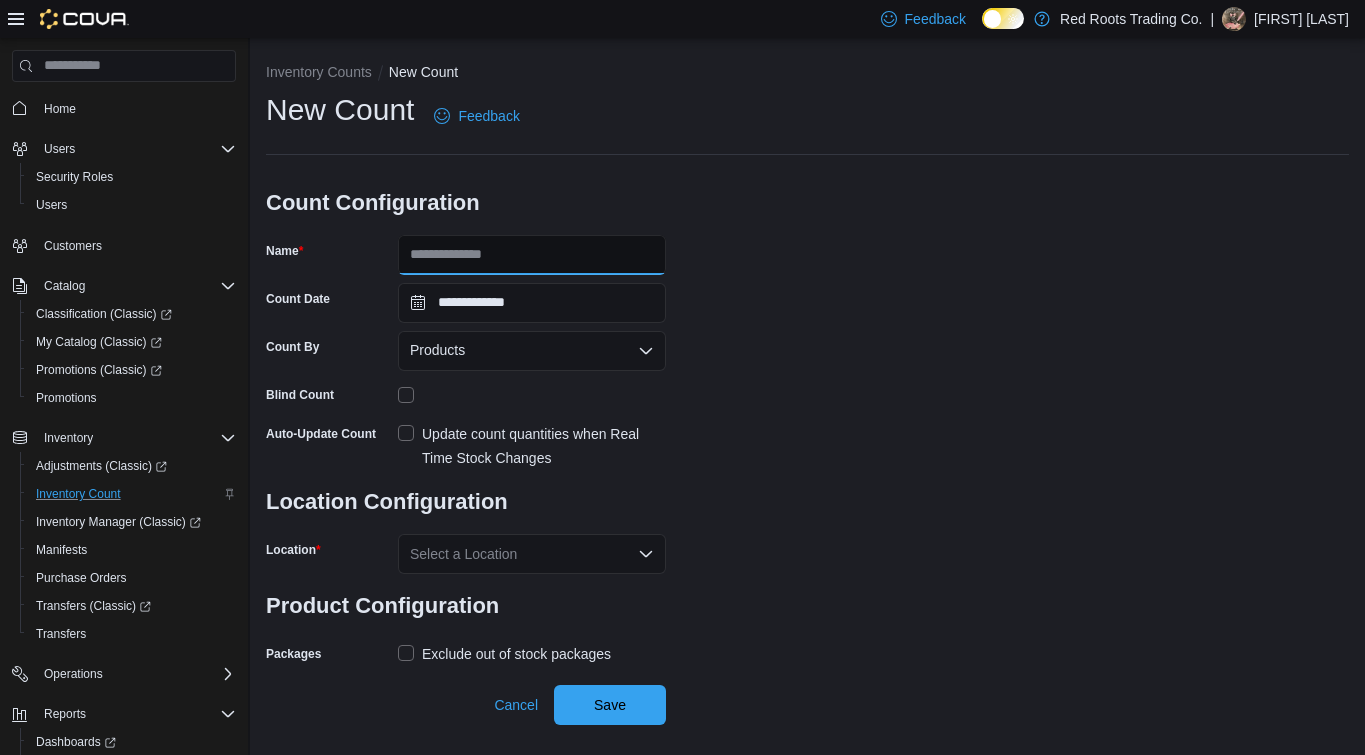 click on "Name" at bounding box center [532, 255] 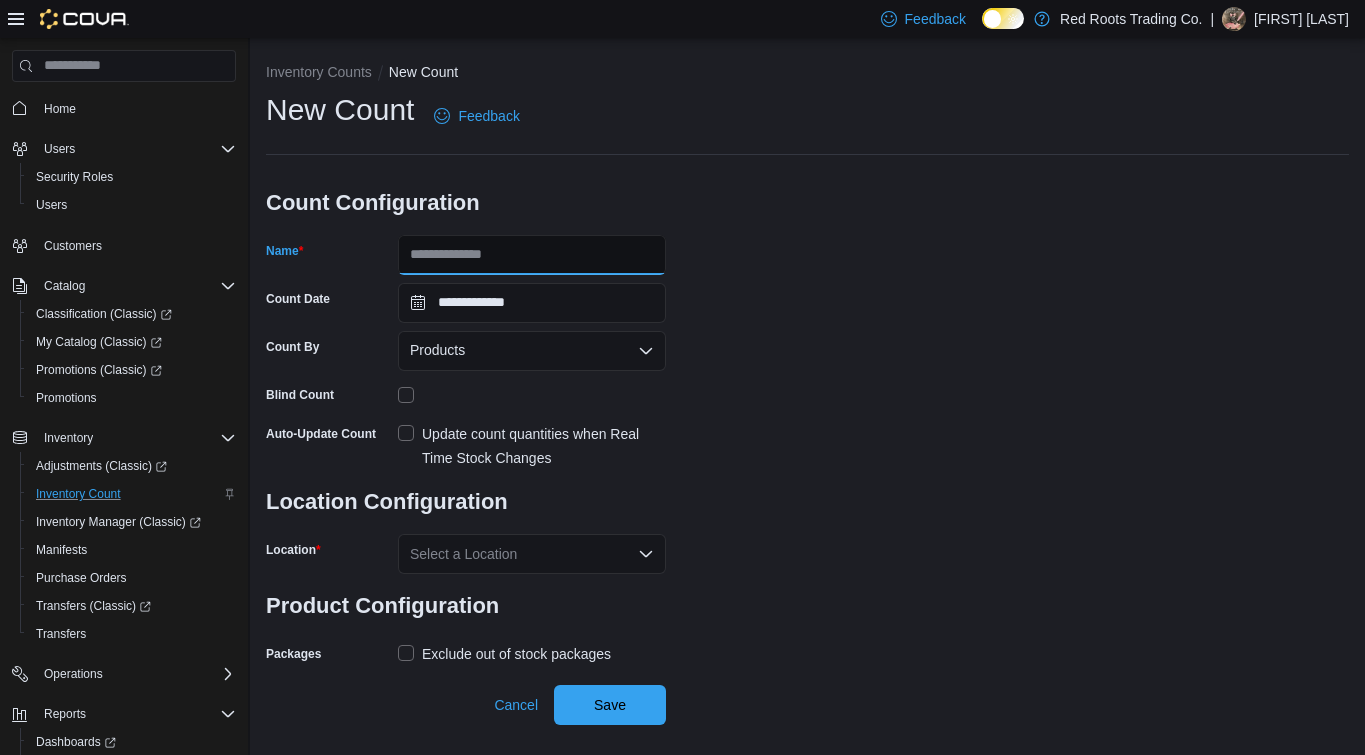 type on "**********" 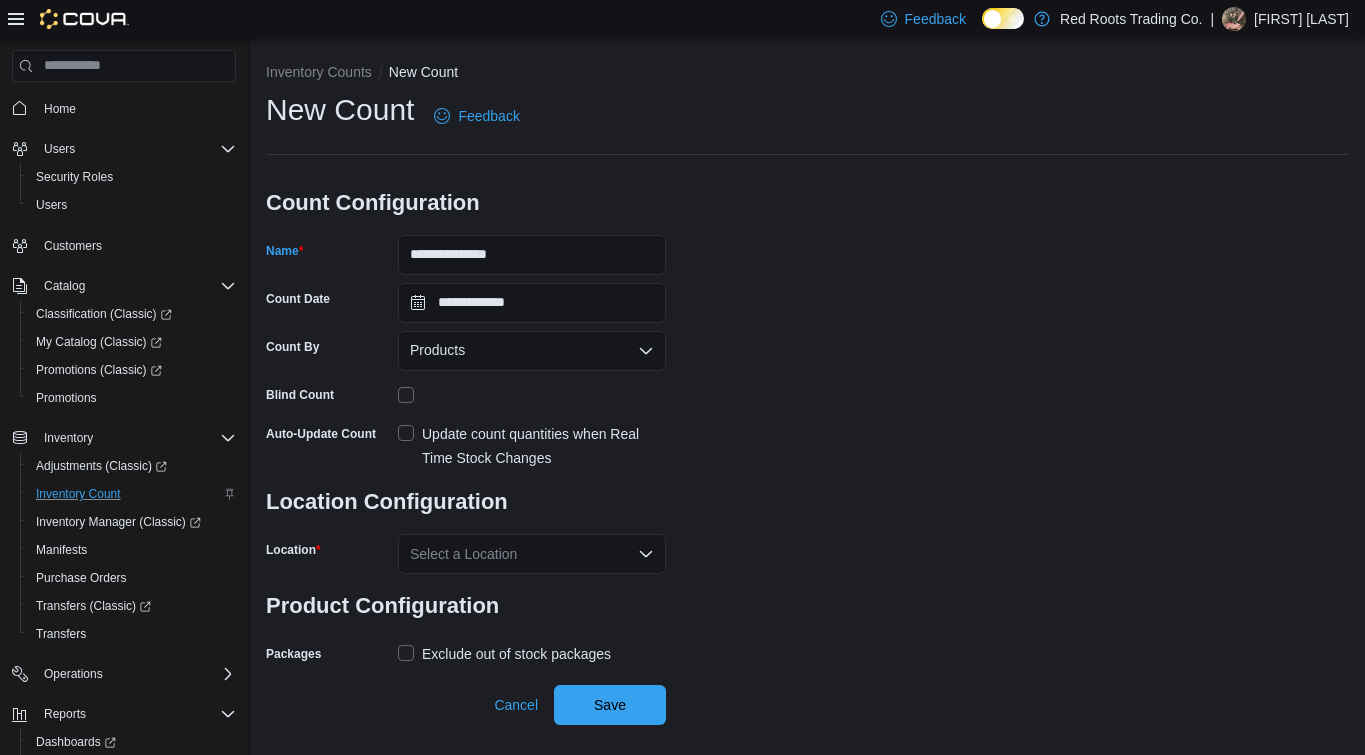 click on "Products" at bounding box center (532, 351) 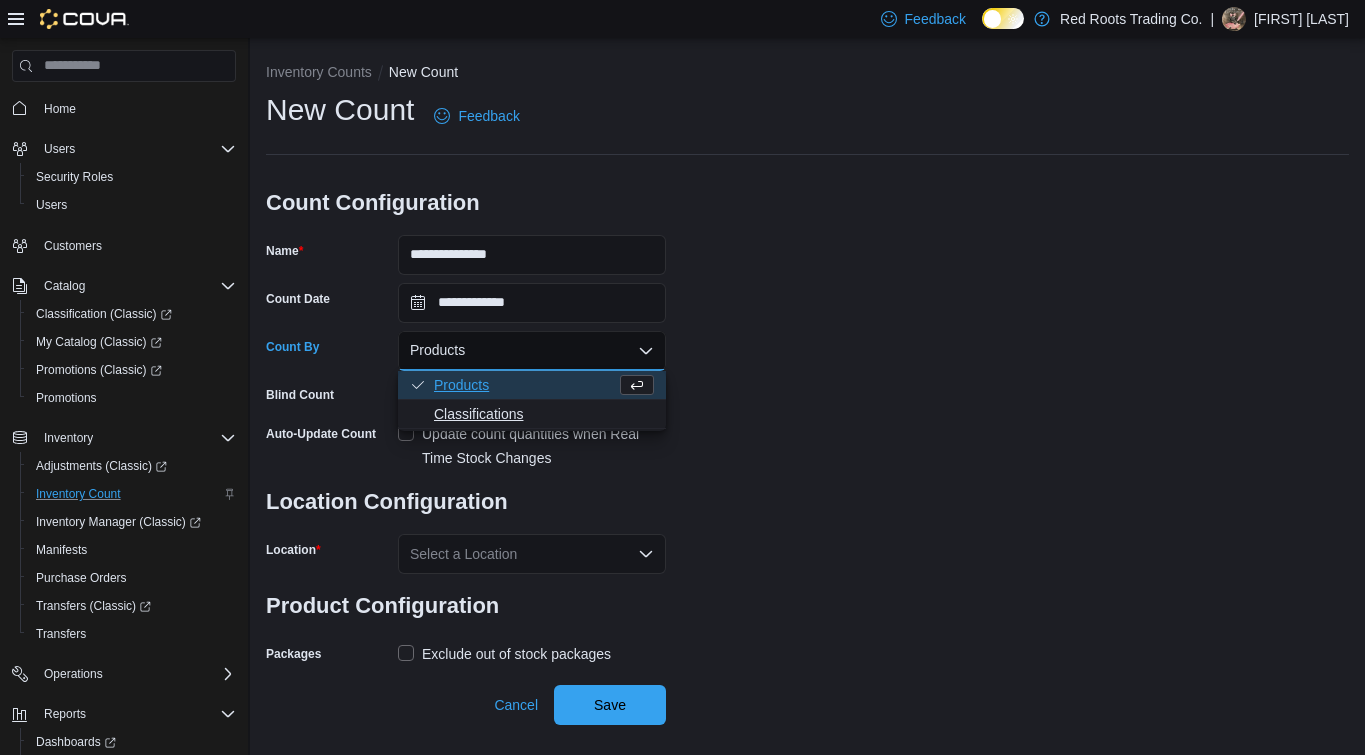 click on "Classifications" at bounding box center (544, 414) 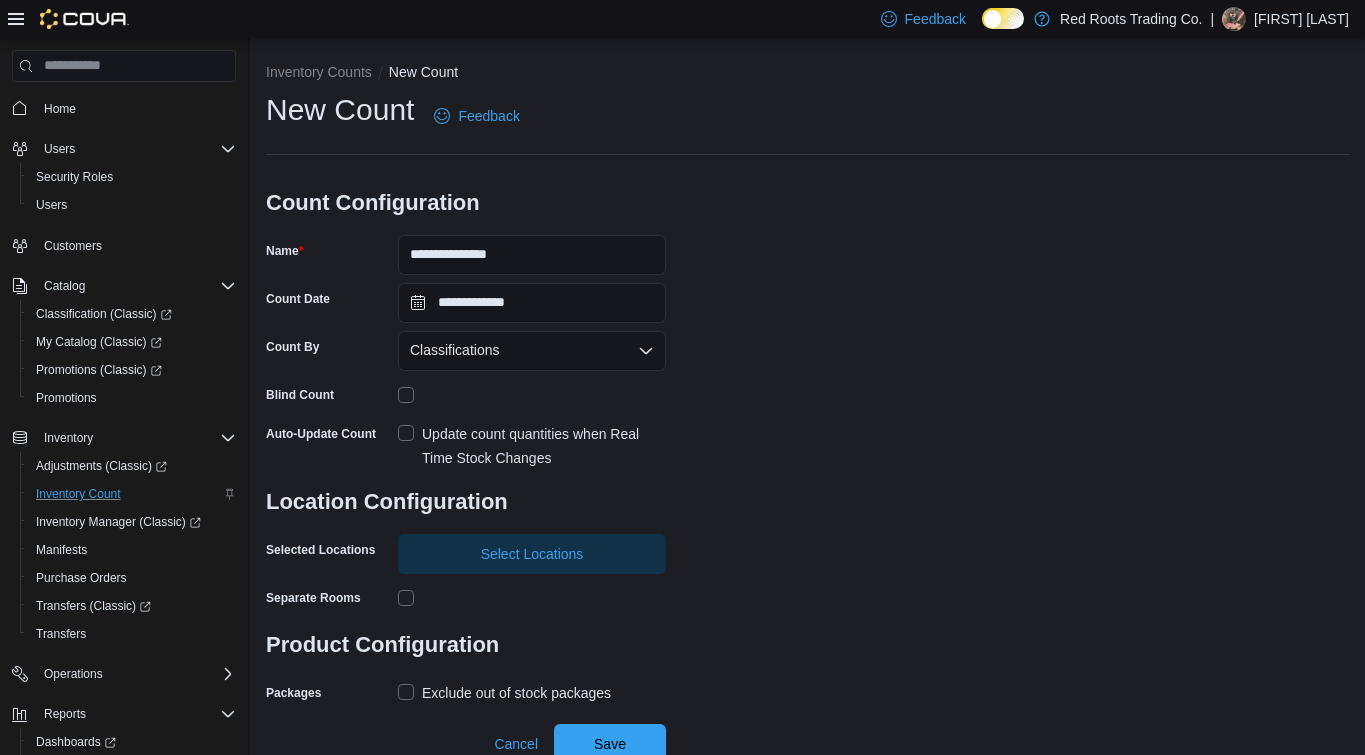 click on "Update count quantities when Real Time Stock Changes" at bounding box center (532, 446) 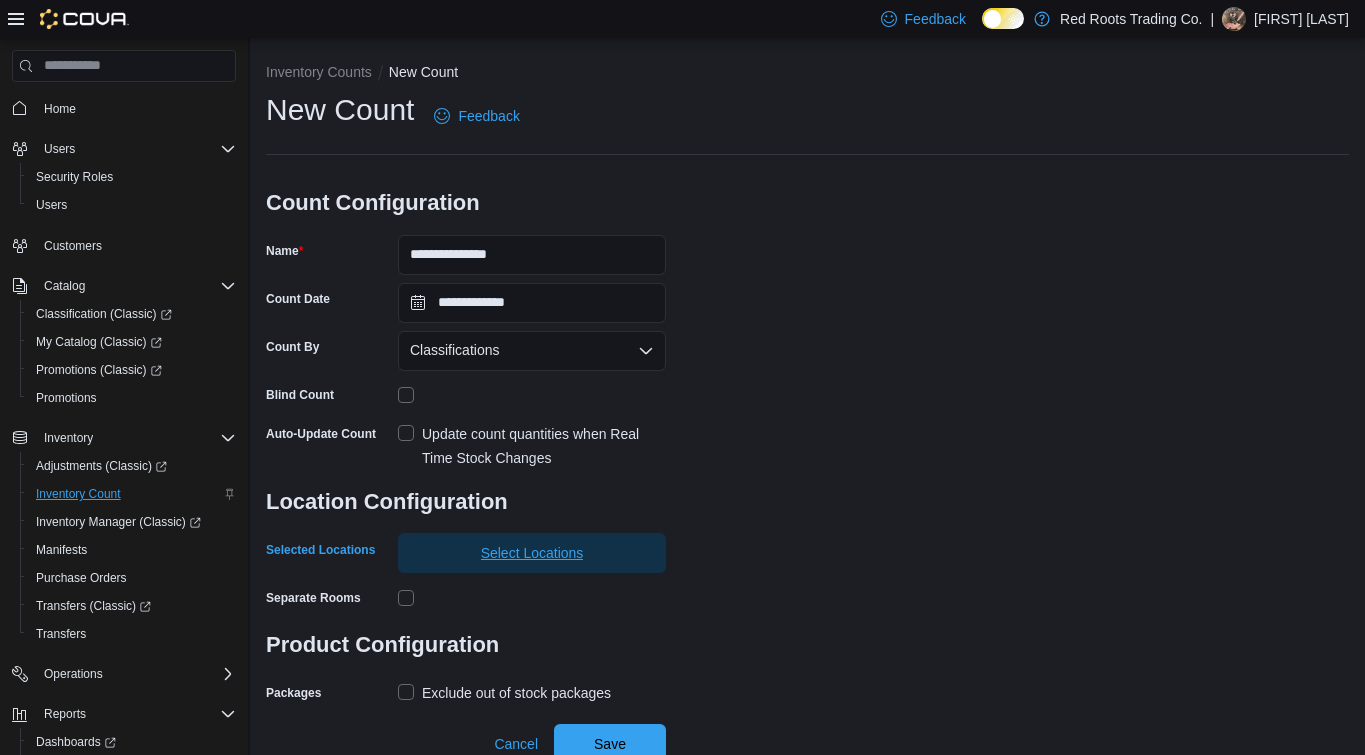 click on "Select Locations" at bounding box center [532, 553] 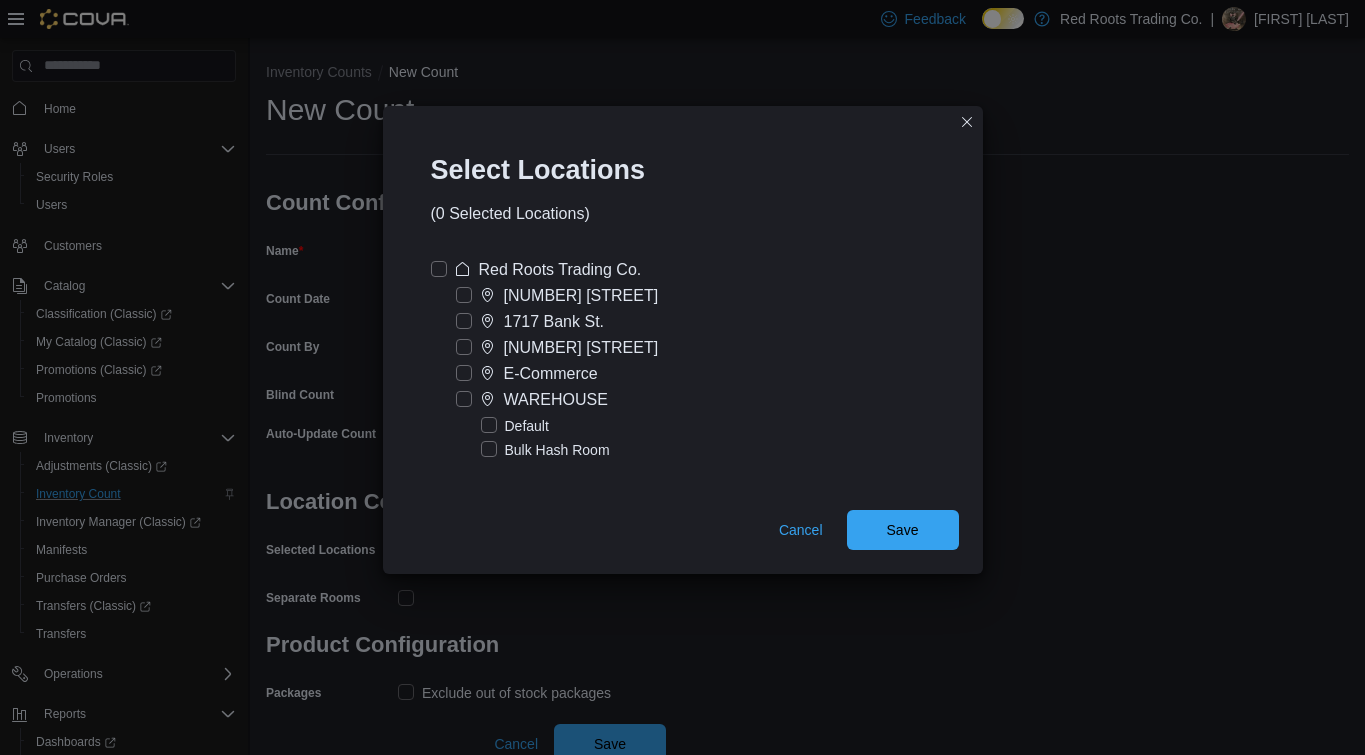 click on "[NUMBER] [STREET]" at bounding box center [581, 348] 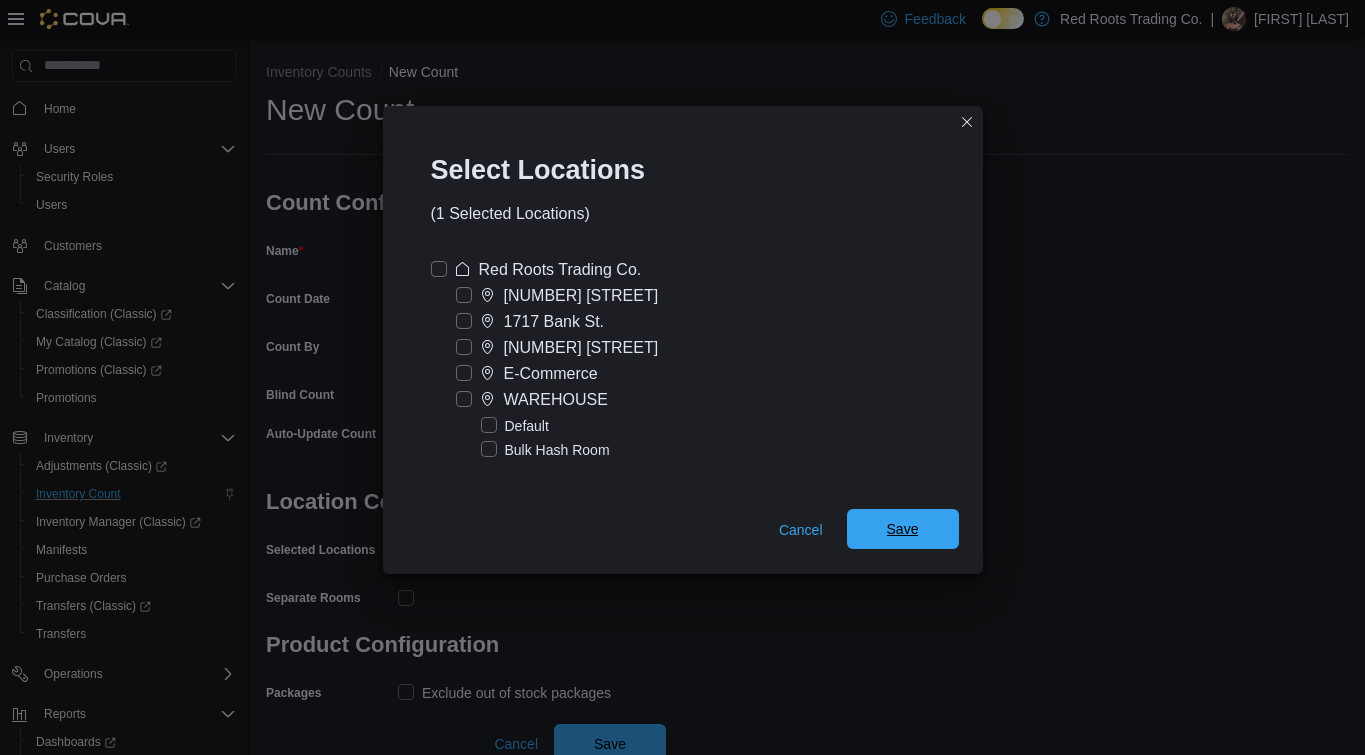 click on "Save" at bounding box center (903, 529) 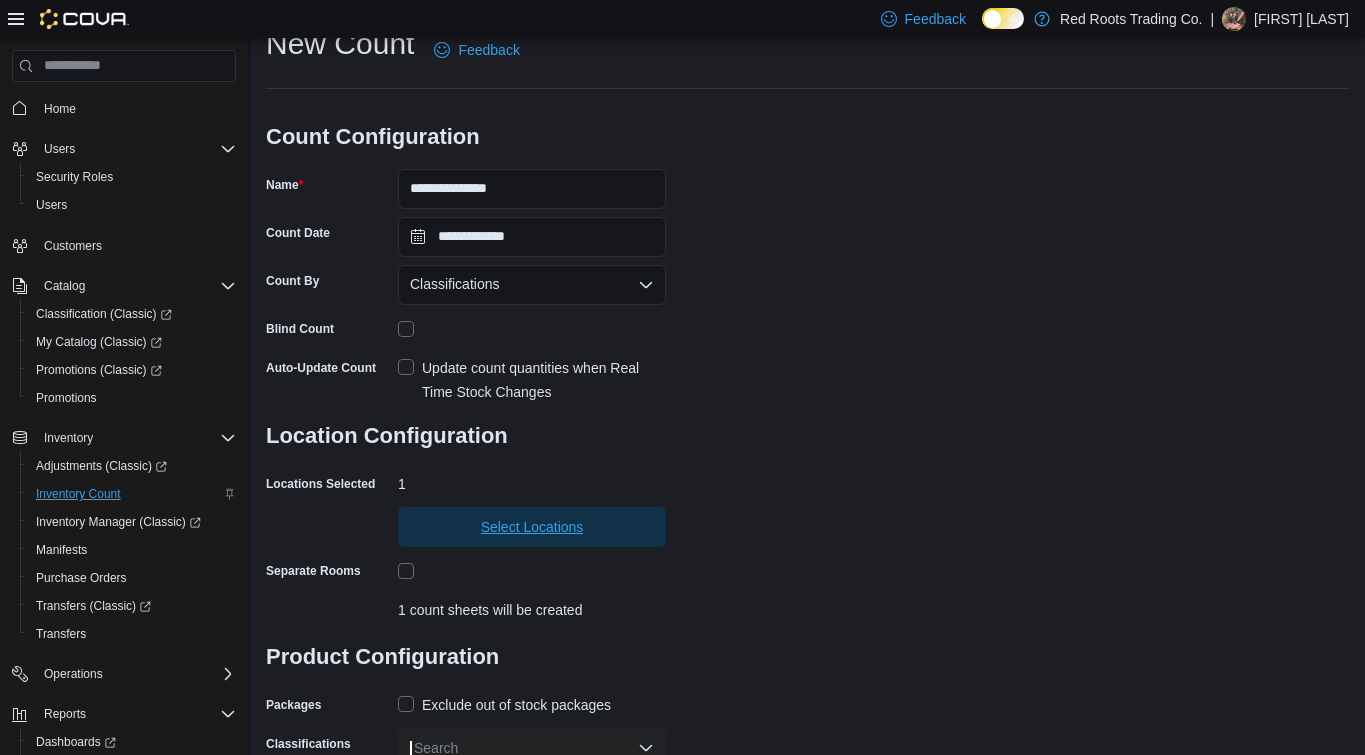 scroll, scrollTop: 135, scrollLeft: 0, axis: vertical 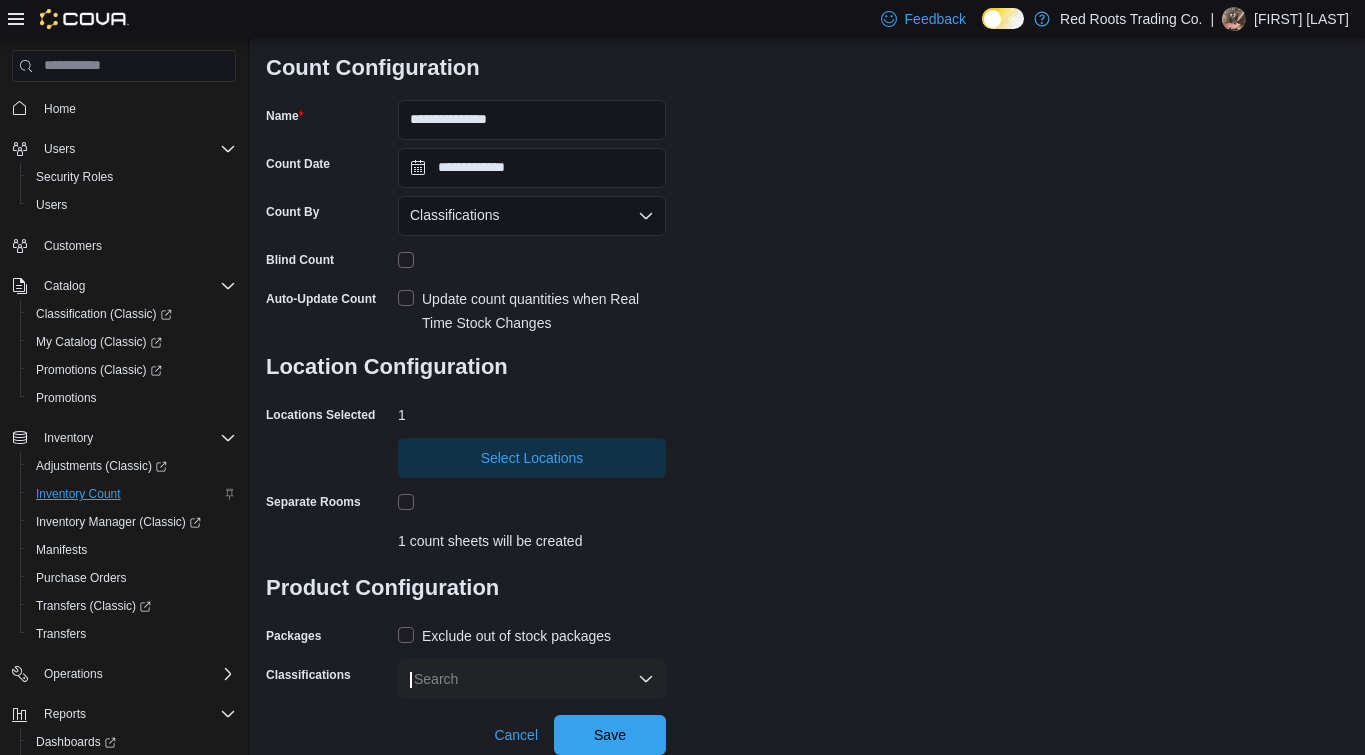 click on "Exclude out of stock packages" at bounding box center (504, 636) 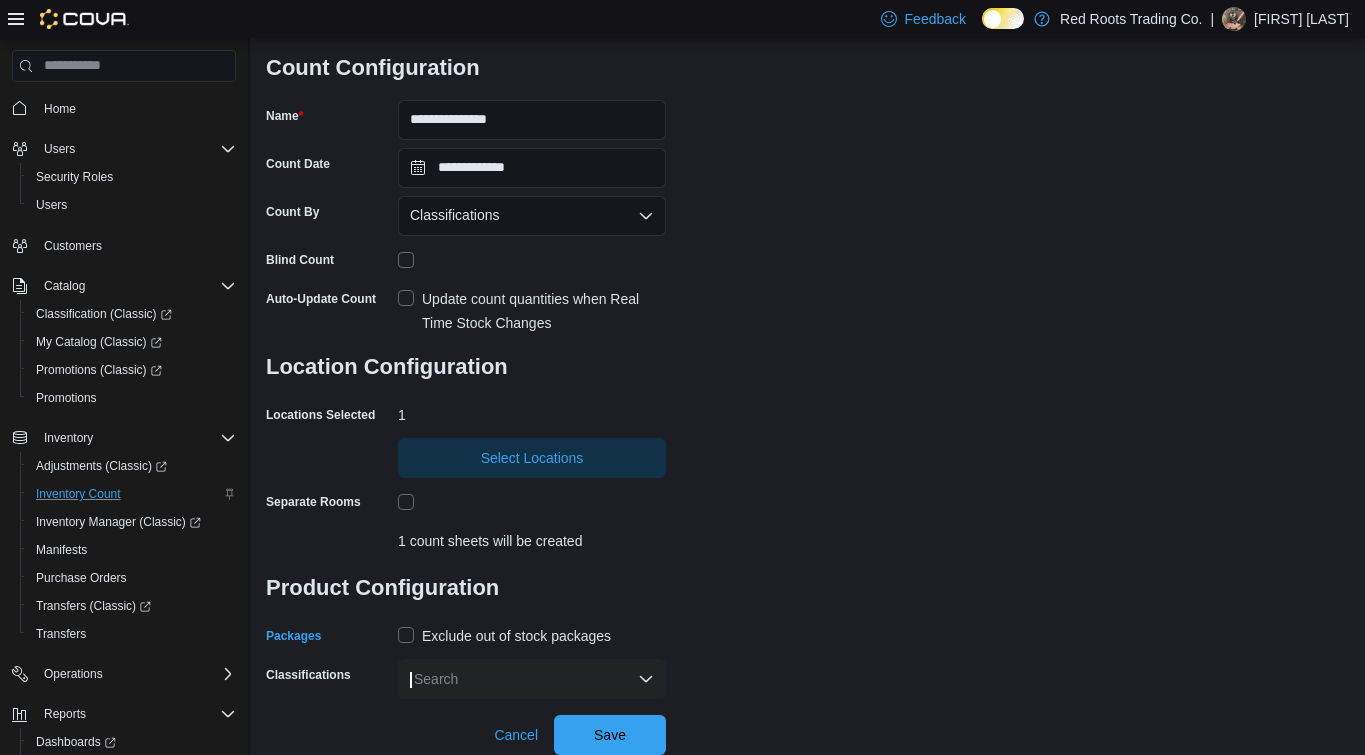 click on "Search" at bounding box center [532, 679] 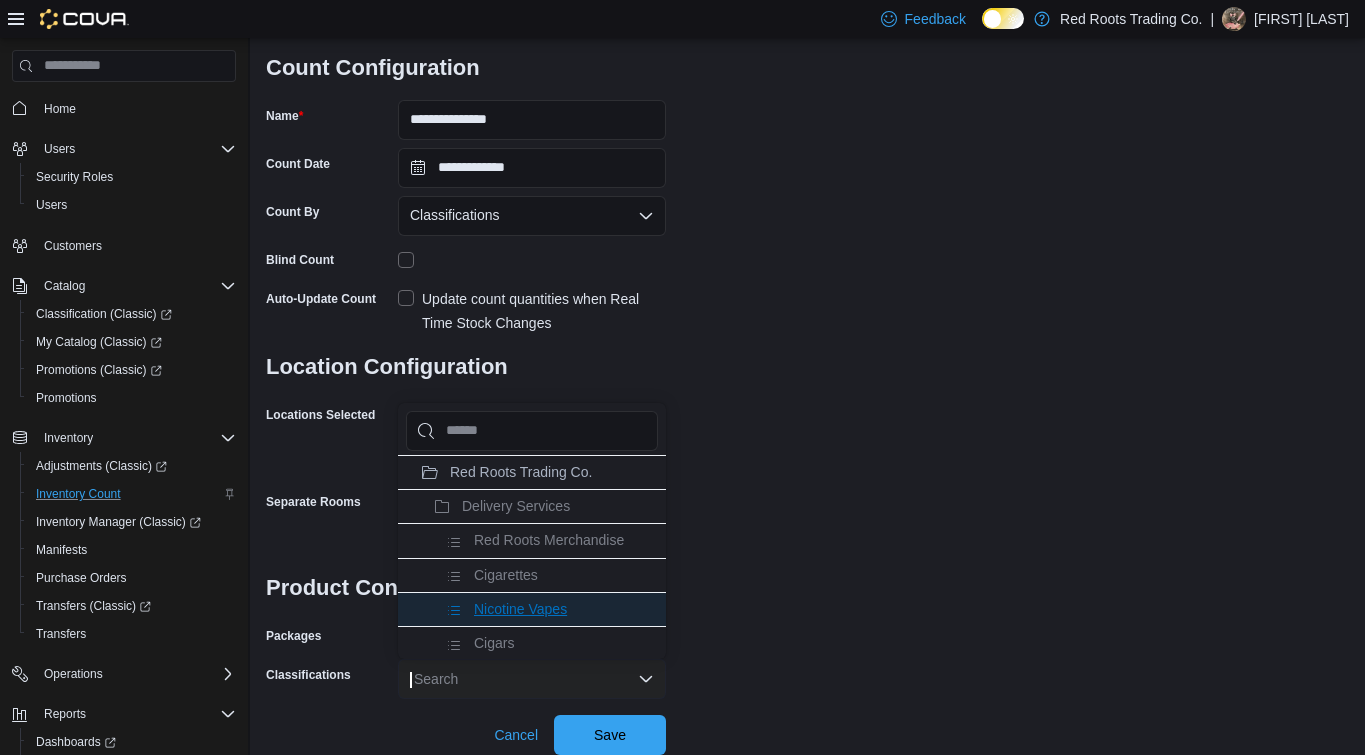 click on "Nicotine Vapes" at bounding box center (520, 609) 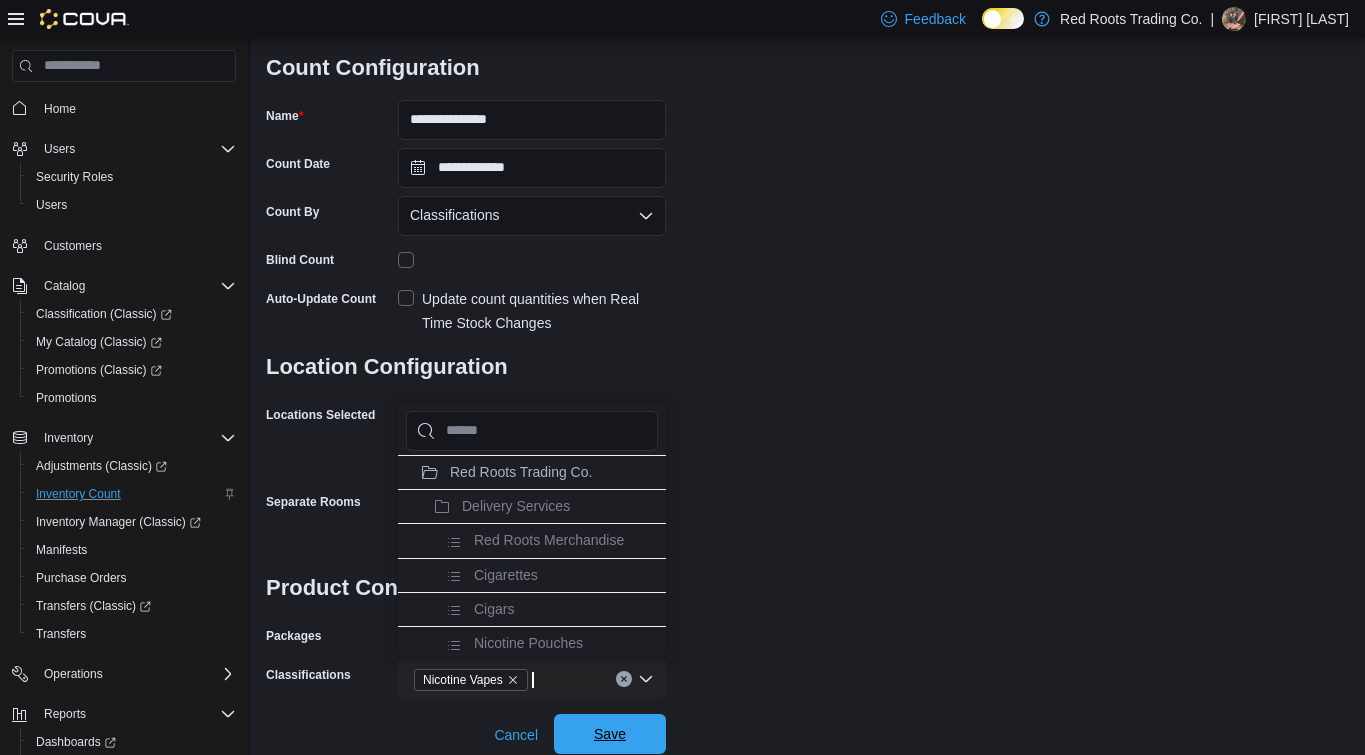 click on "Save" at bounding box center (610, 734) 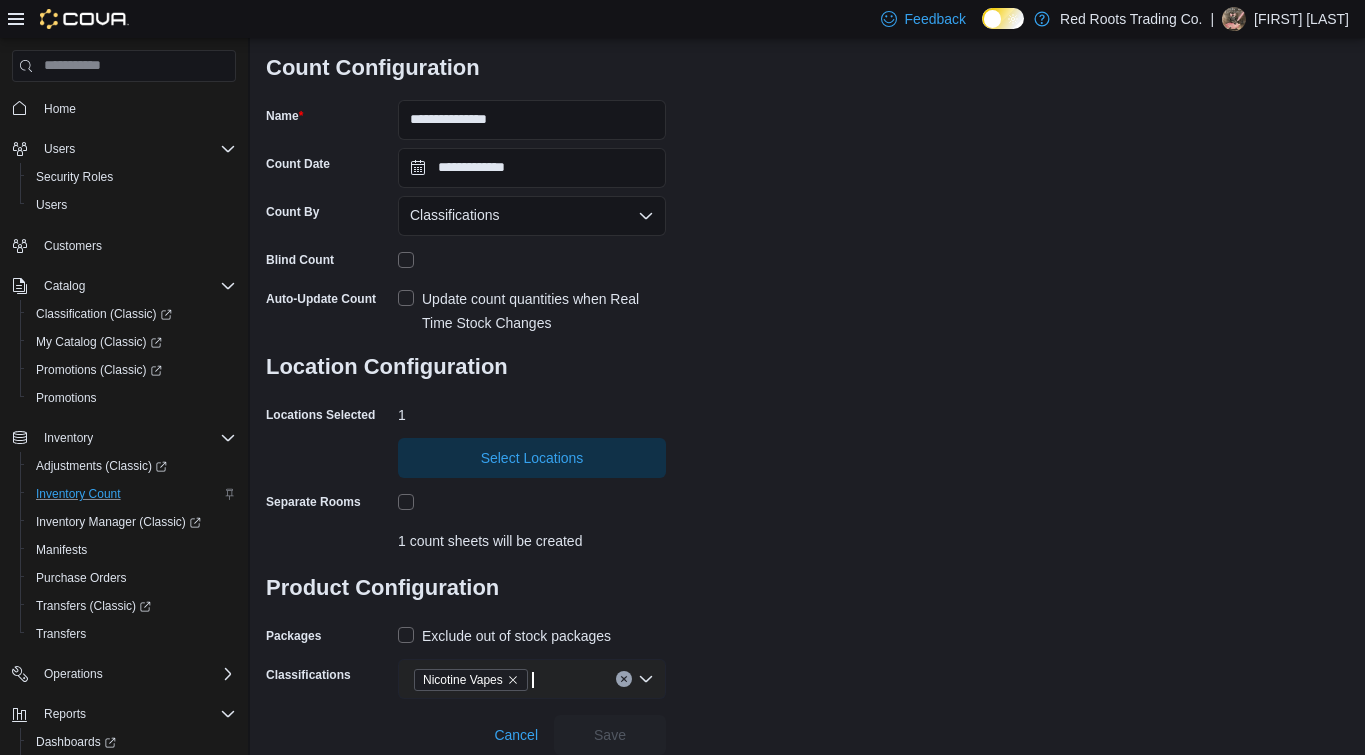scroll, scrollTop: 0, scrollLeft: 0, axis: both 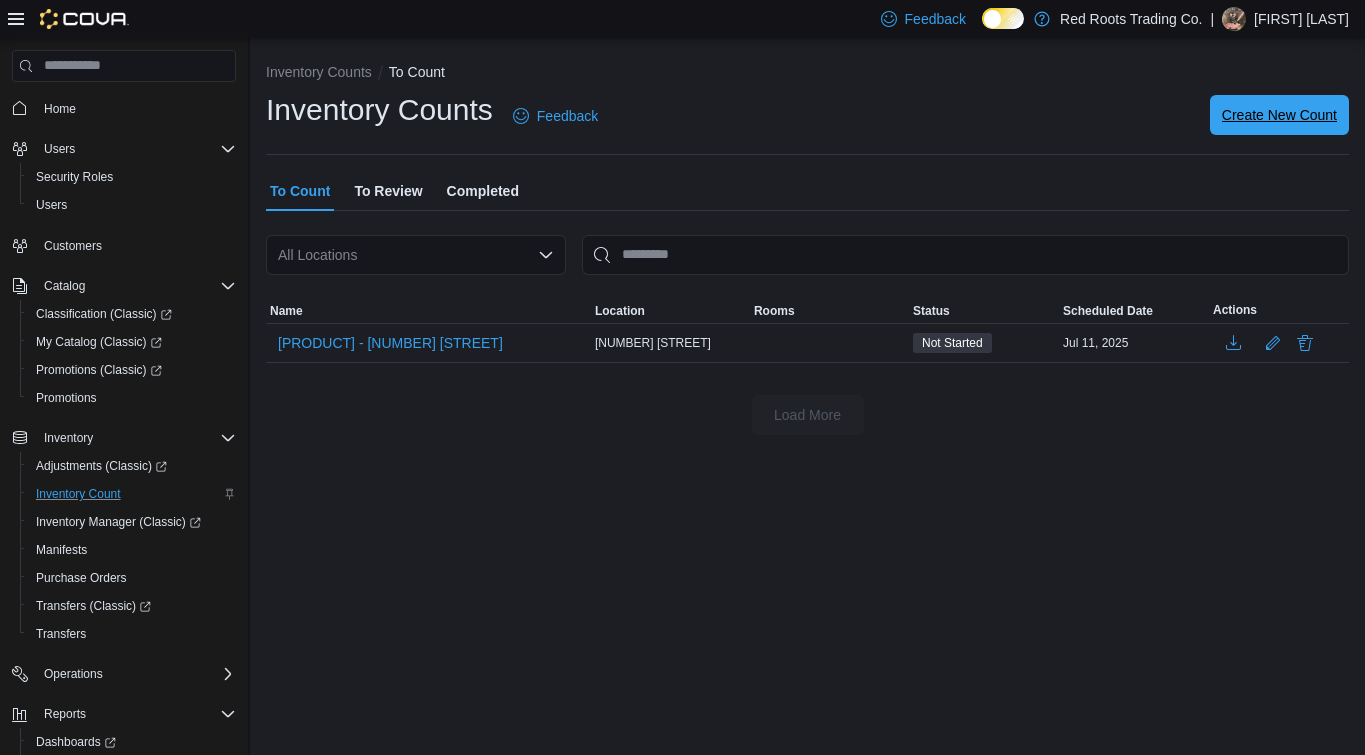 click on "Create New Count" at bounding box center [1279, 115] 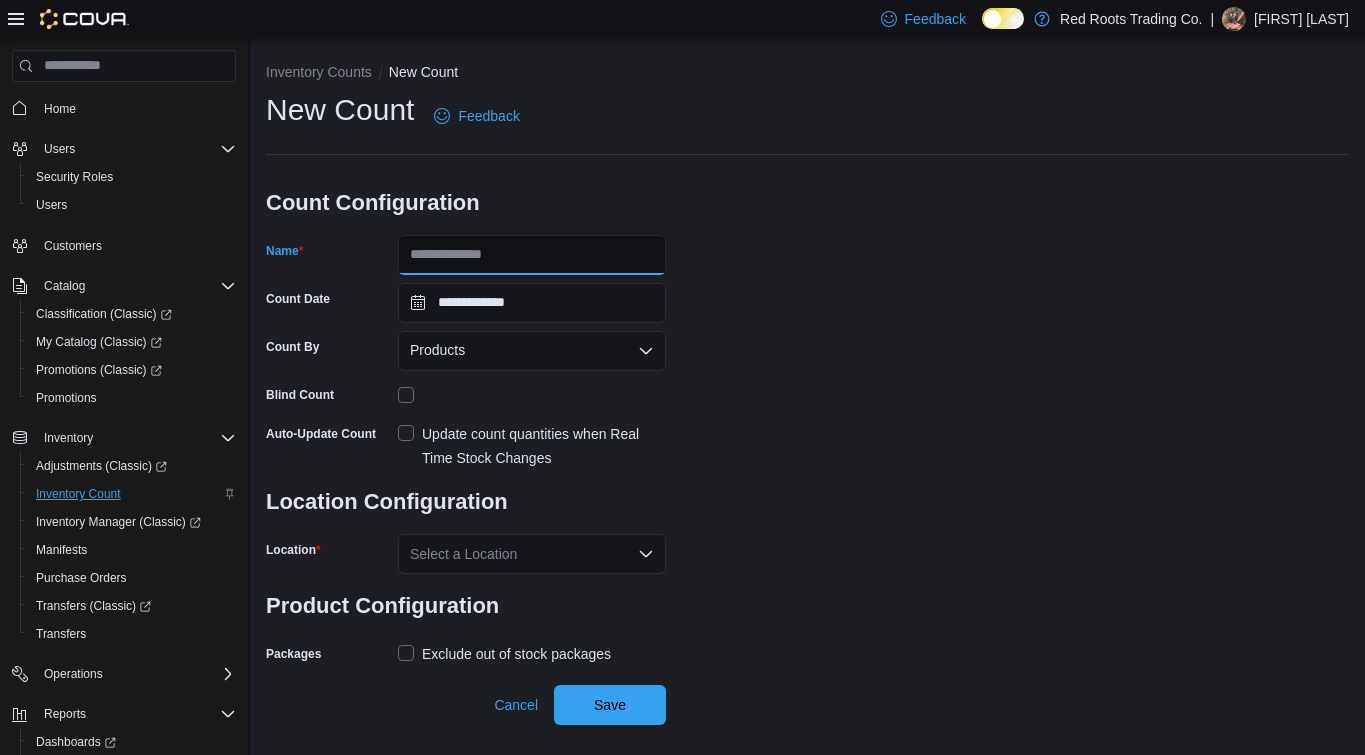 click on "Name" at bounding box center (532, 255) 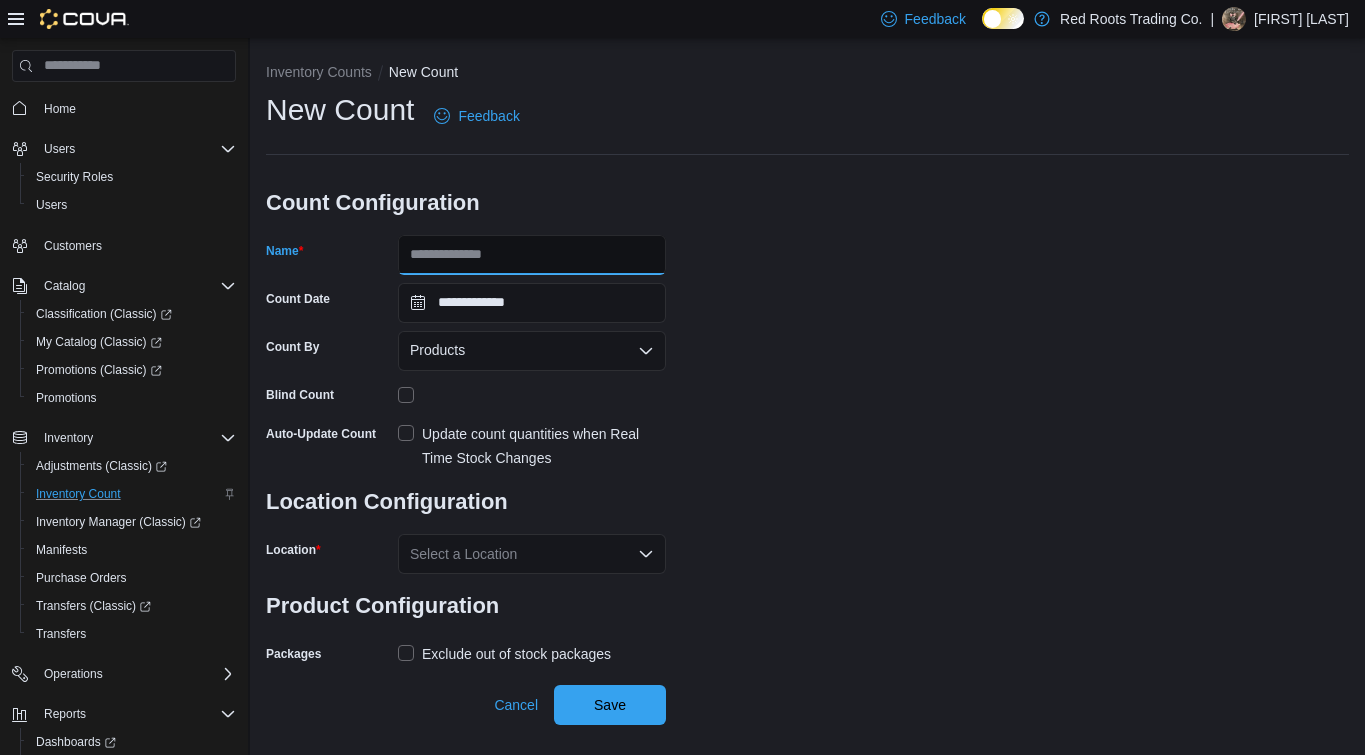 type on "**********" 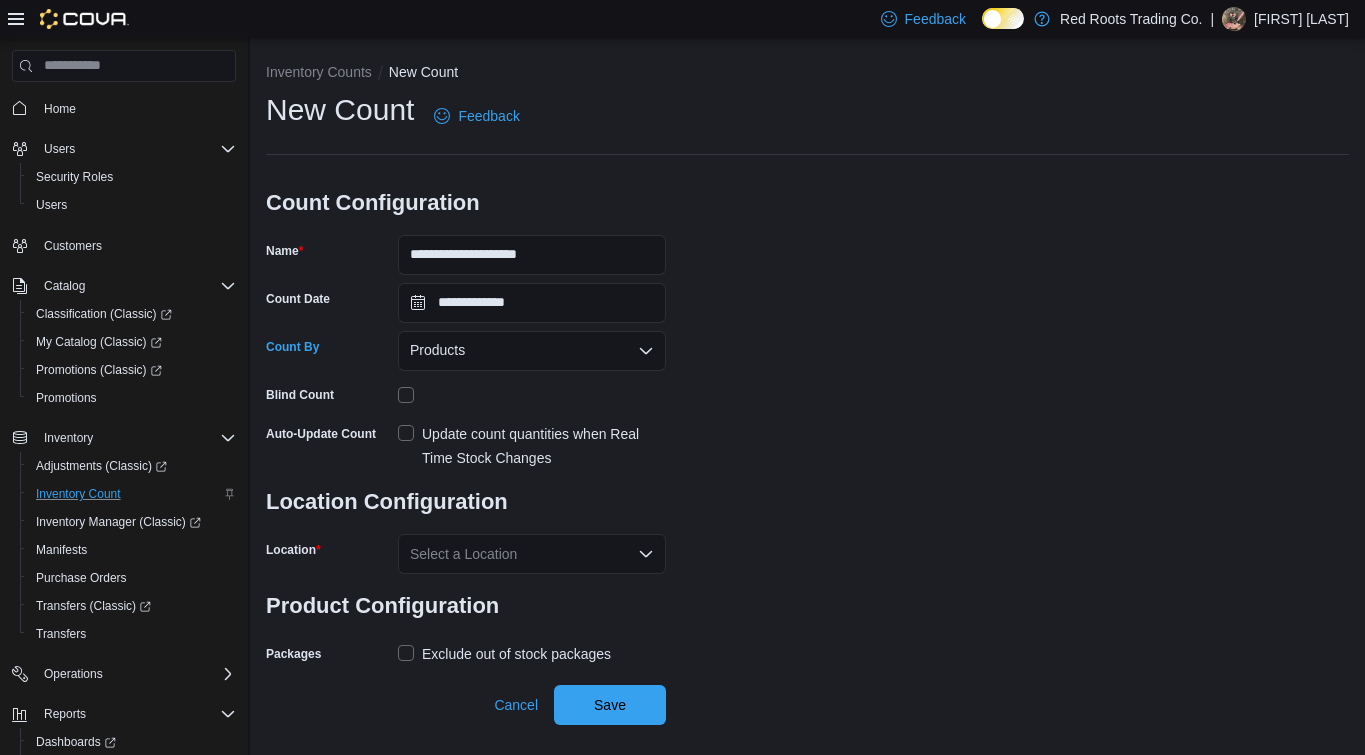 click on "Products" at bounding box center [532, 351] 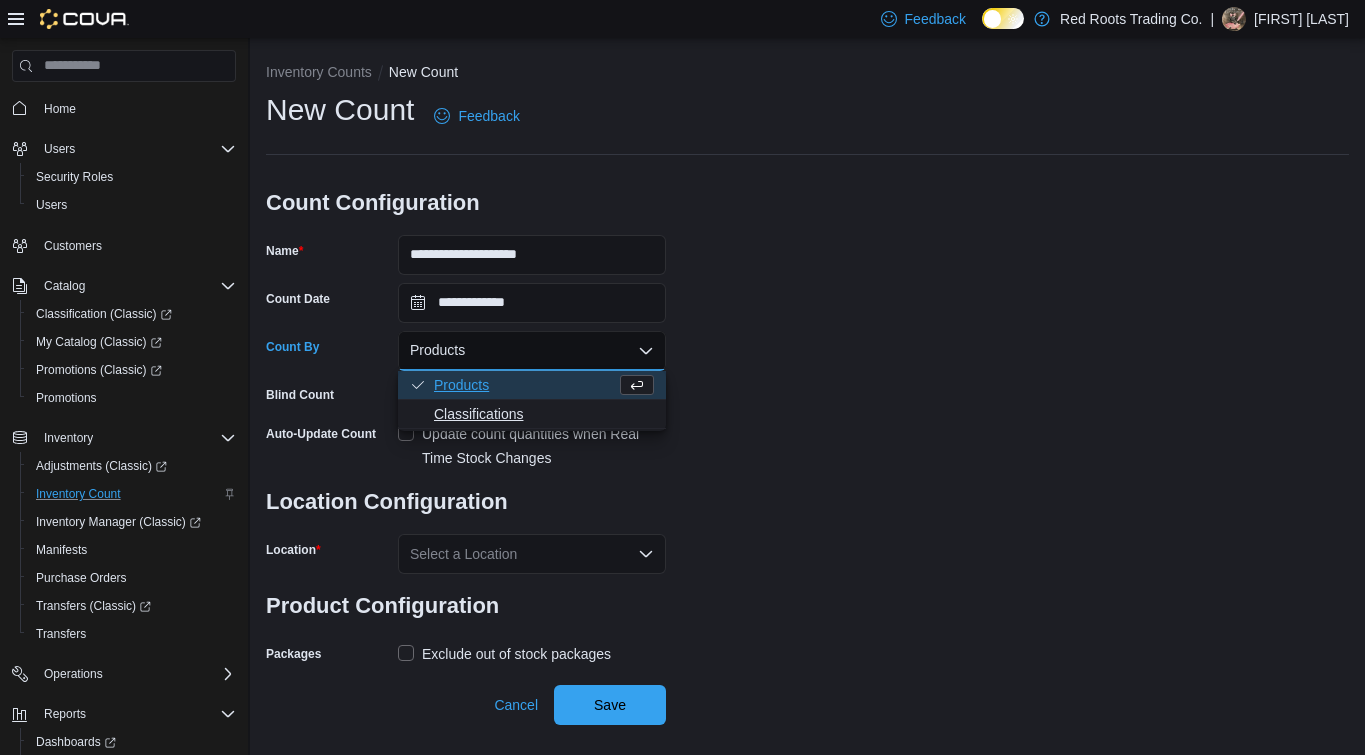 click on "Classifications" at bounding box center (544, 414) 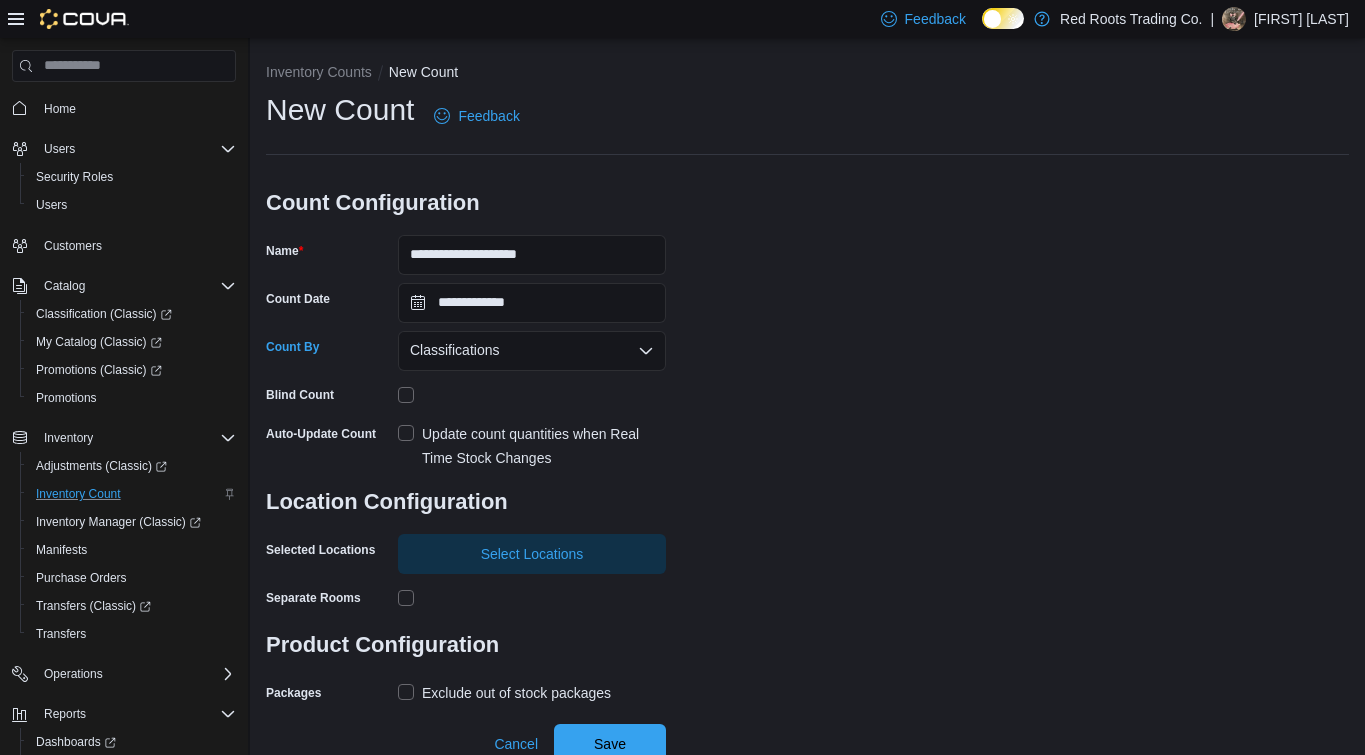 click on "Update count quantities when Real Time Stock Changes" at bounding box center (532, 446) 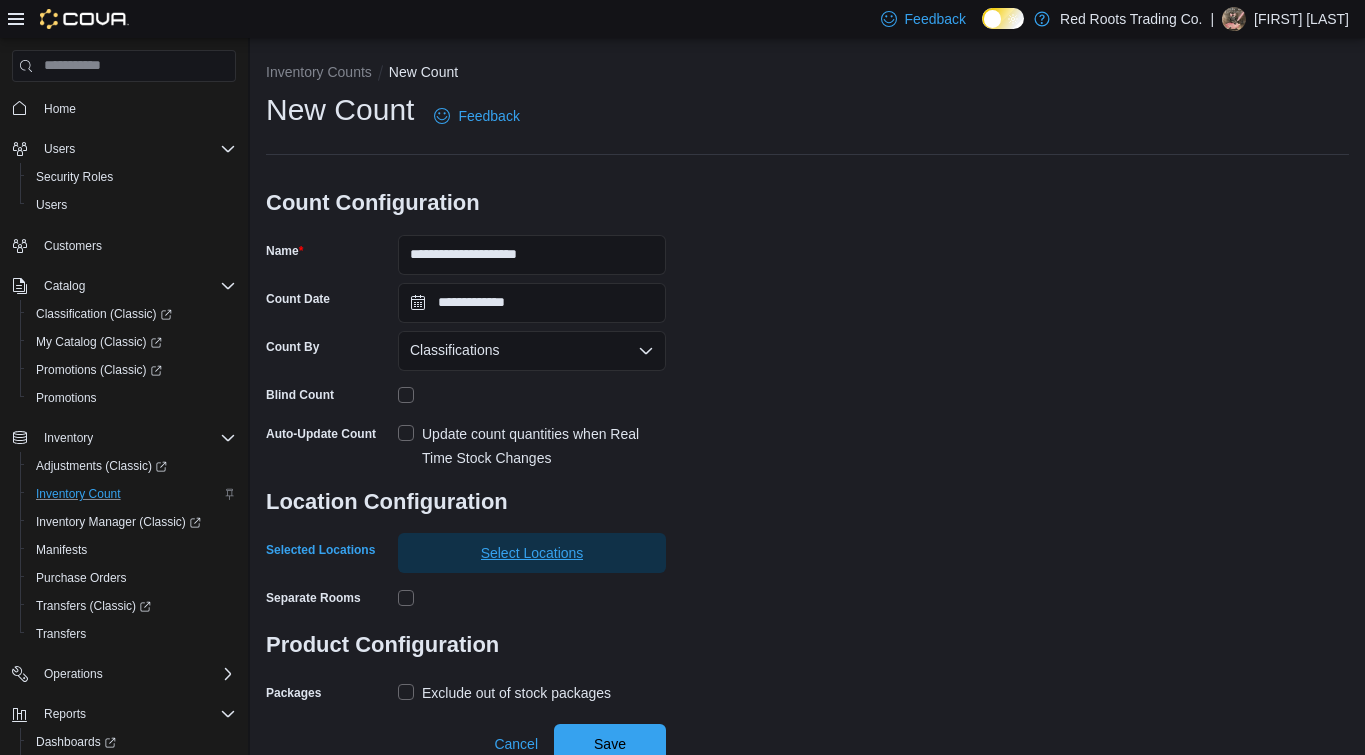 click on "Select Locations" at bounding box center [532, 553] 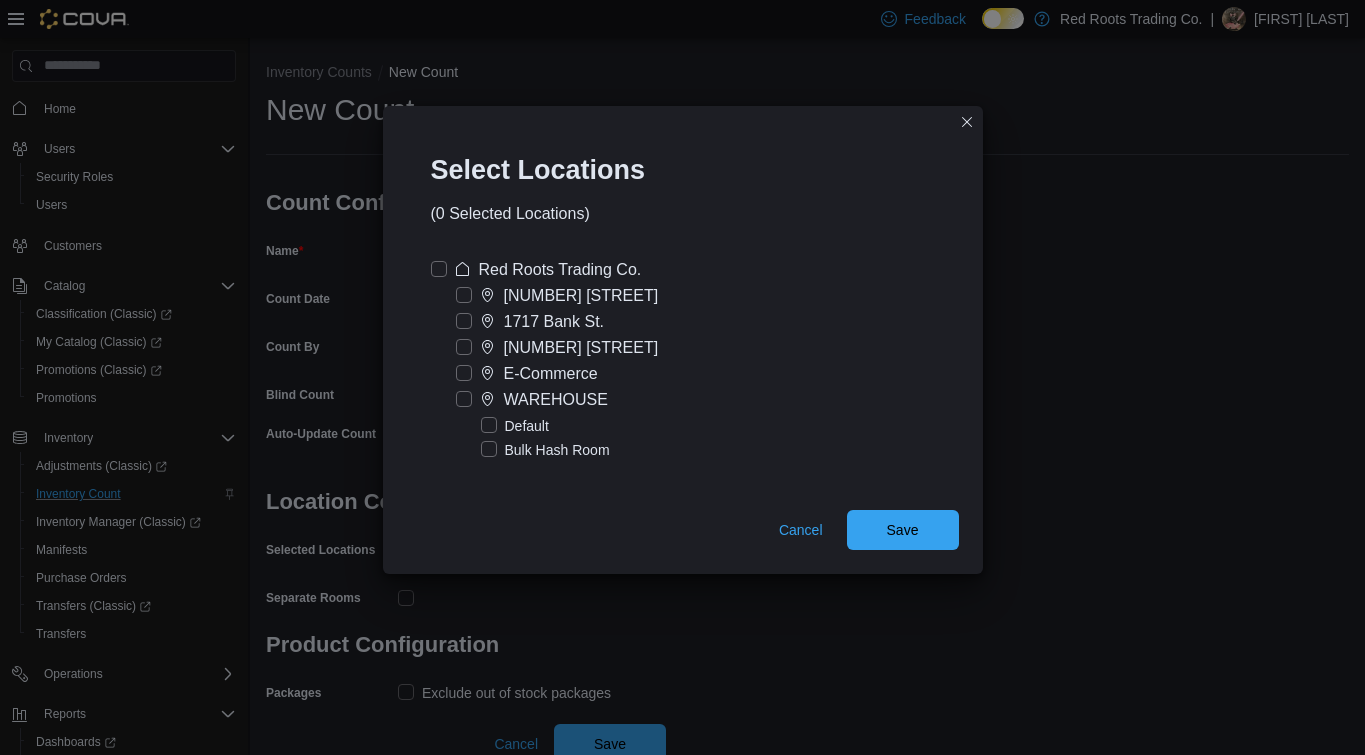 click on "[NUMBER] [STREET]" at bounding box center (581, 348) 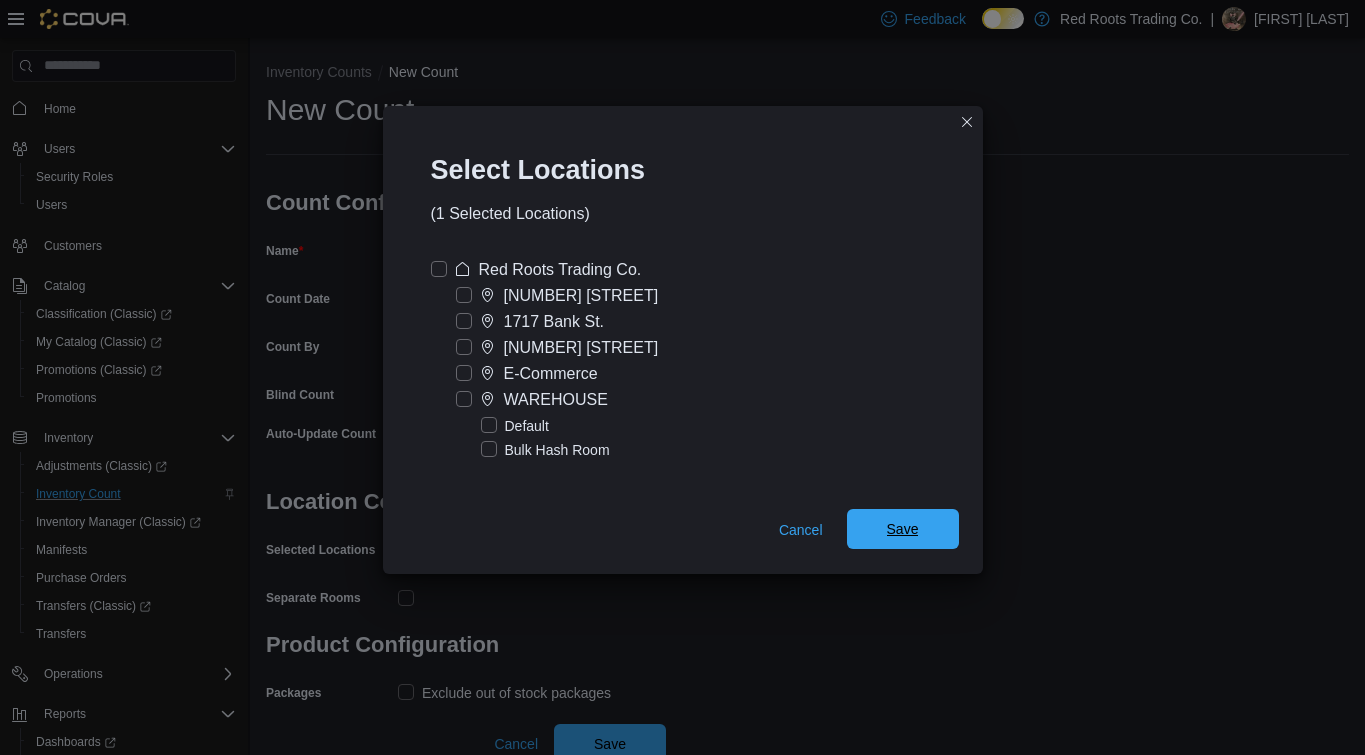 click on "Save" at bounding box center (903, 529) 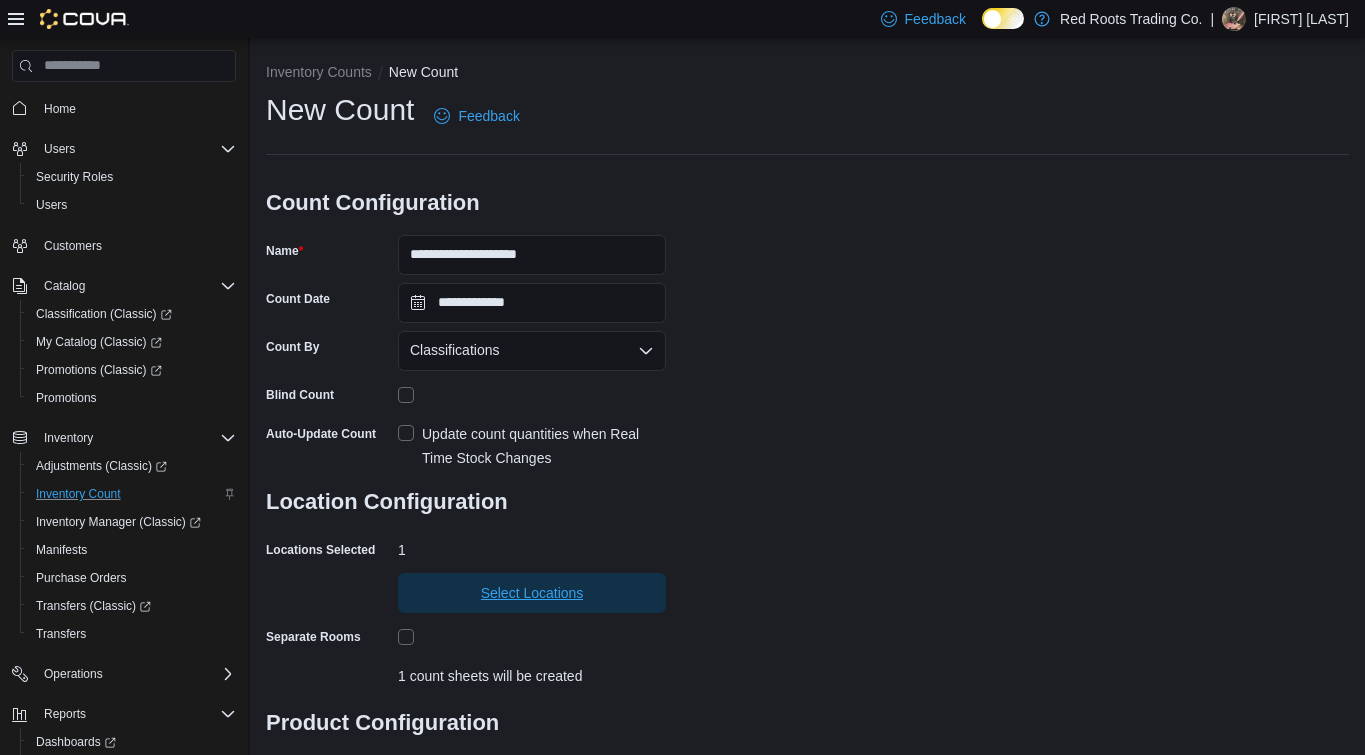 scroll, scrollTop: 135, scrollLeft: 0, axis: vertical 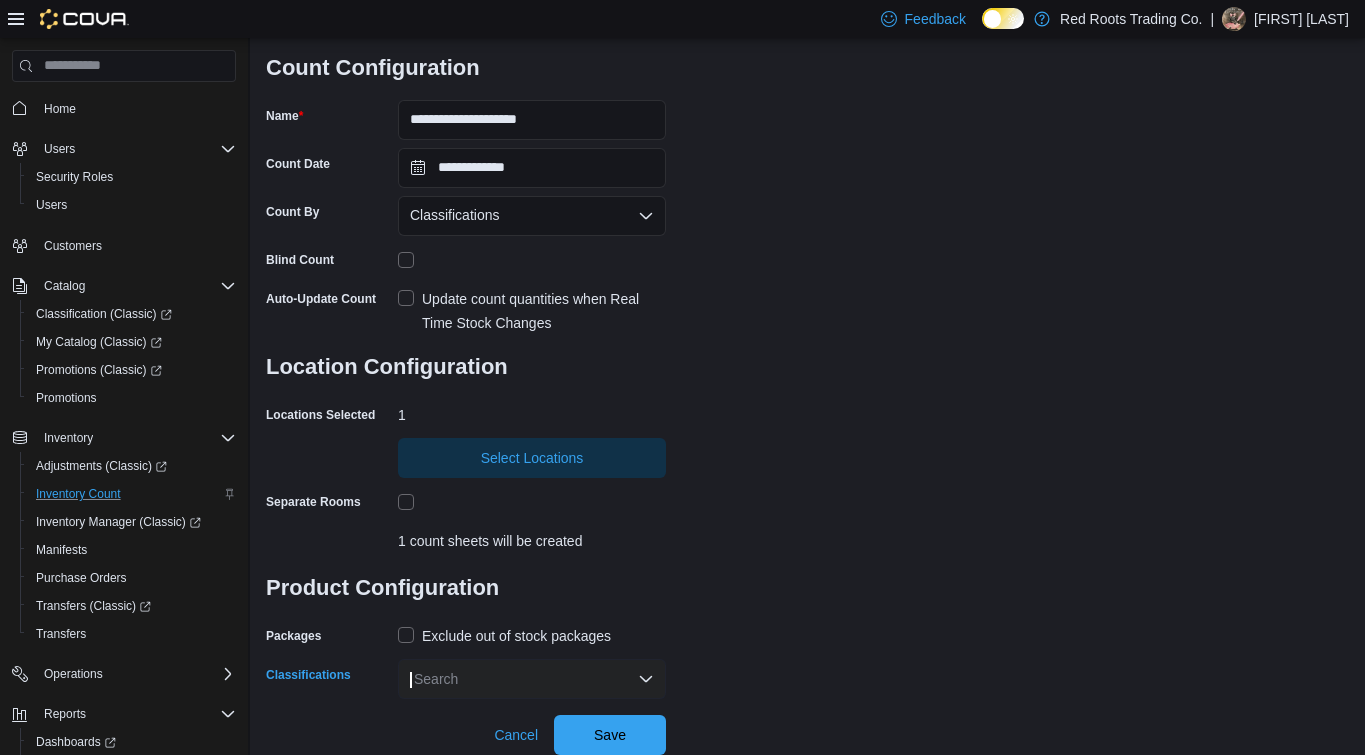 click on "Search" at bounding box center (532, 679) 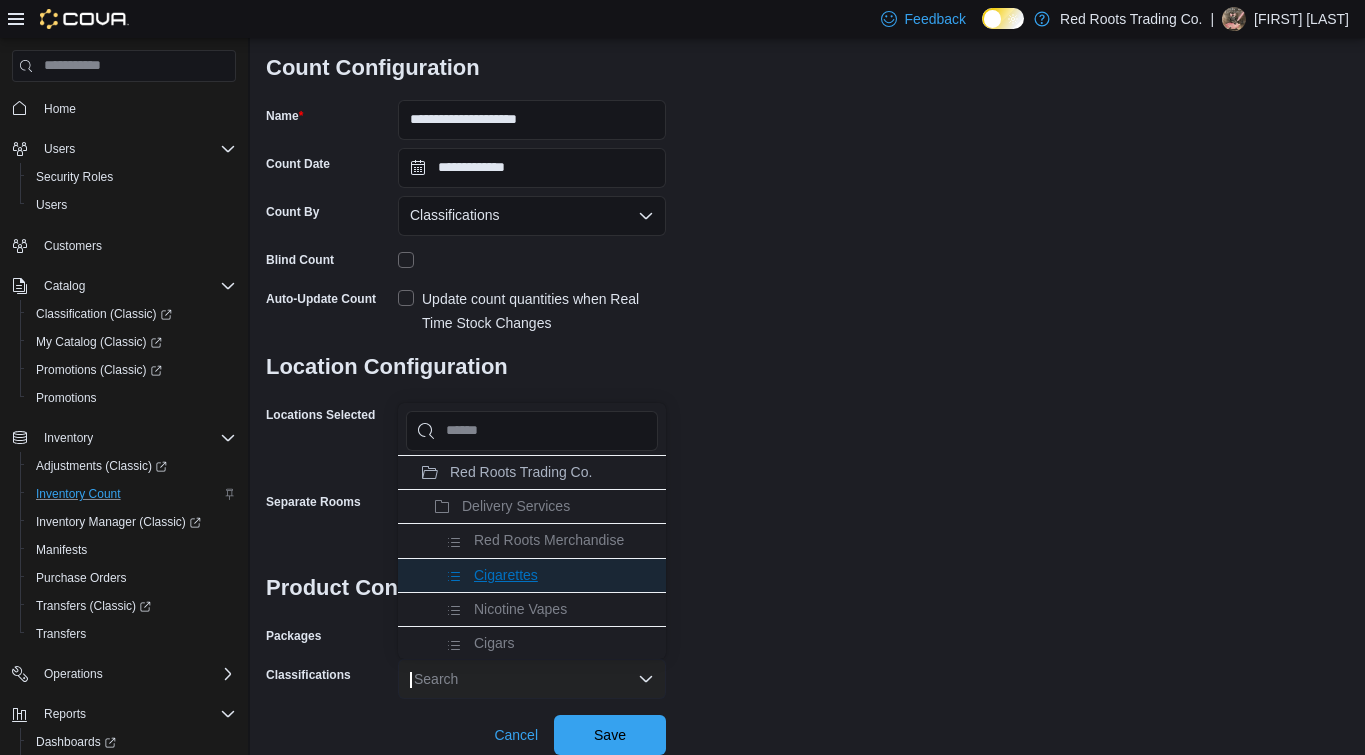 click on "Cigarettes" at bounding box center (506, 575) 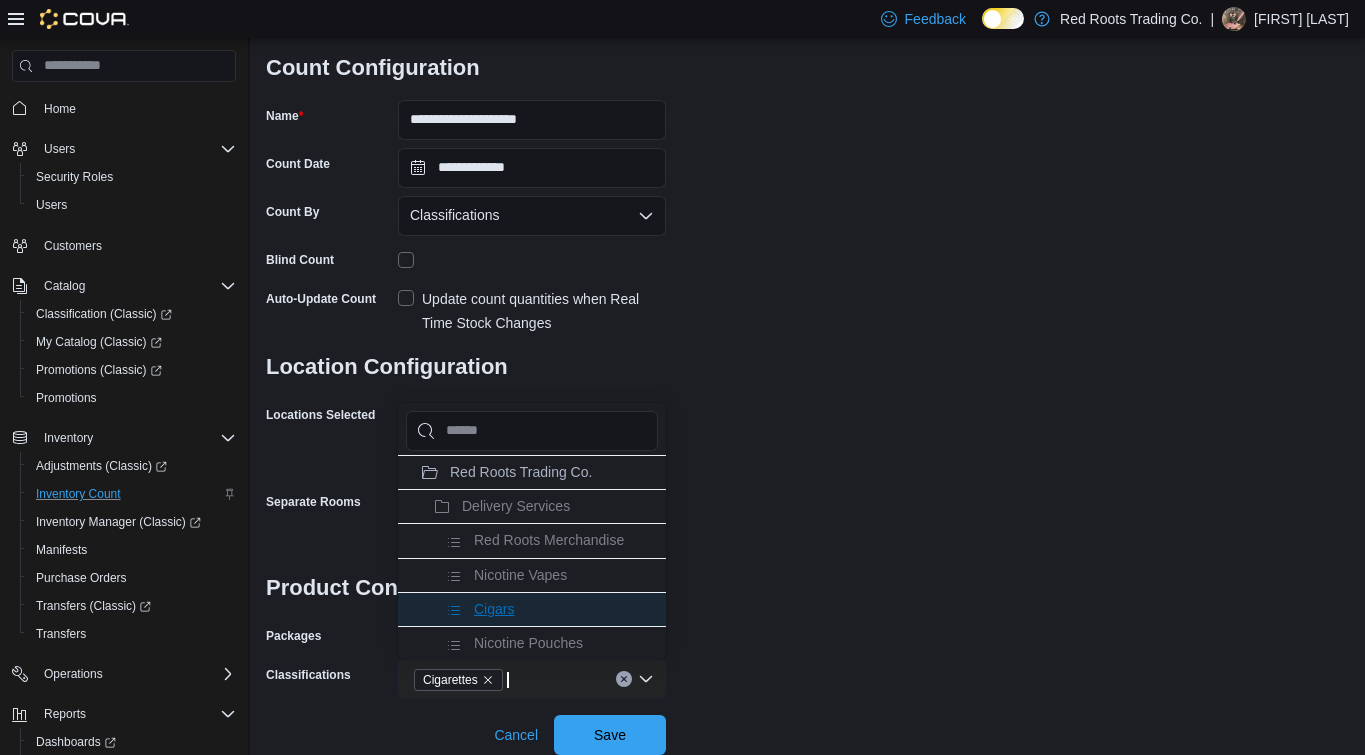 click on "Cigars" at bounding box center (532, 609) 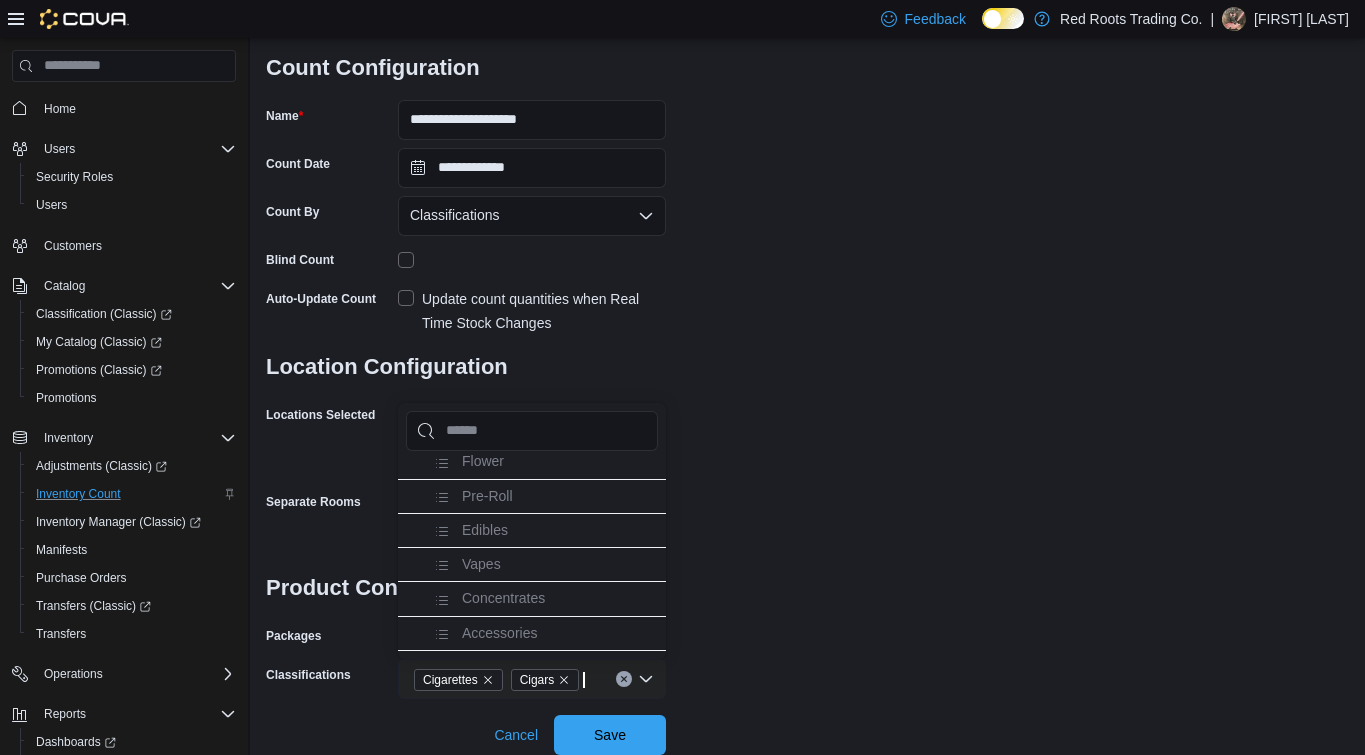 scroll, scrollTop: 191, scrollLeft: 0, axis: vertical 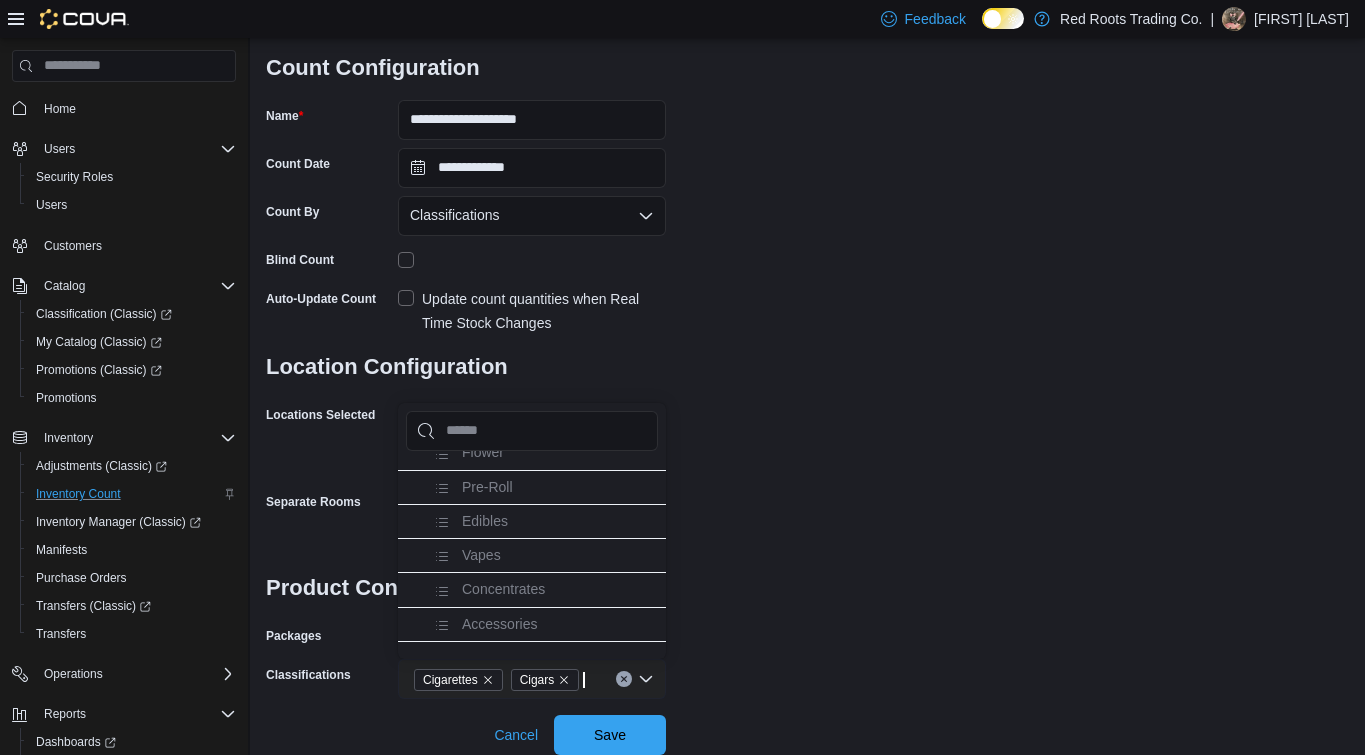 click on "**********" at bounding box center [807, 327] 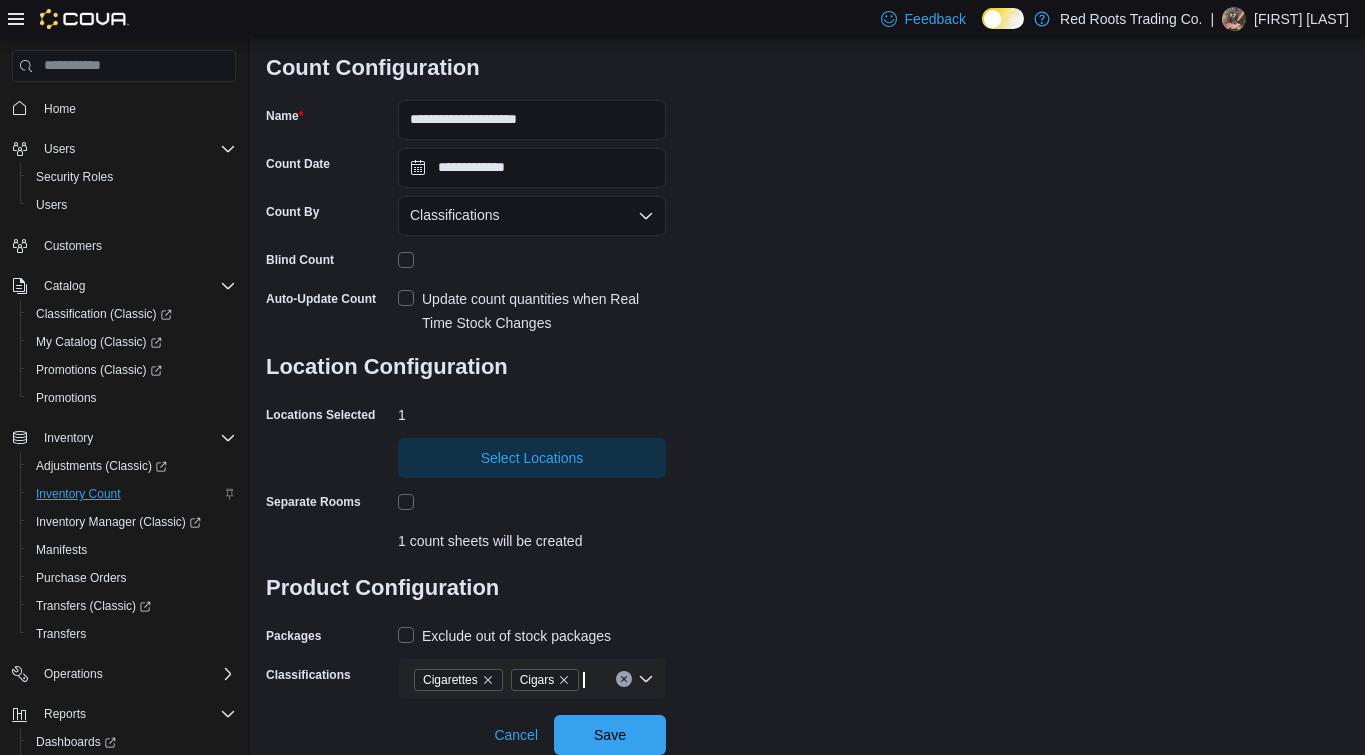 click on "Exclude out of stock packages" at bounding box center (516, 636) 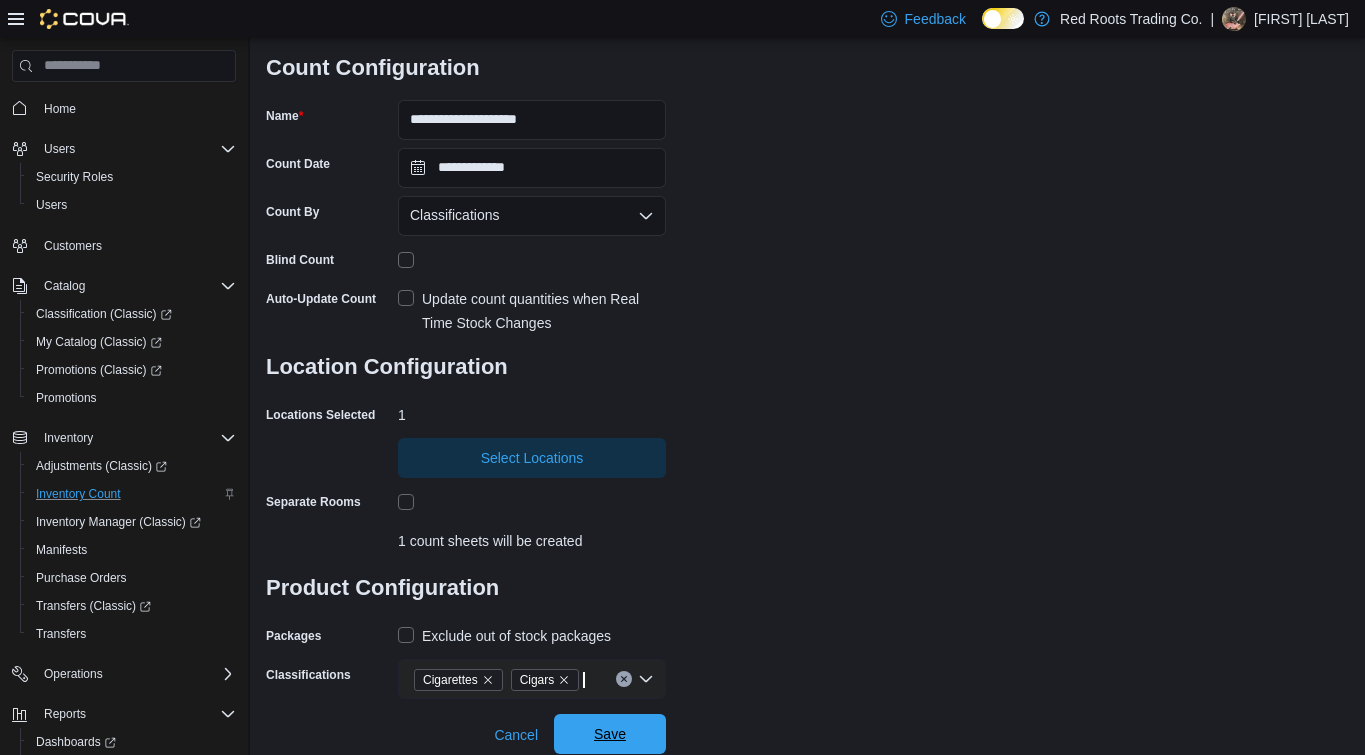 click on "Save" at bounding box center [610, 734] 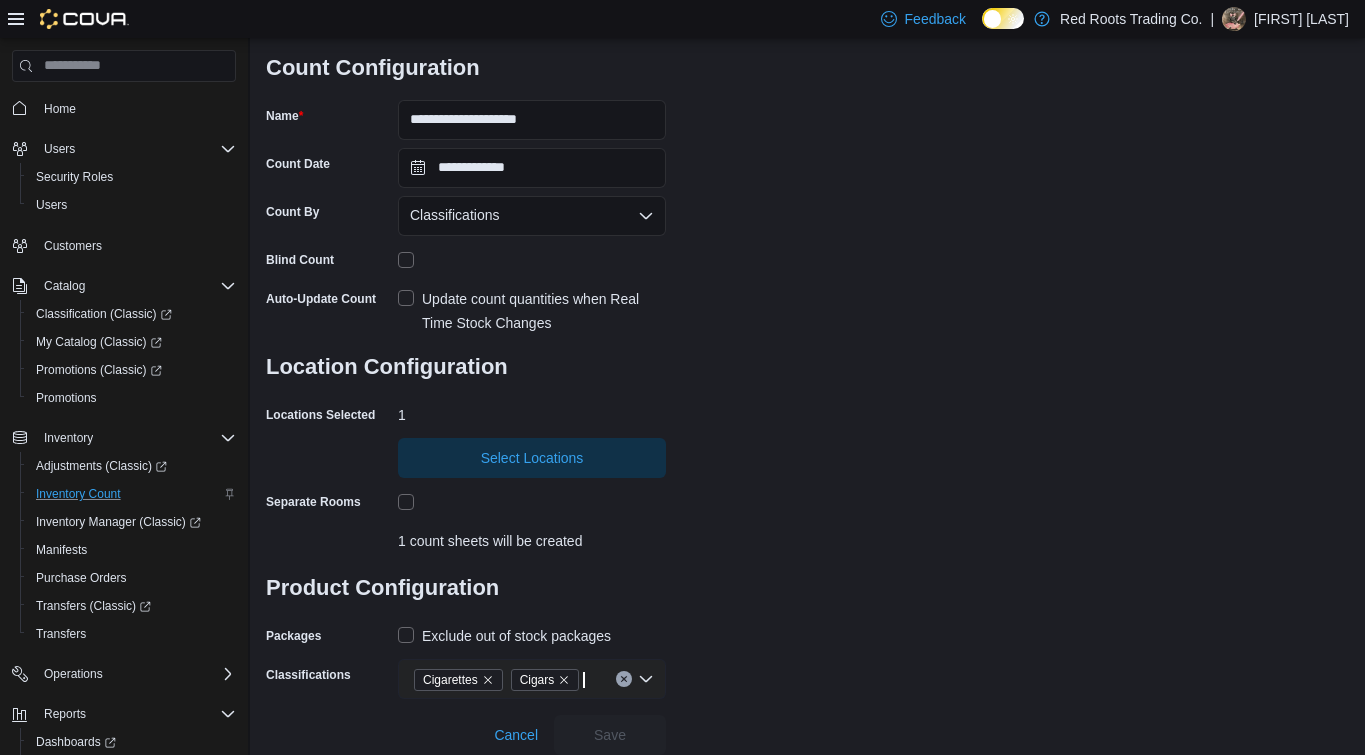 scroll, scrollTop: 0, scrollLeft: 0, axis: both 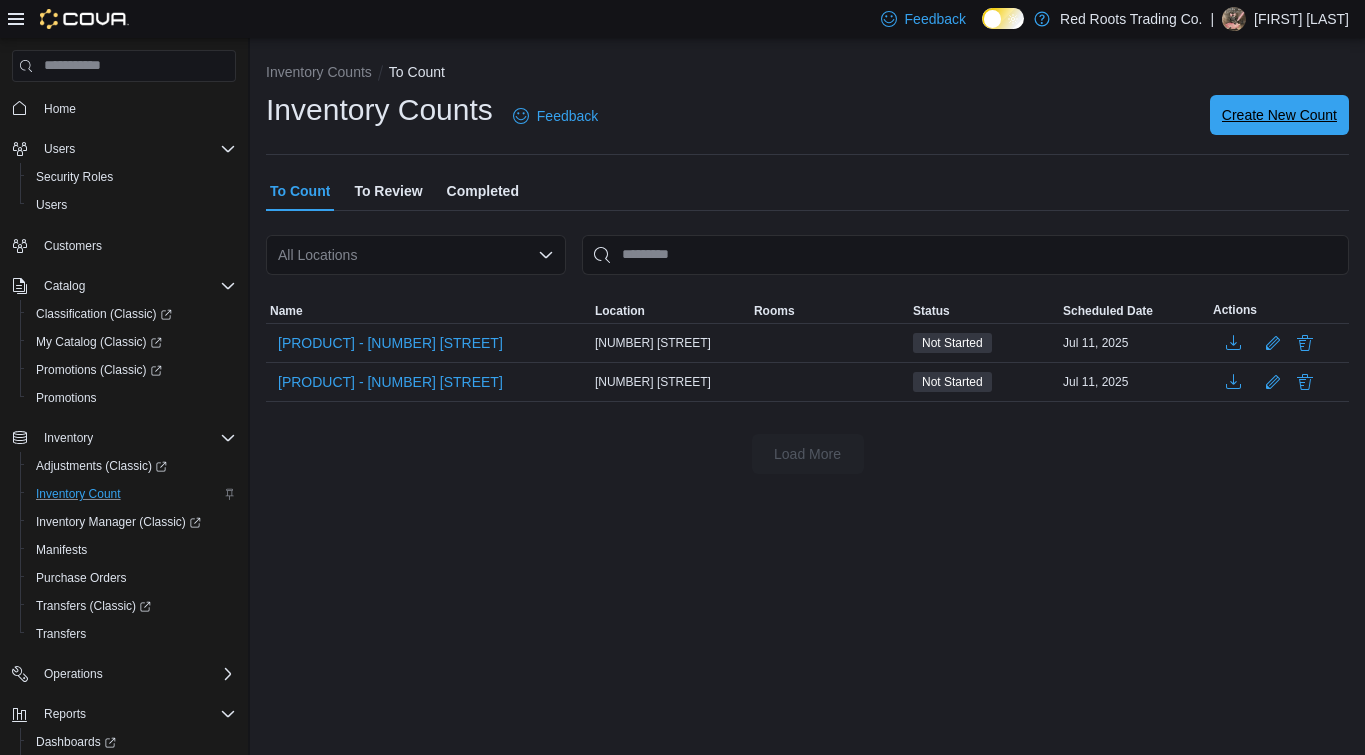 click on "Create New Count" at bounding box center (1279, 115) 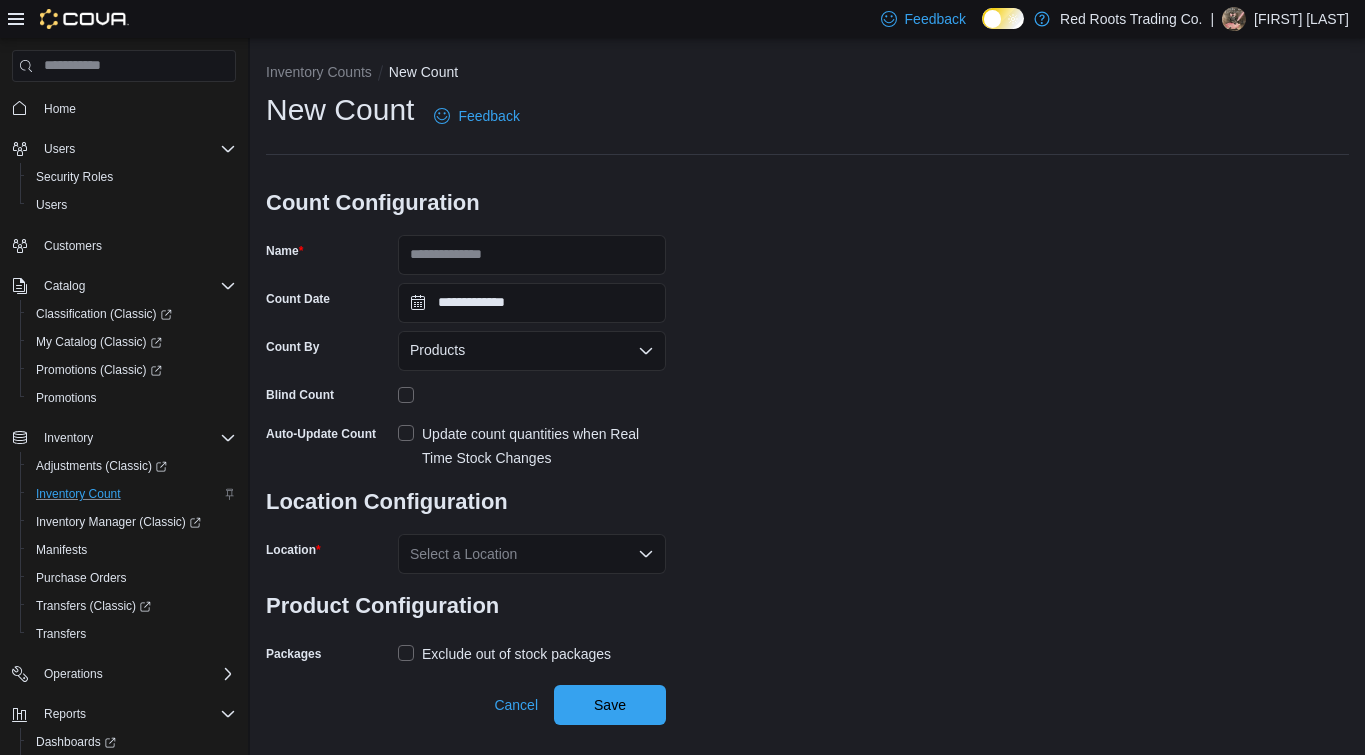 click on "New Count Feedback" at bounding box center (807, 116) 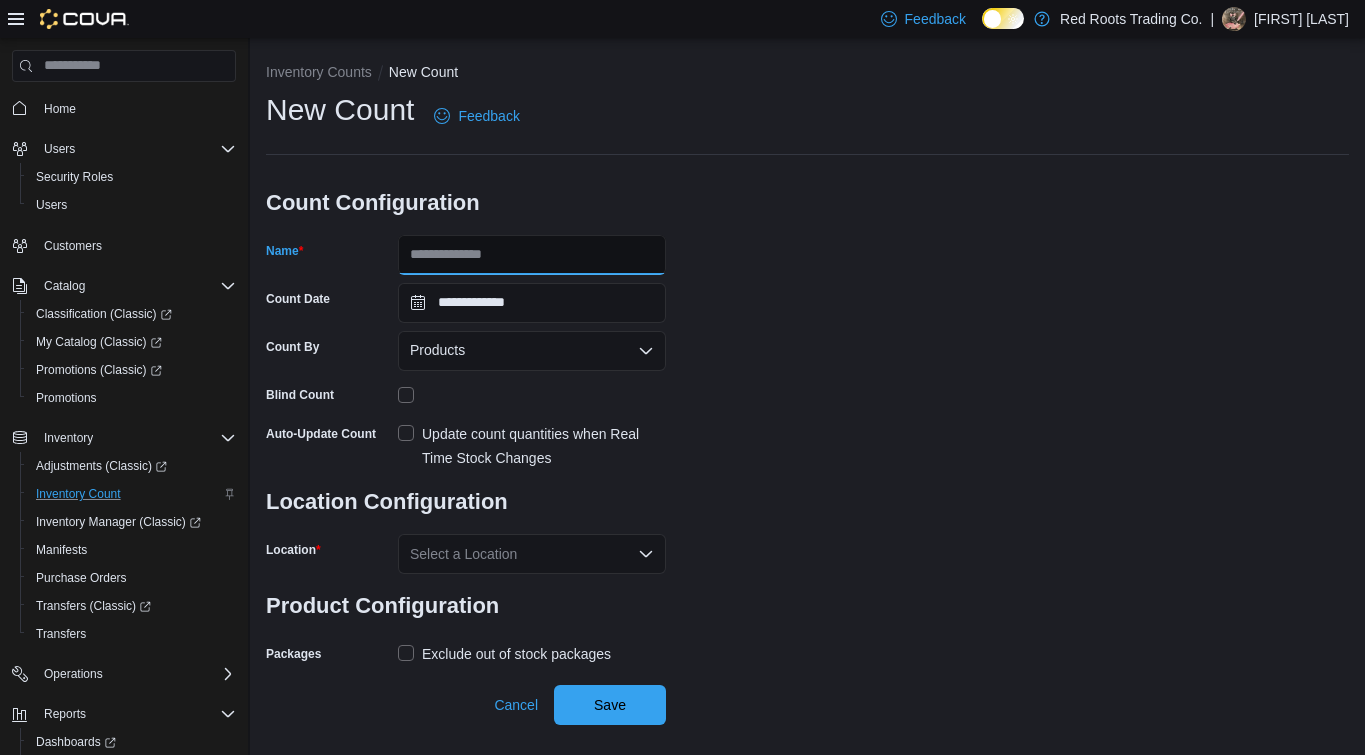 click on "Name" at bounding box center [532, 255] 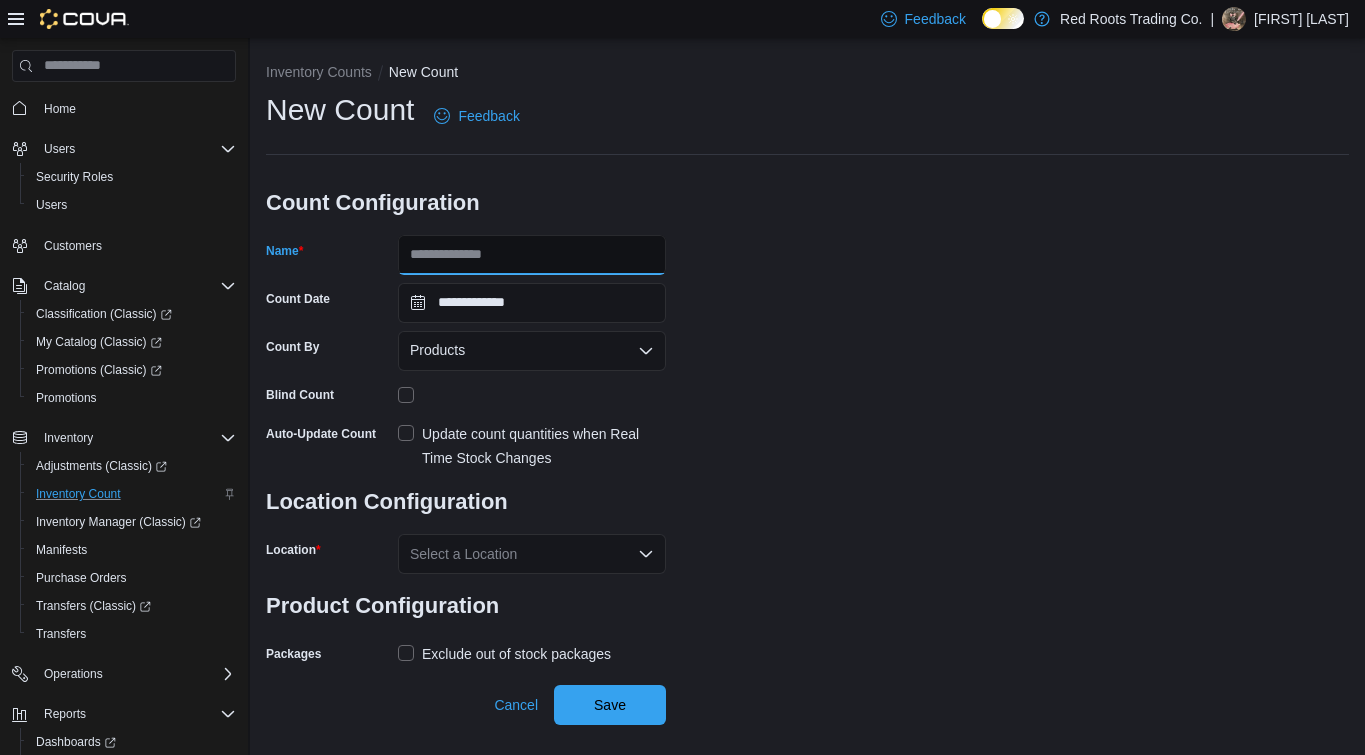 type on "**********" 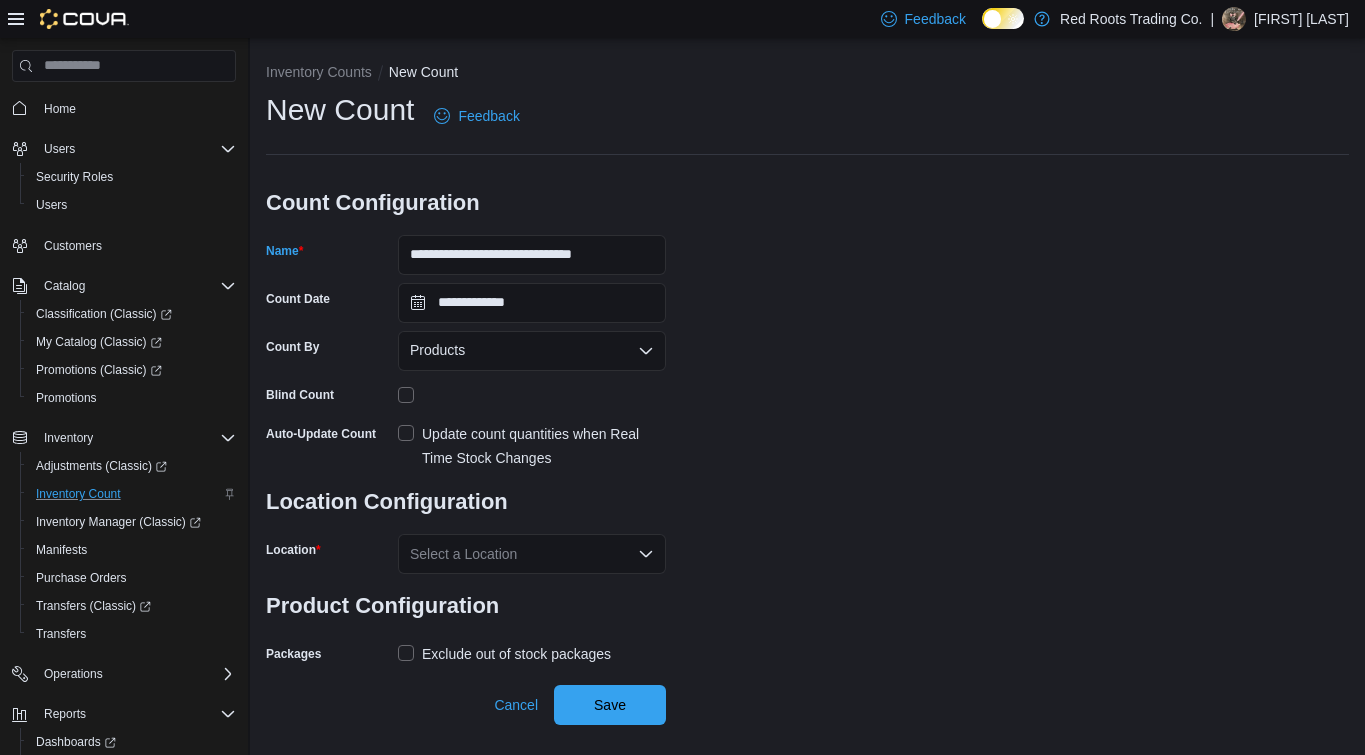 click on "Products" at bounding box center (532, 351) 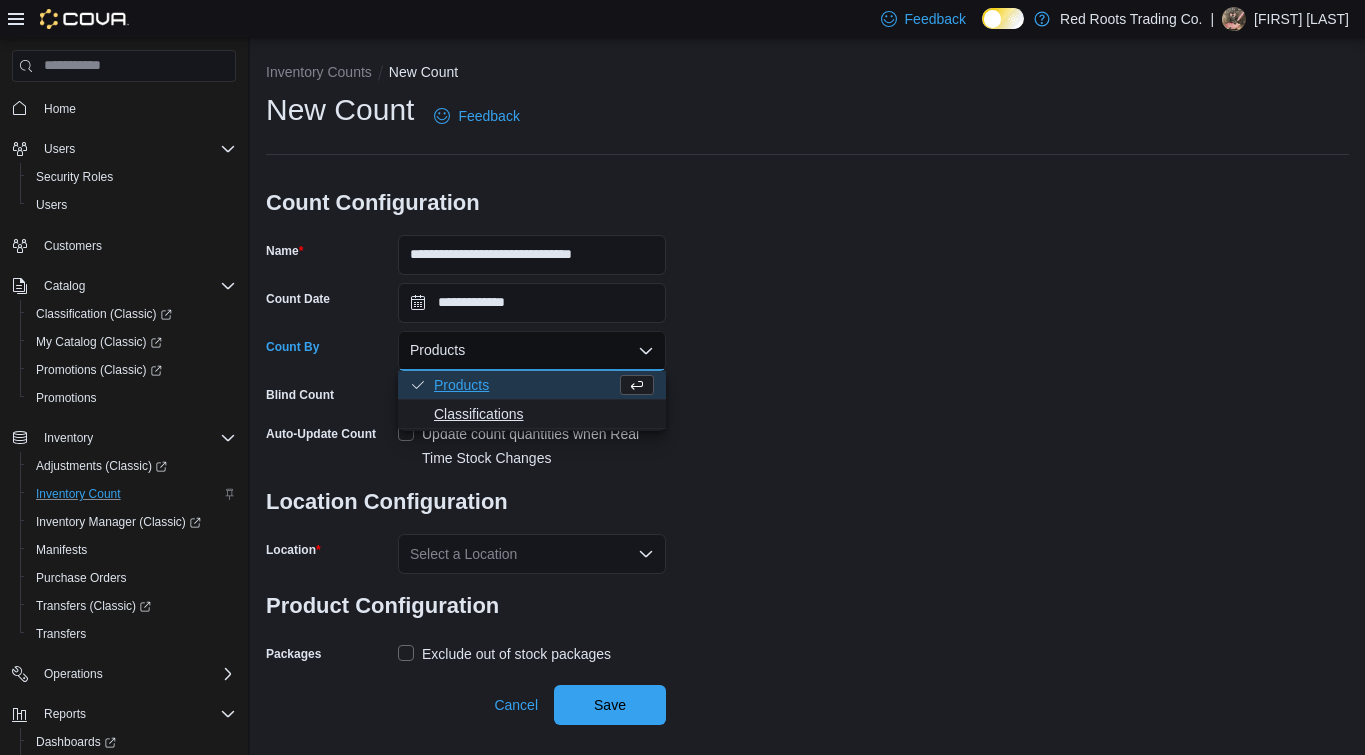 click on "Classifications" at bounding box center (544, 414) 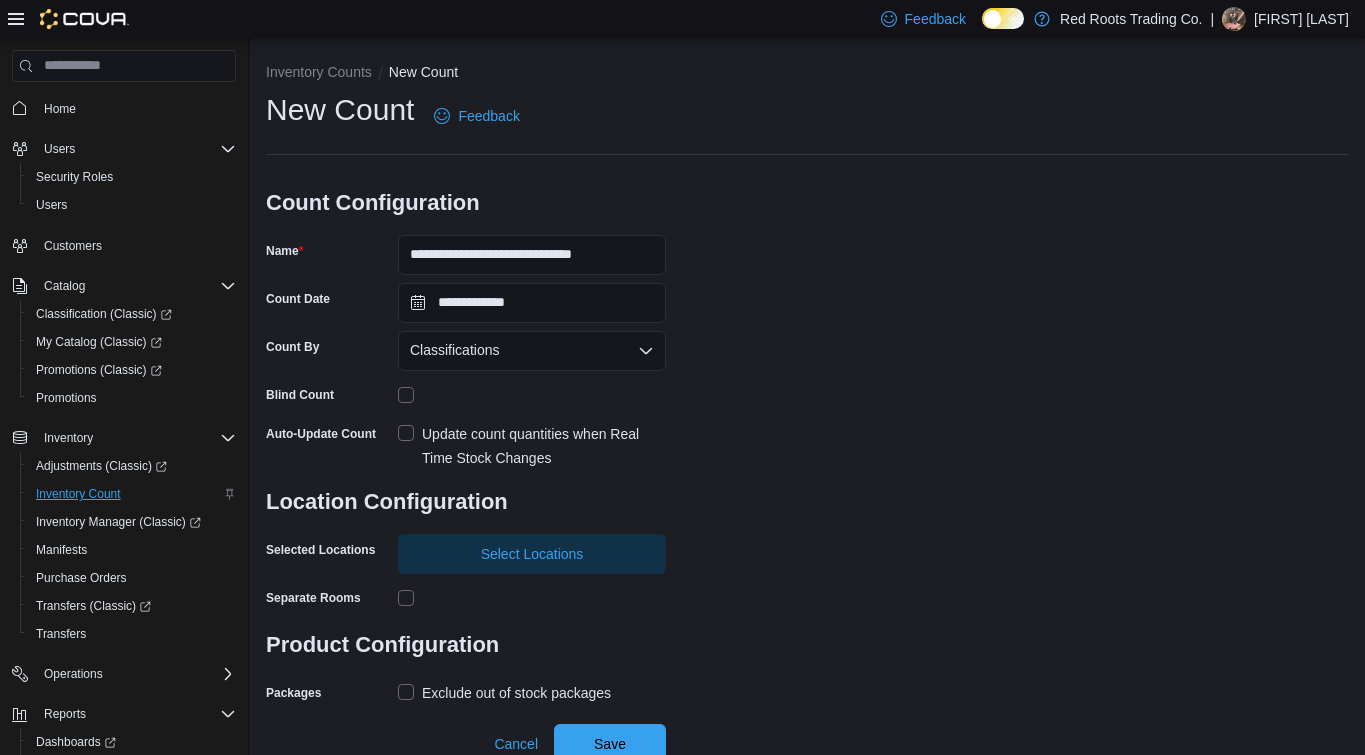 click on "Update count quantities when Real Time Stock Changes" at bounding box center (532, 446) 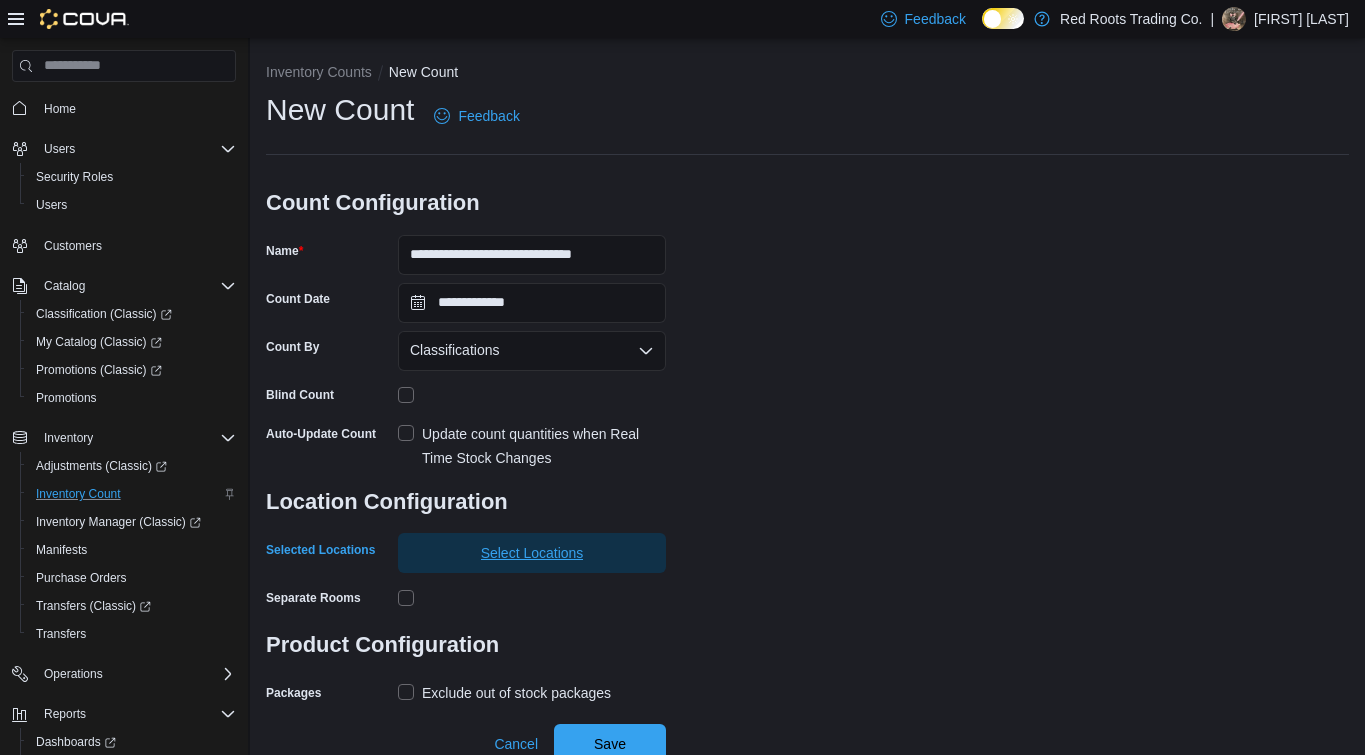 click on "Select Locations" at bounding box center [532, 553] 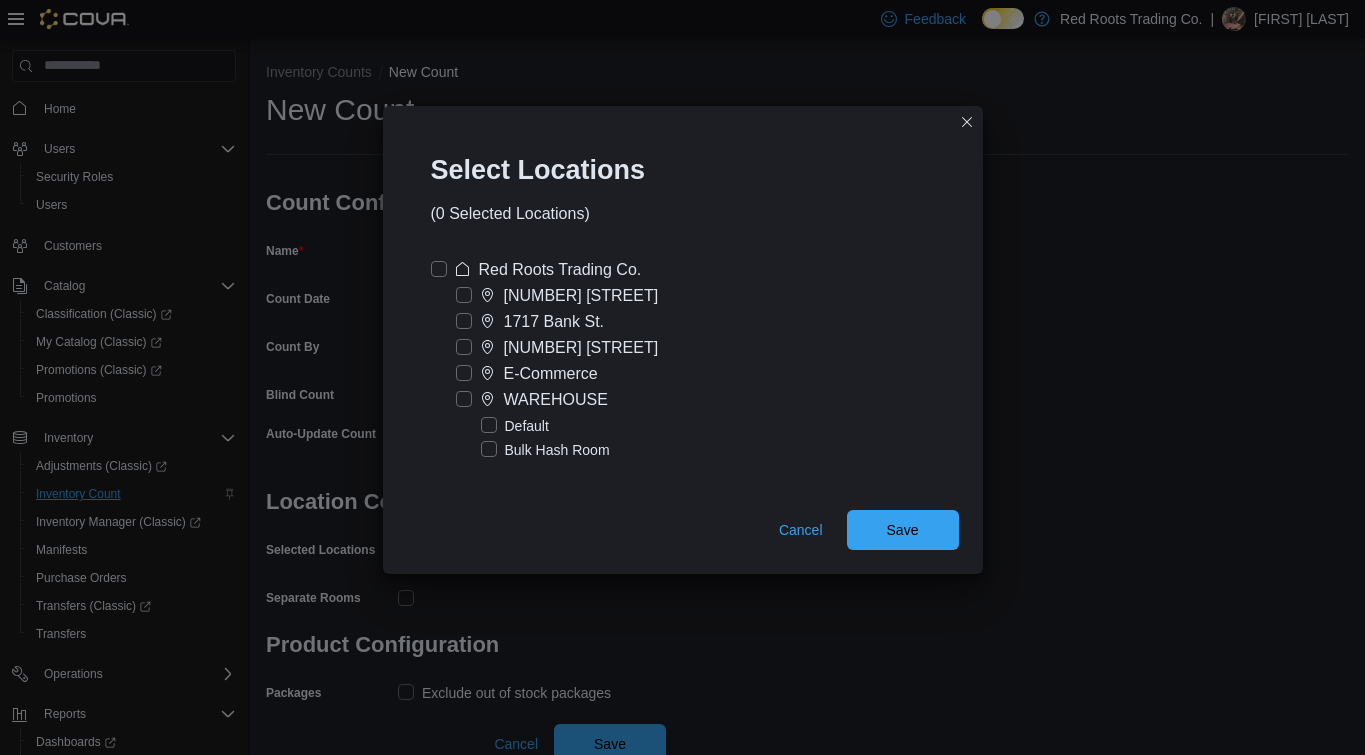 click on "[NUMBER] [STREET]" at bounding box center [581, 348] 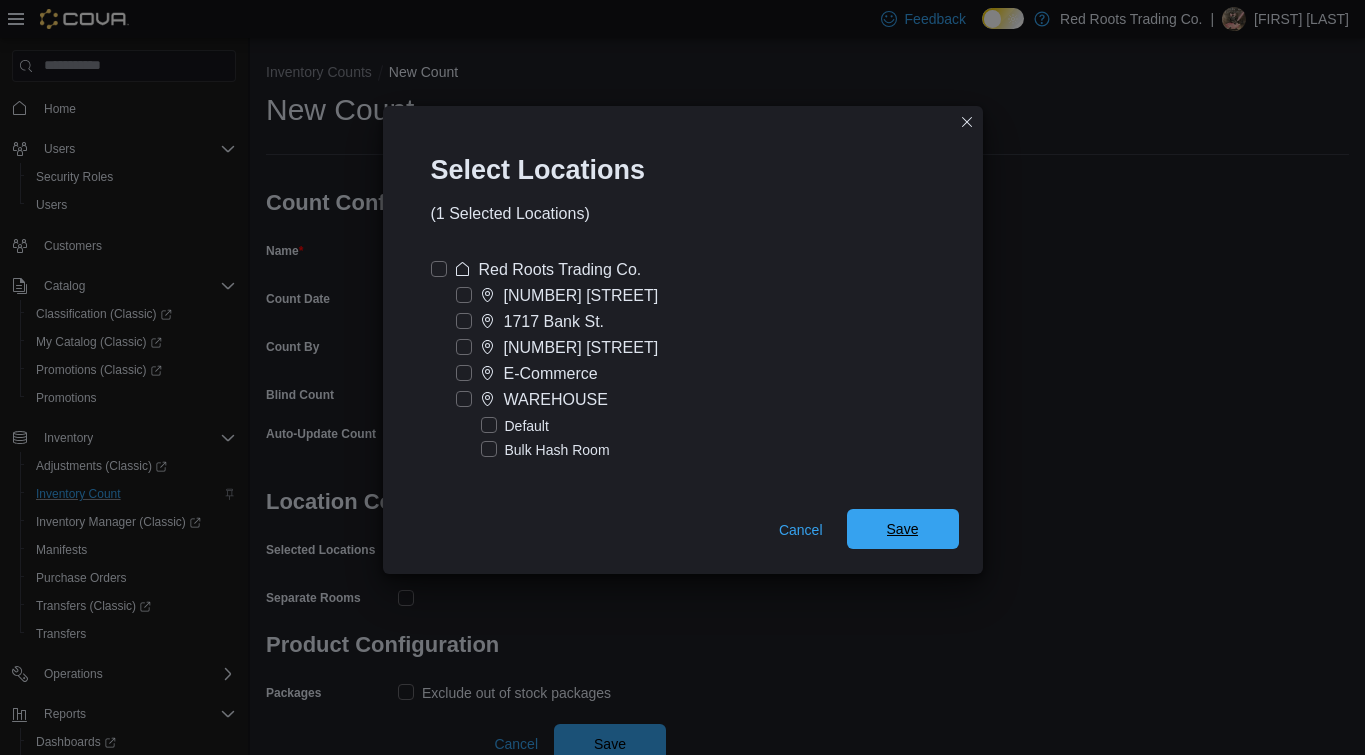 click on "Save" at bounding box center (903, 529) 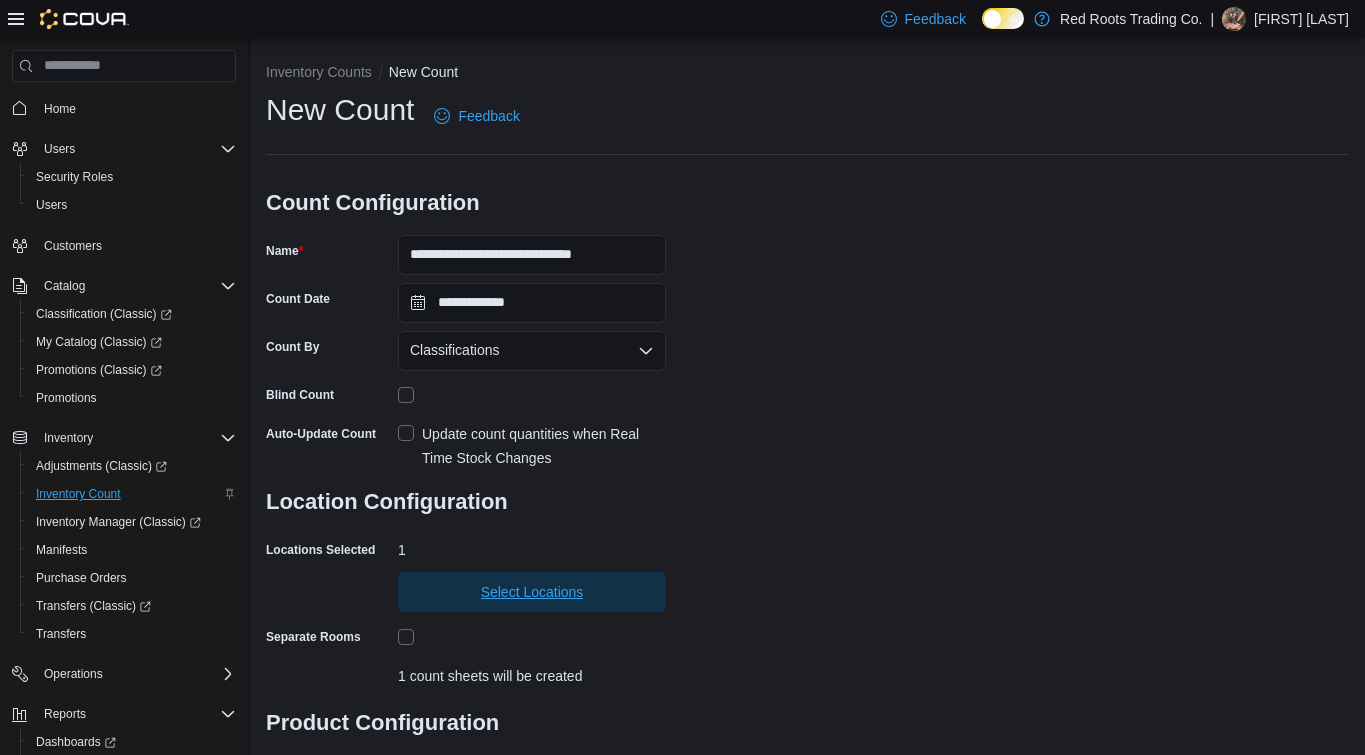 scroll, scrollTop: 135, scrollLeft: 0, axis: vertical 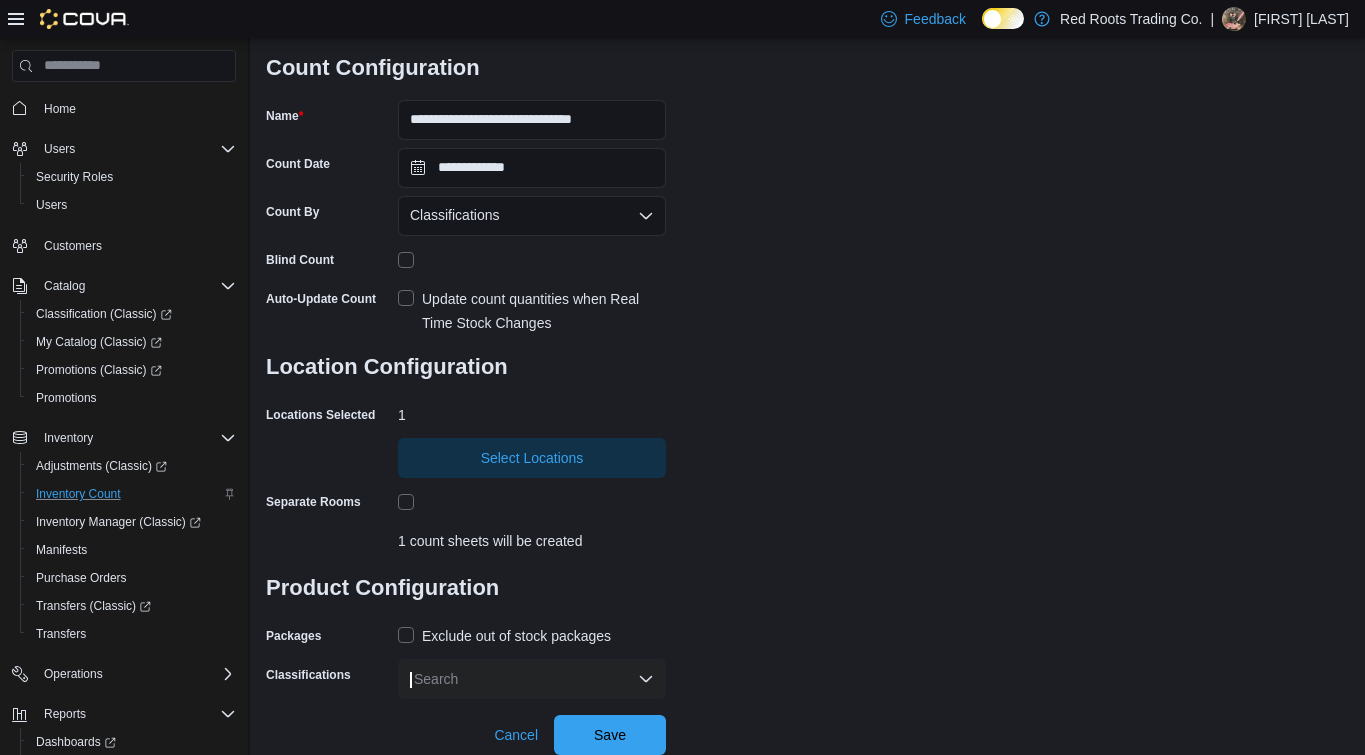 click on "Exclude out of stock packages" at bounding box center [516, 636] 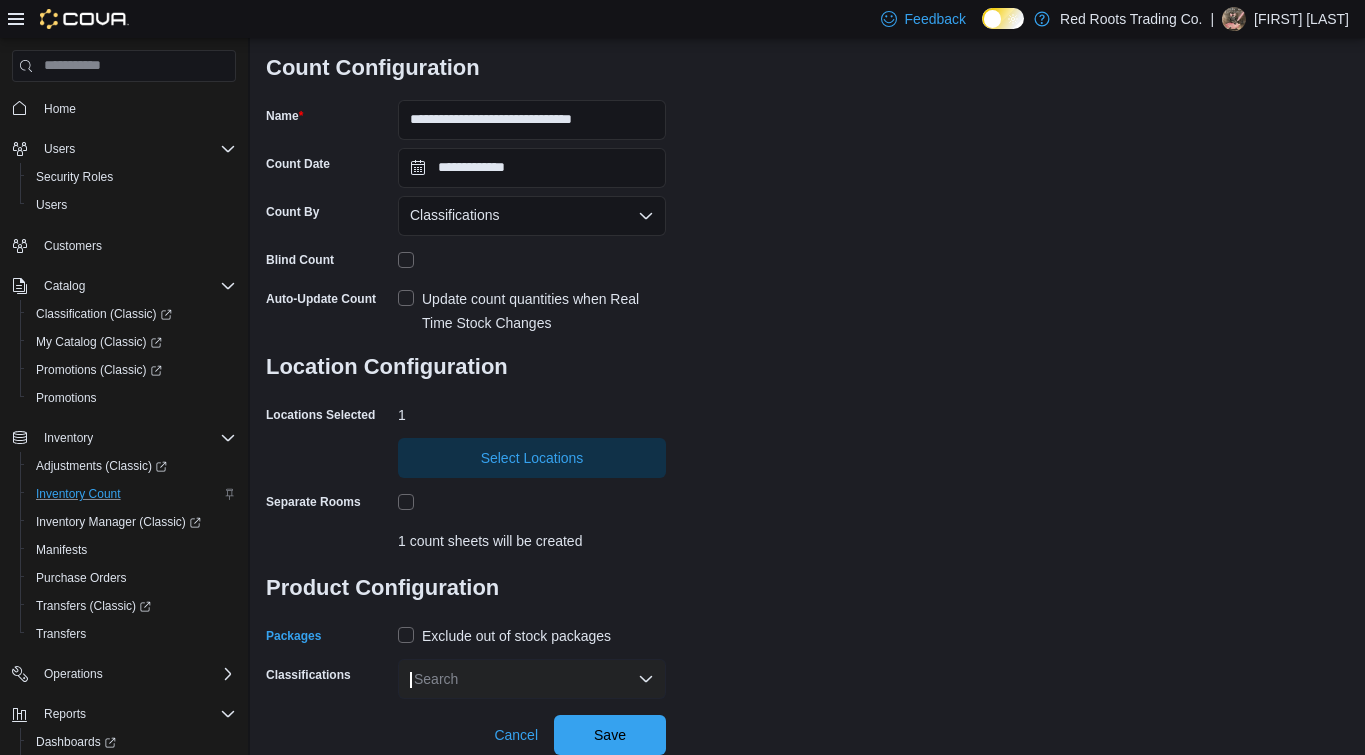 click on "Search" at bounding box center (532, 679) 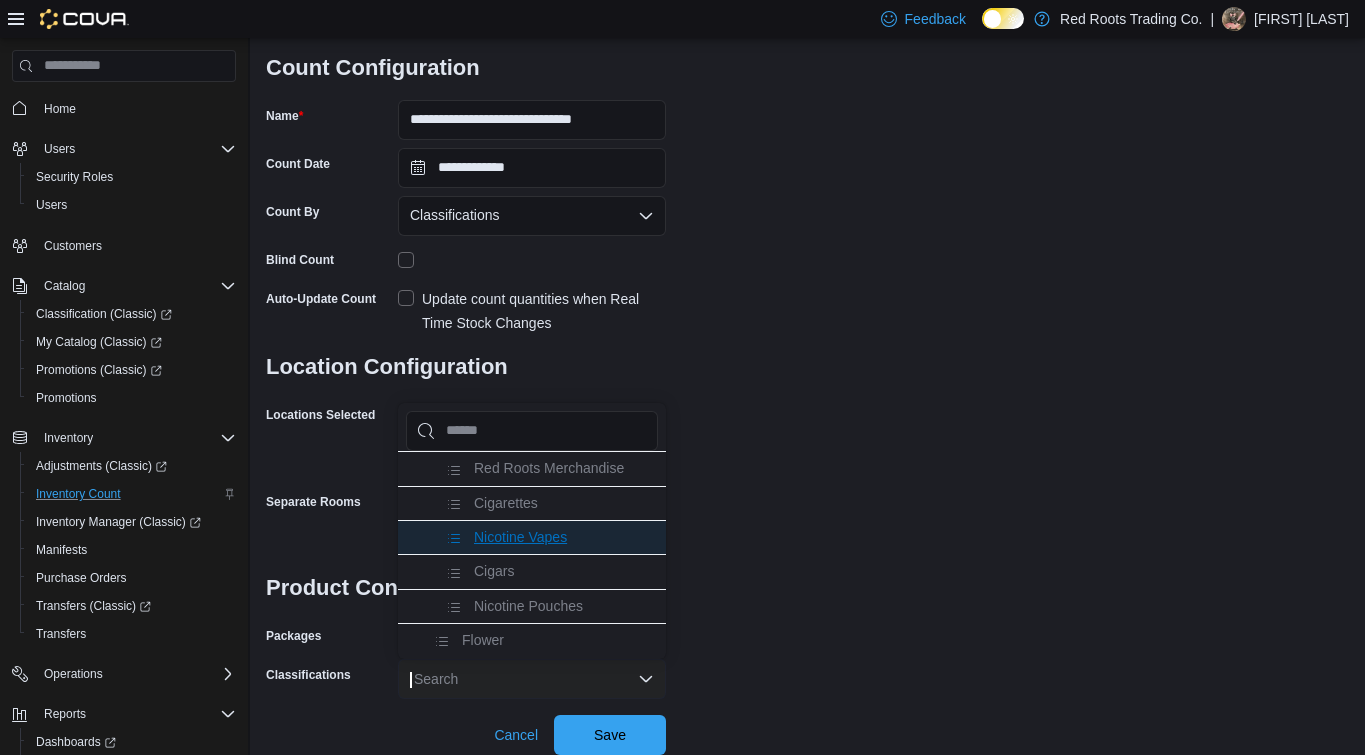 scroll, scrollTop: 77, scrollLeft: 0, axis: vertical 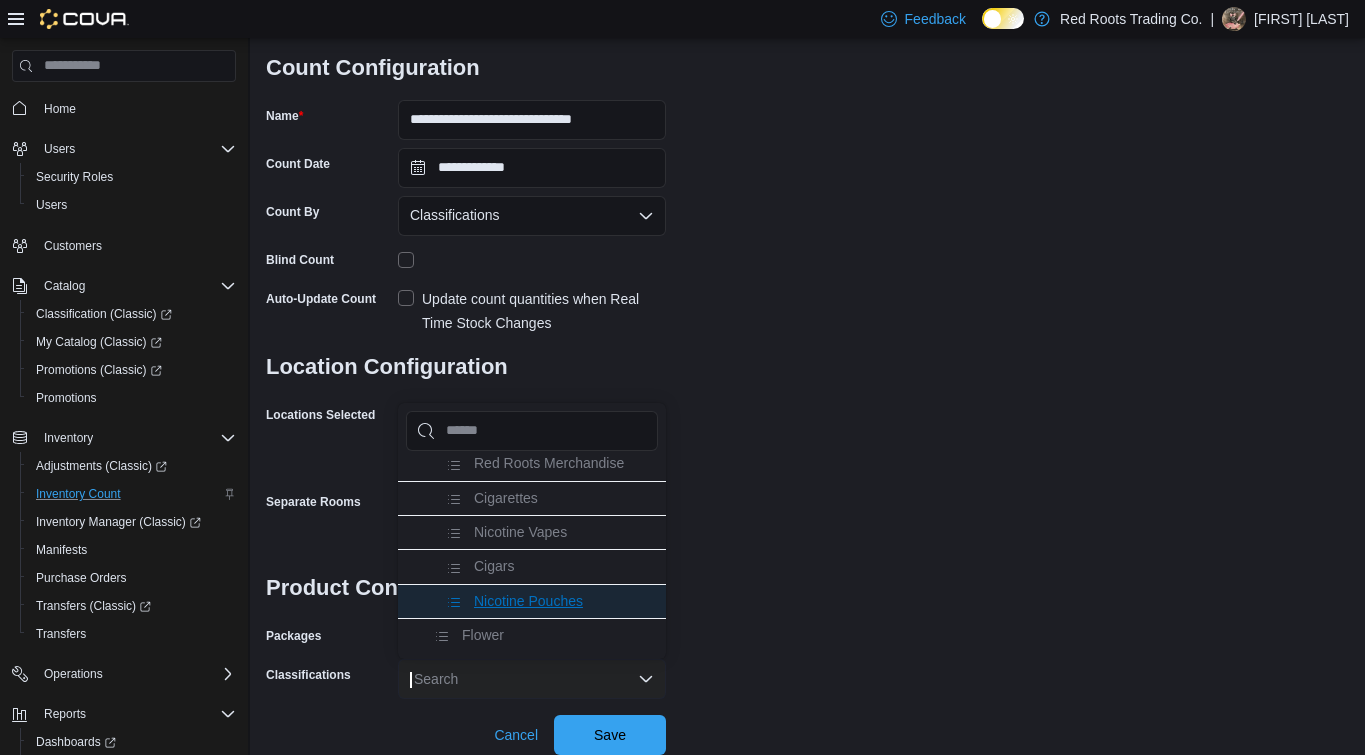 click on "Nicotine Pouches" at bounding box center [528, 601] 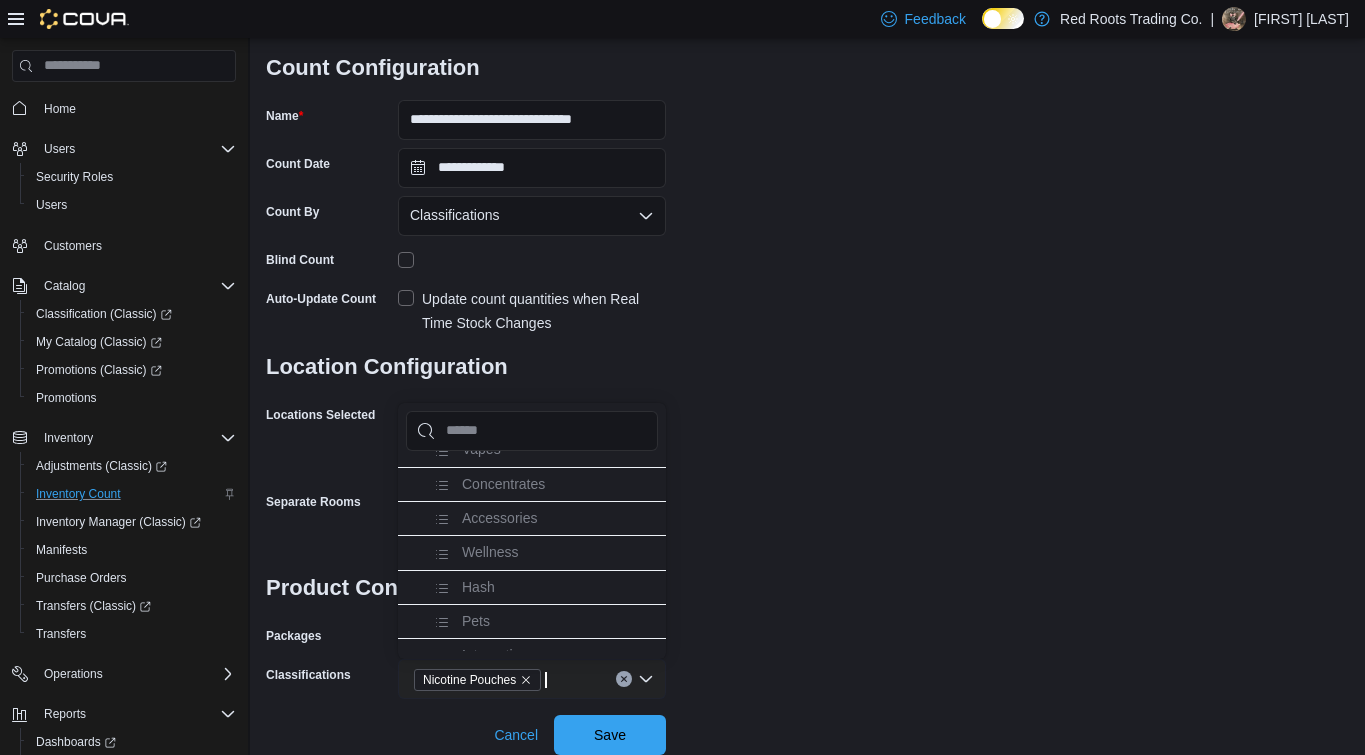 scroll, scrollTop: 339, scrollLeft: 0, axis: vertical 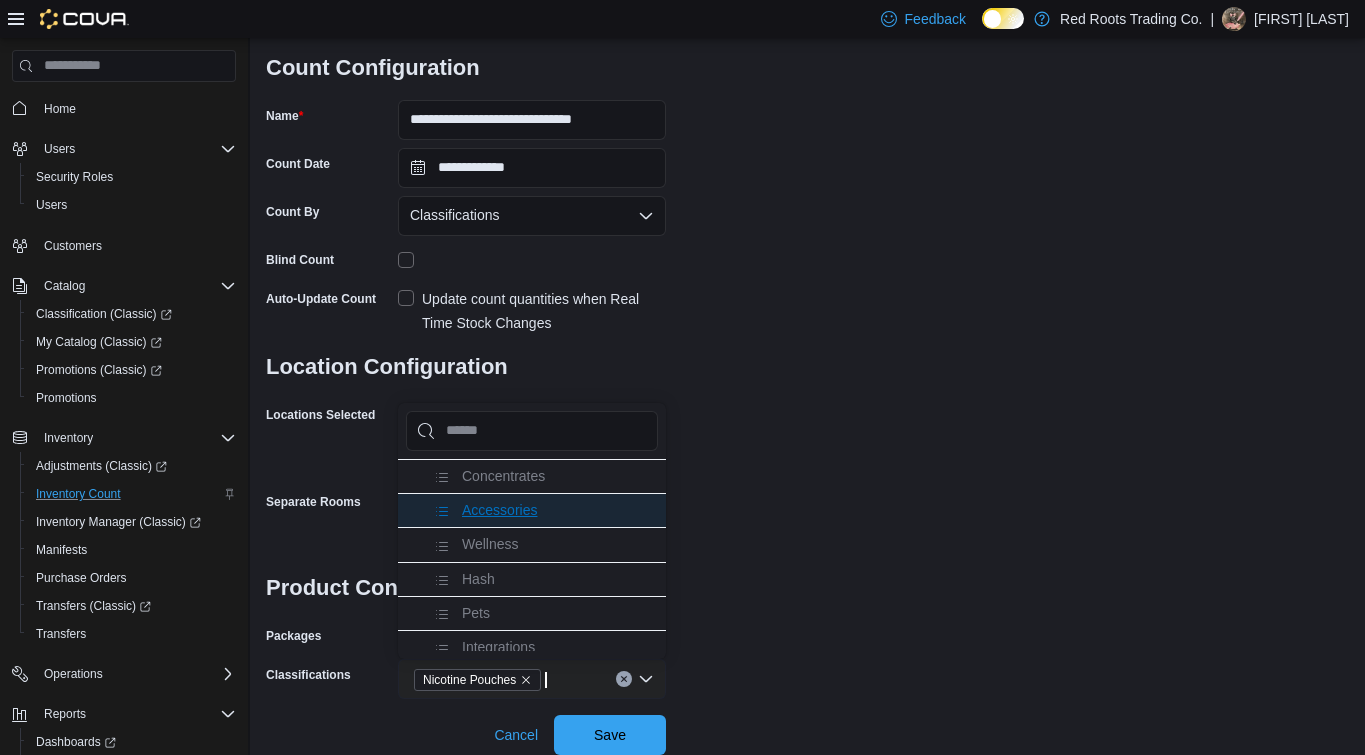 click on "Accessories" at bounding box center [499, 510] 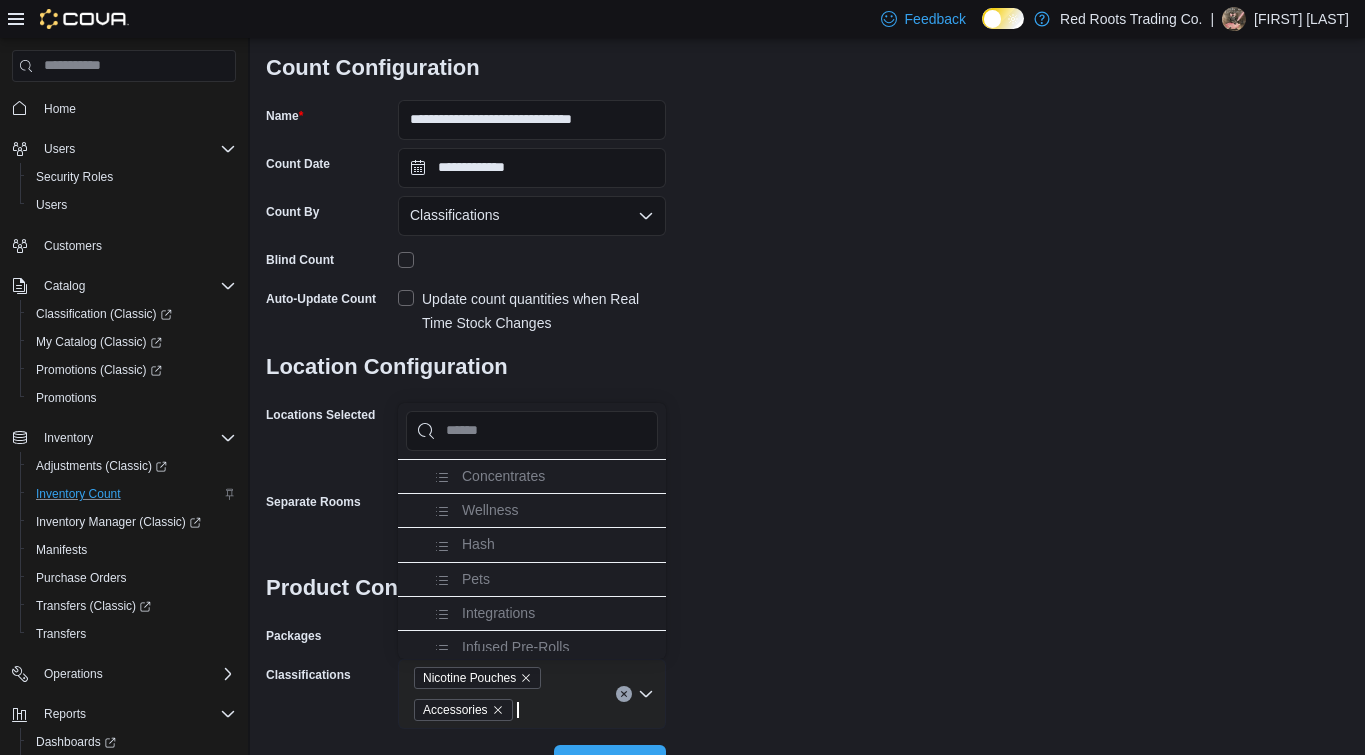 click on "**********" at bounding box center [807, 342] 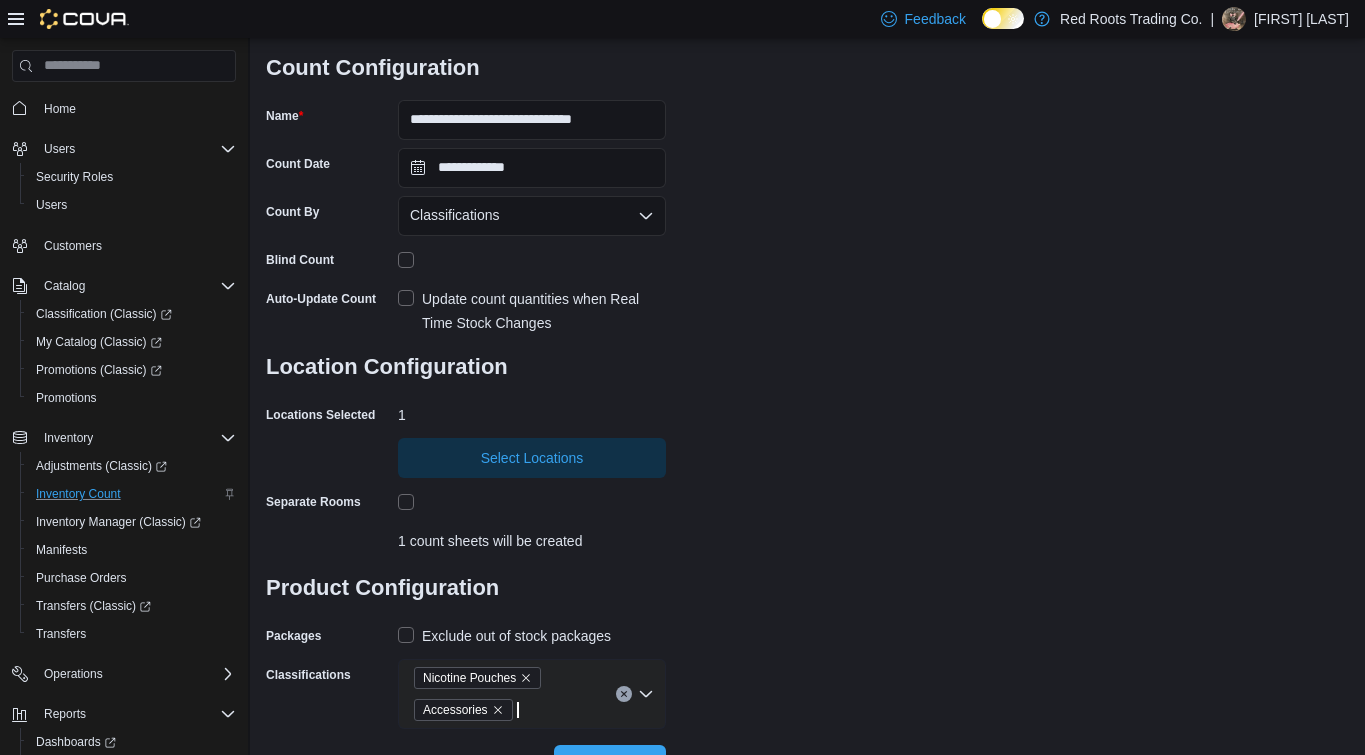 scroll, scrollTop: 164, scrollLeft: 0, axis: vertical 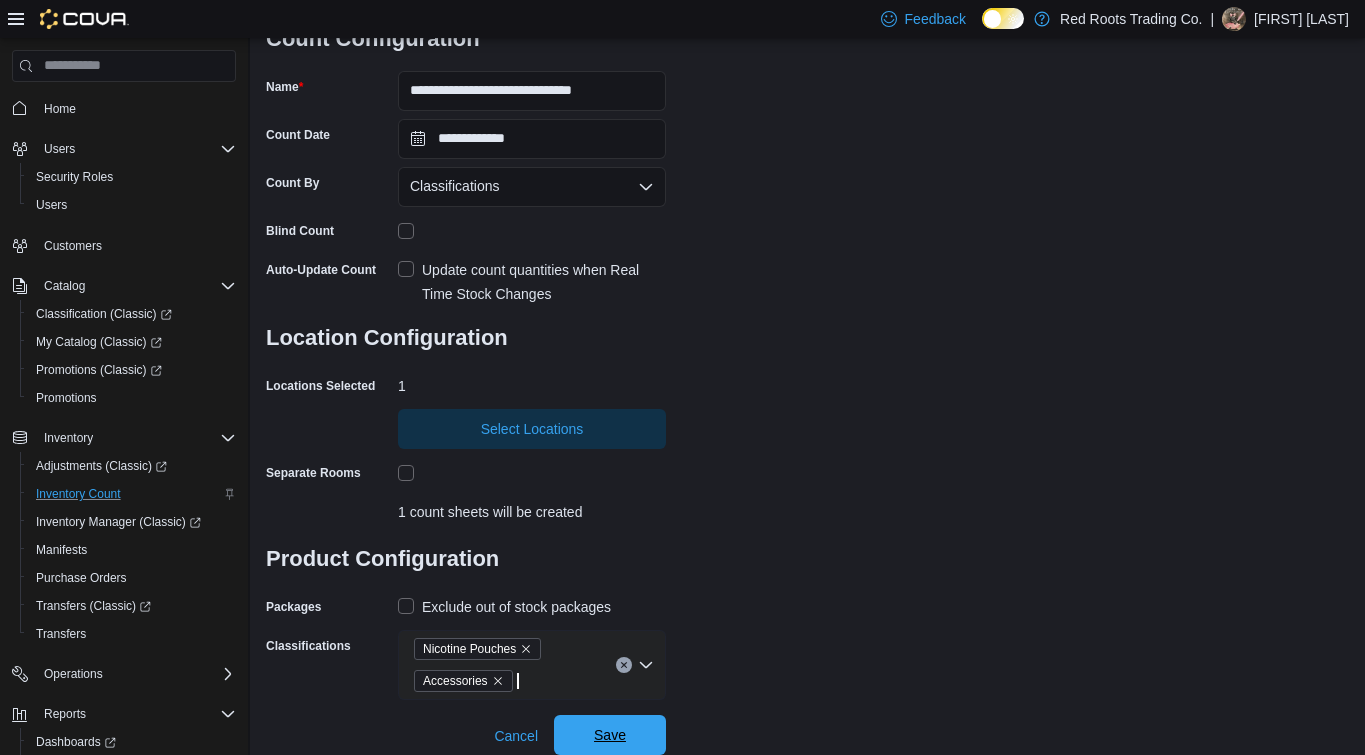 click on "Save" at bounding box center (610, 735) 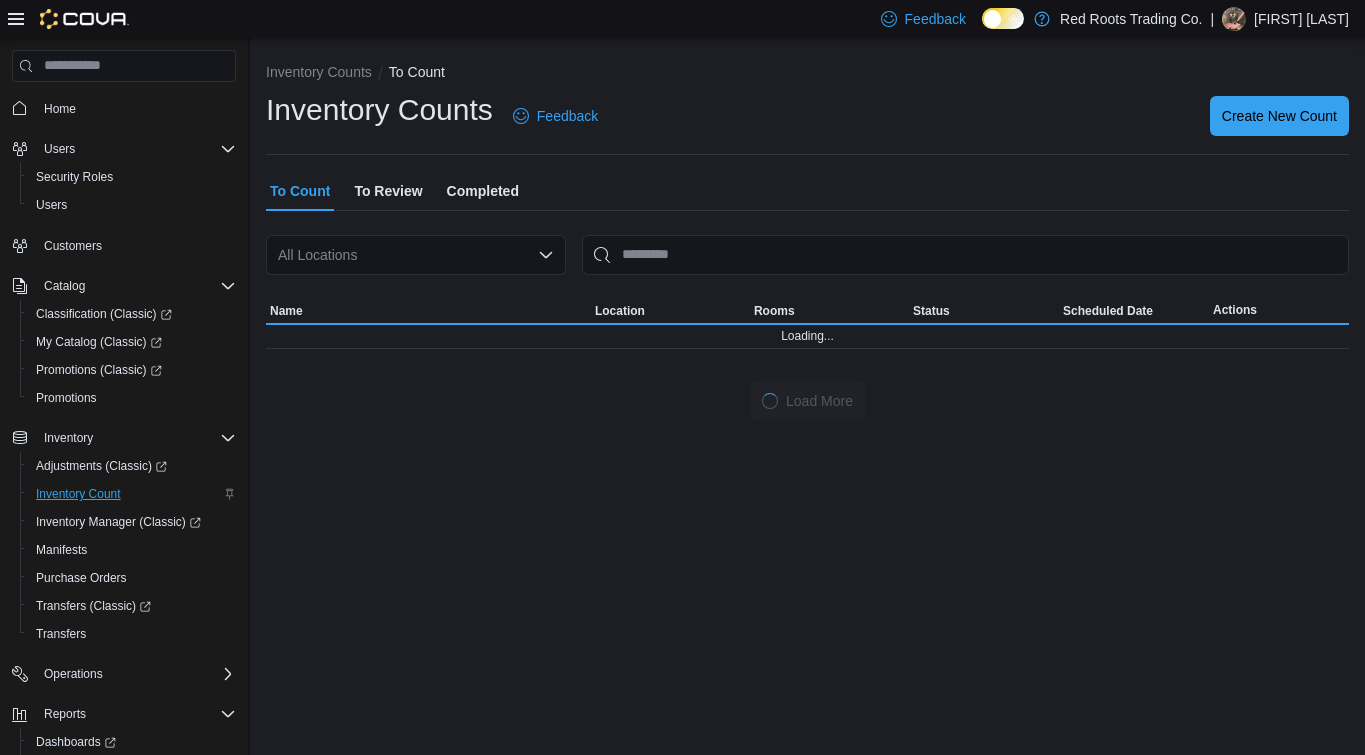 scroll, scrollTop: 0, scrollLeft: 0, axis: both 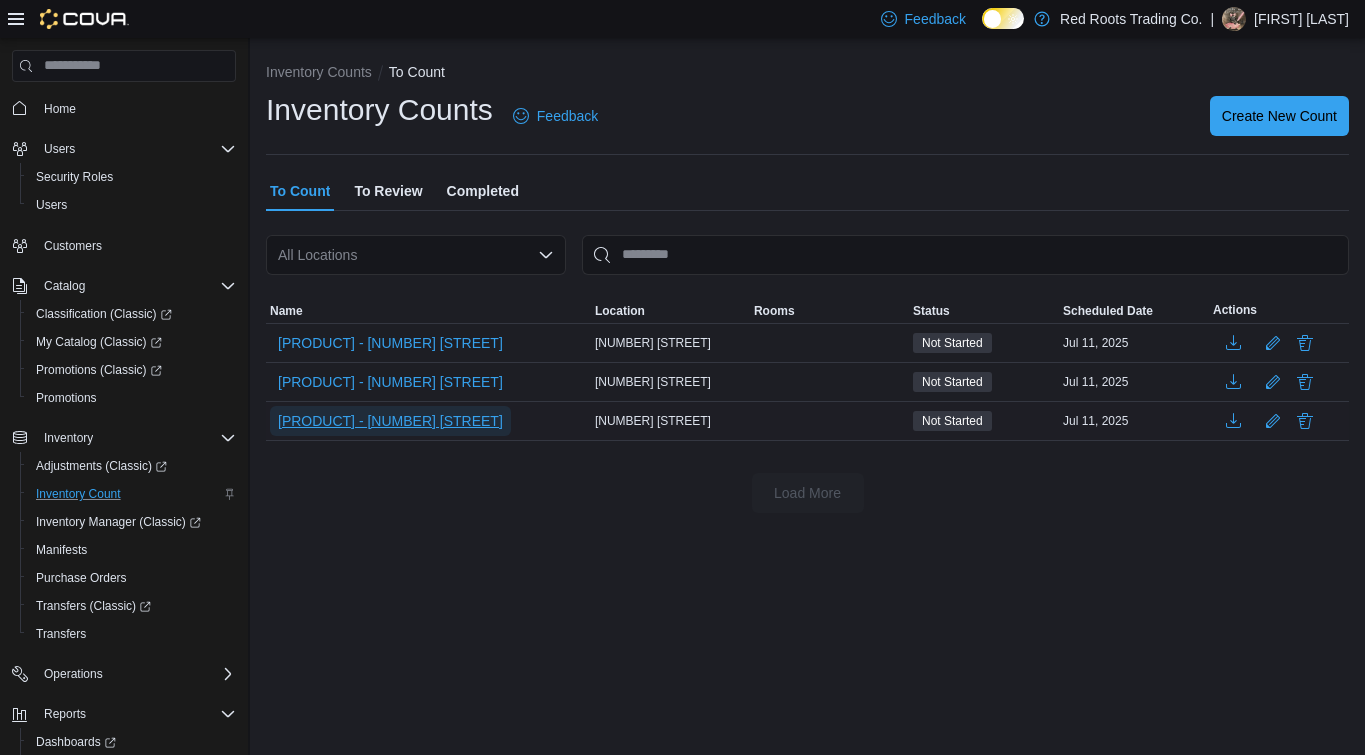 click on "[PRODUCT] - [NUMBER] [STREET]" at bounding box center (390, 421) 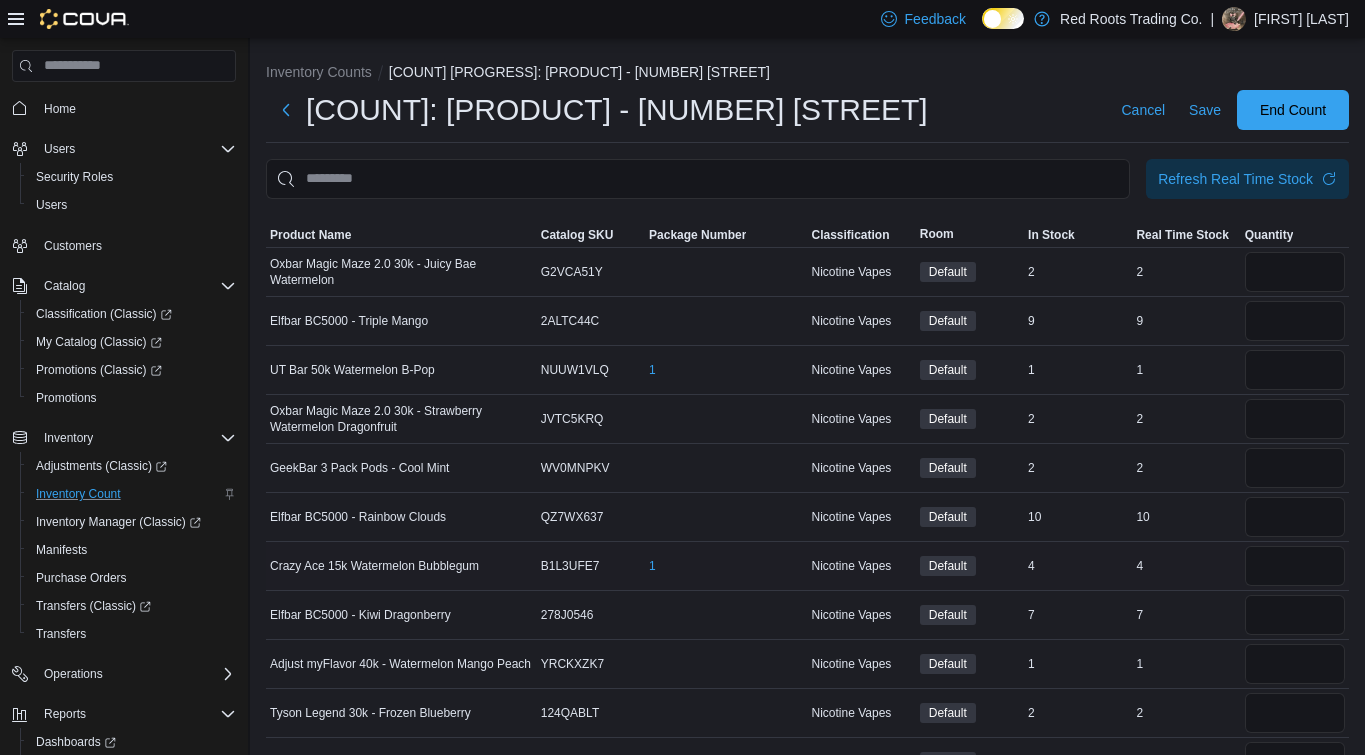 scroll, scrollTop: 3, scrollLeft: 0, axis: vertical 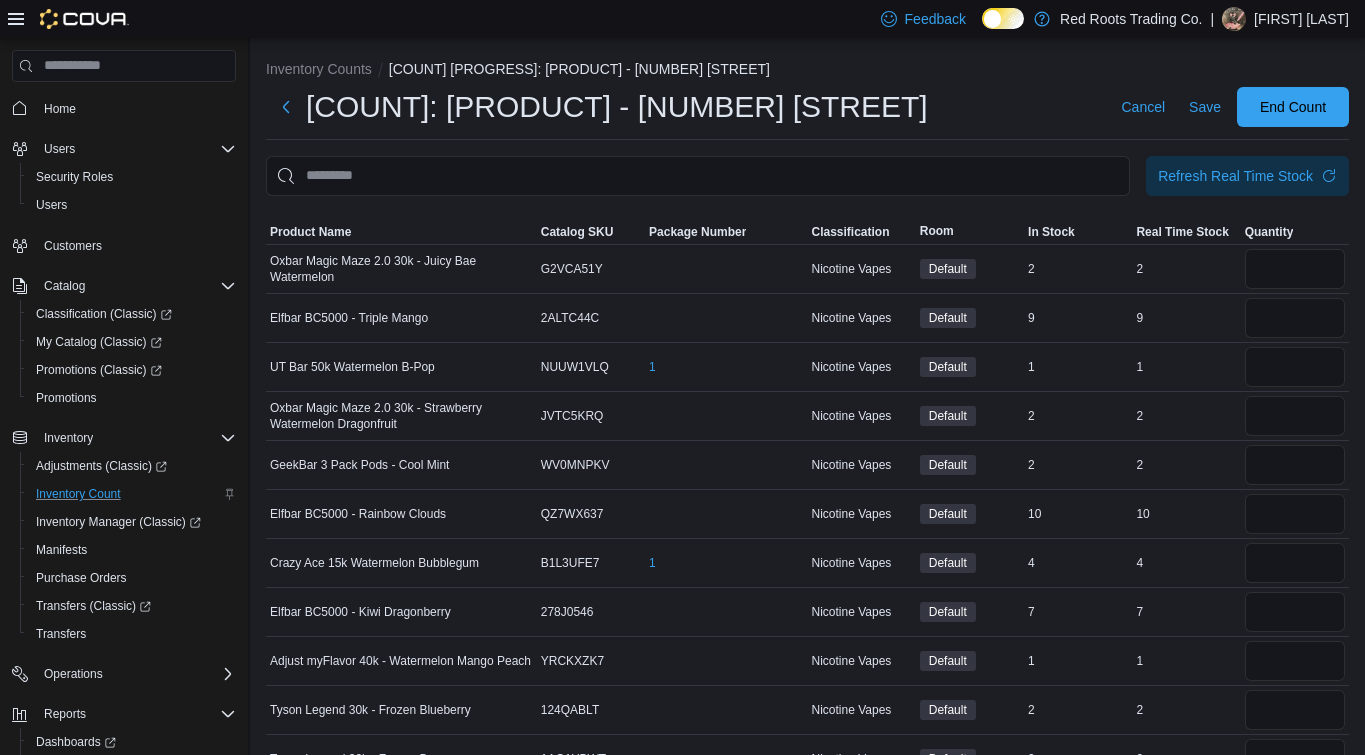 click 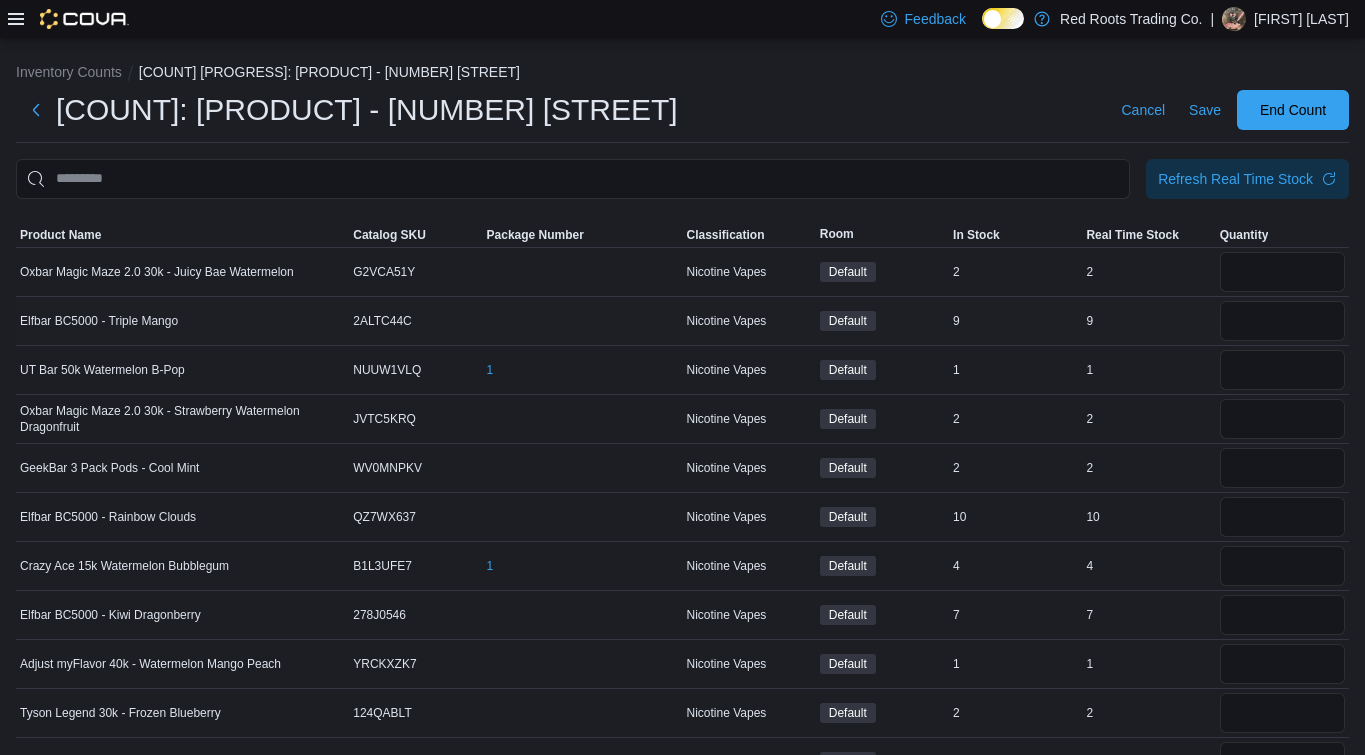 scroll, scrollTop: 0, scrollLeft: 0, axis: both 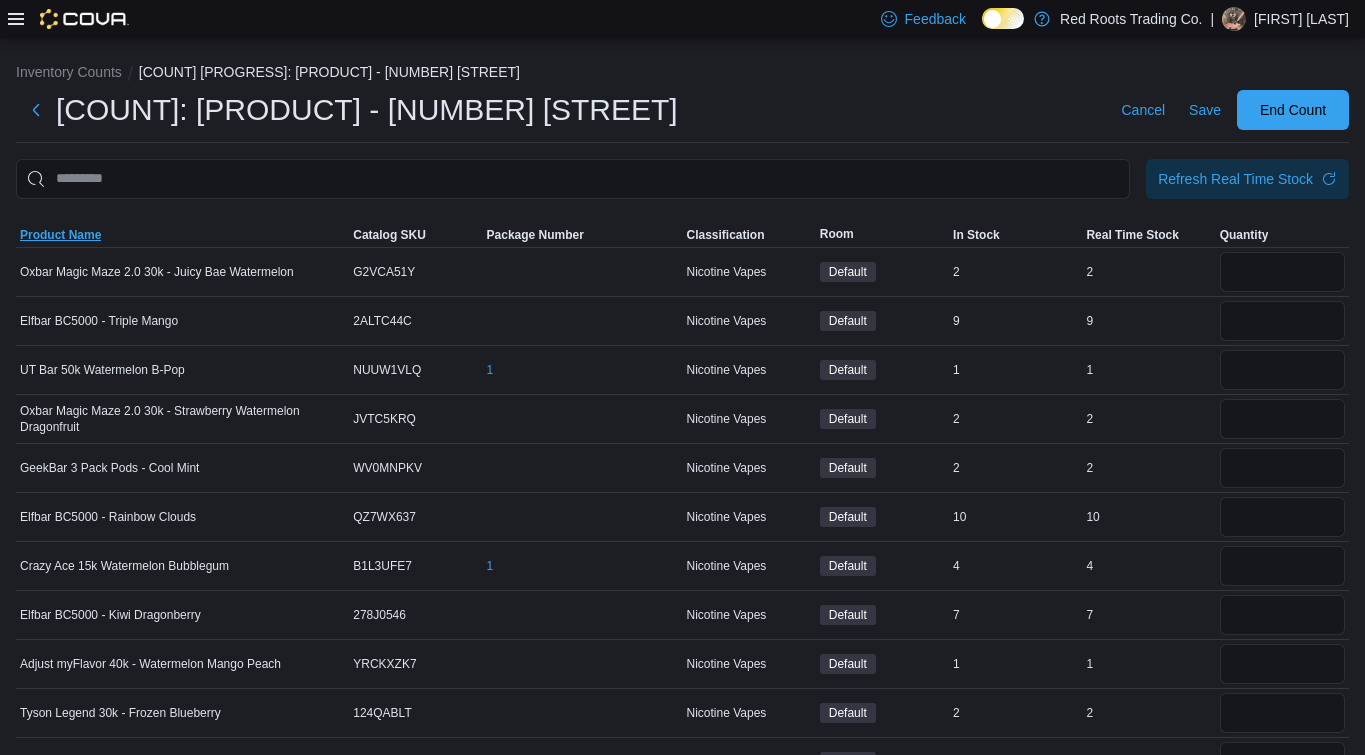 click on "Product Name" at bounding box center [60, 235] 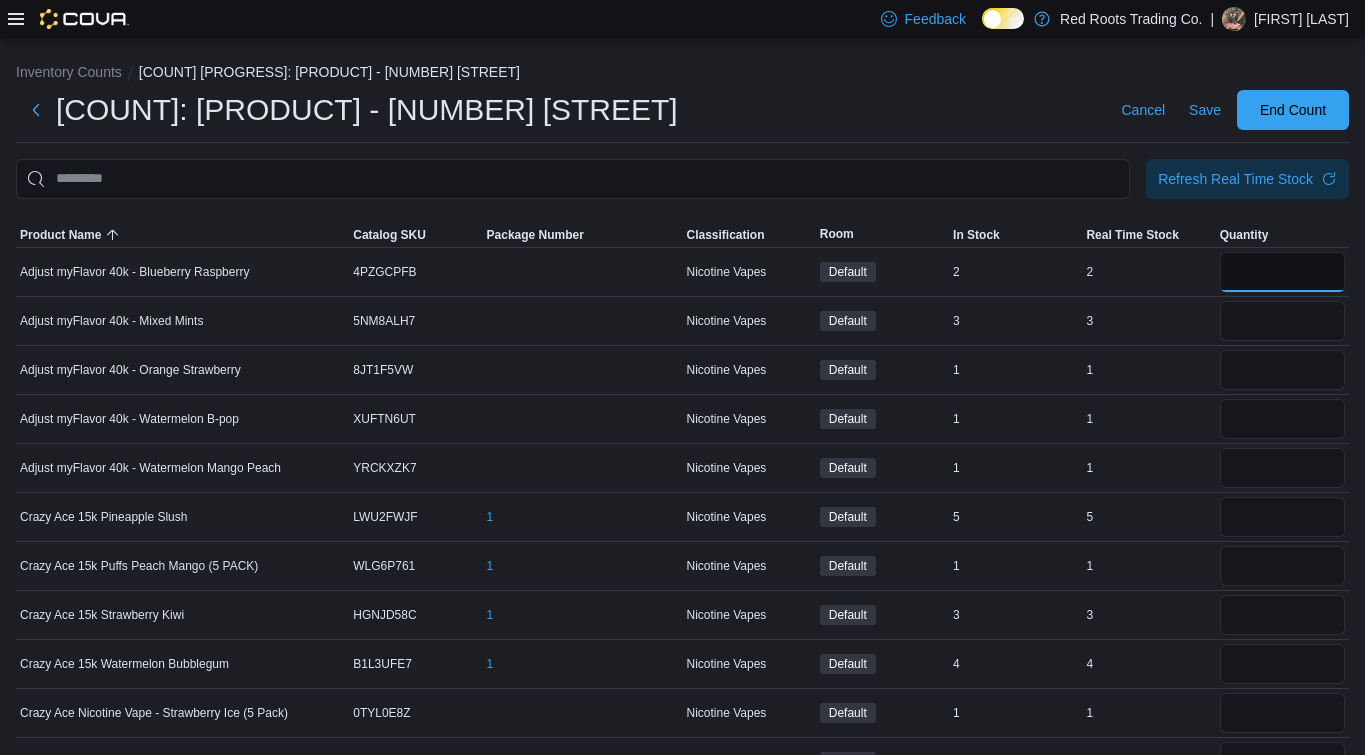 click at bounding box center (1282, 272) 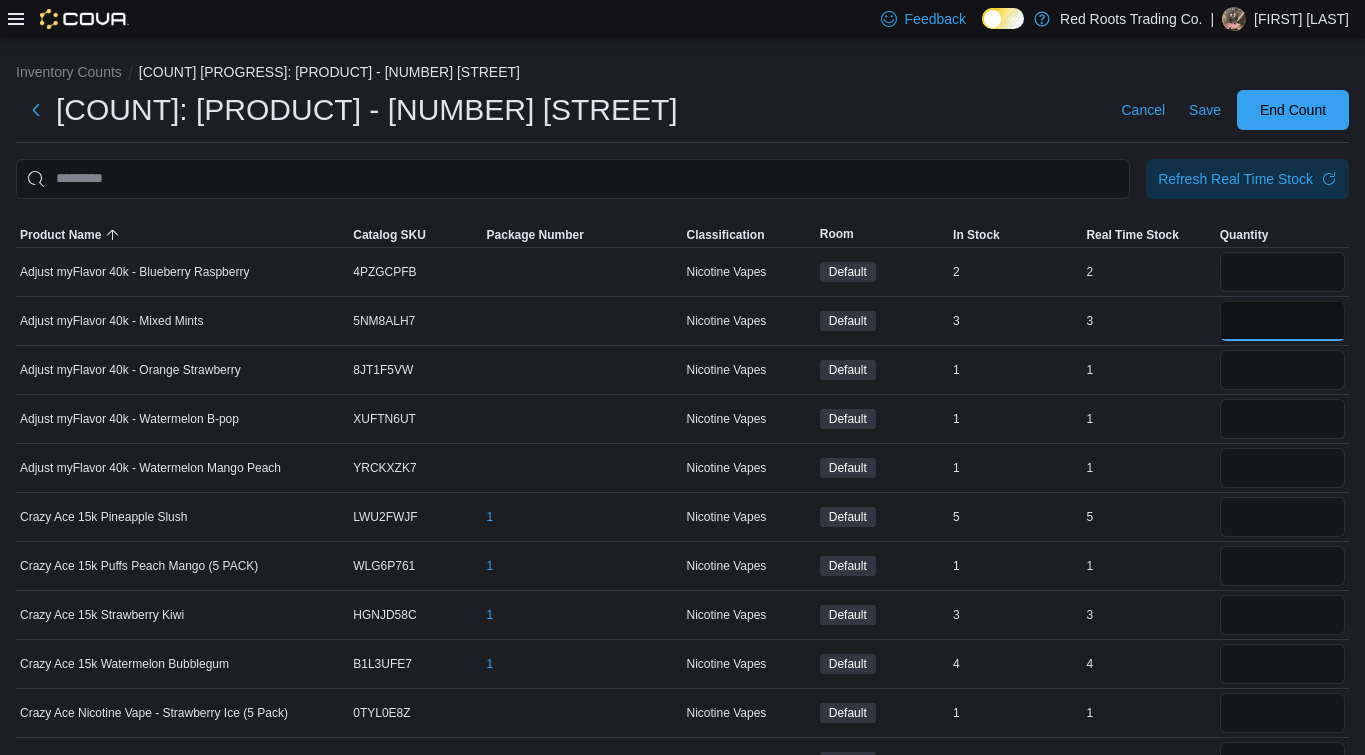 type 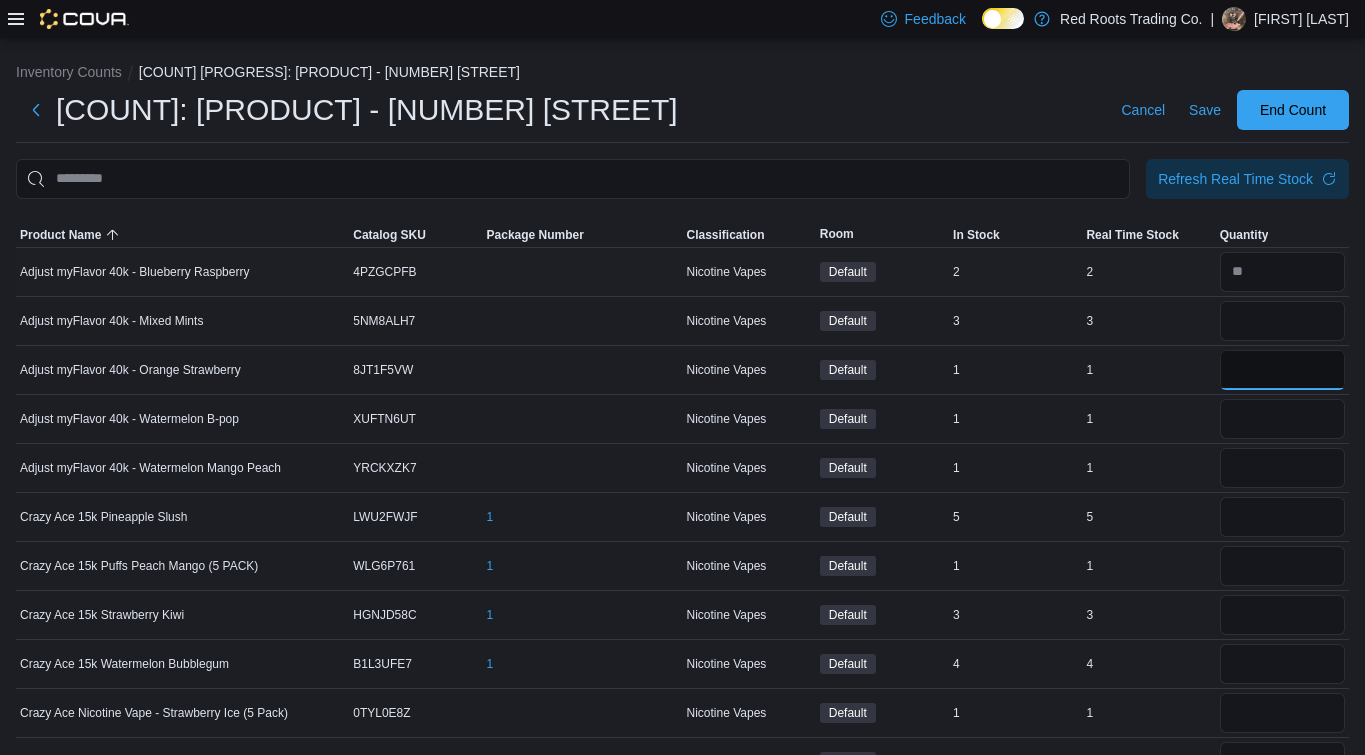 type on "*" 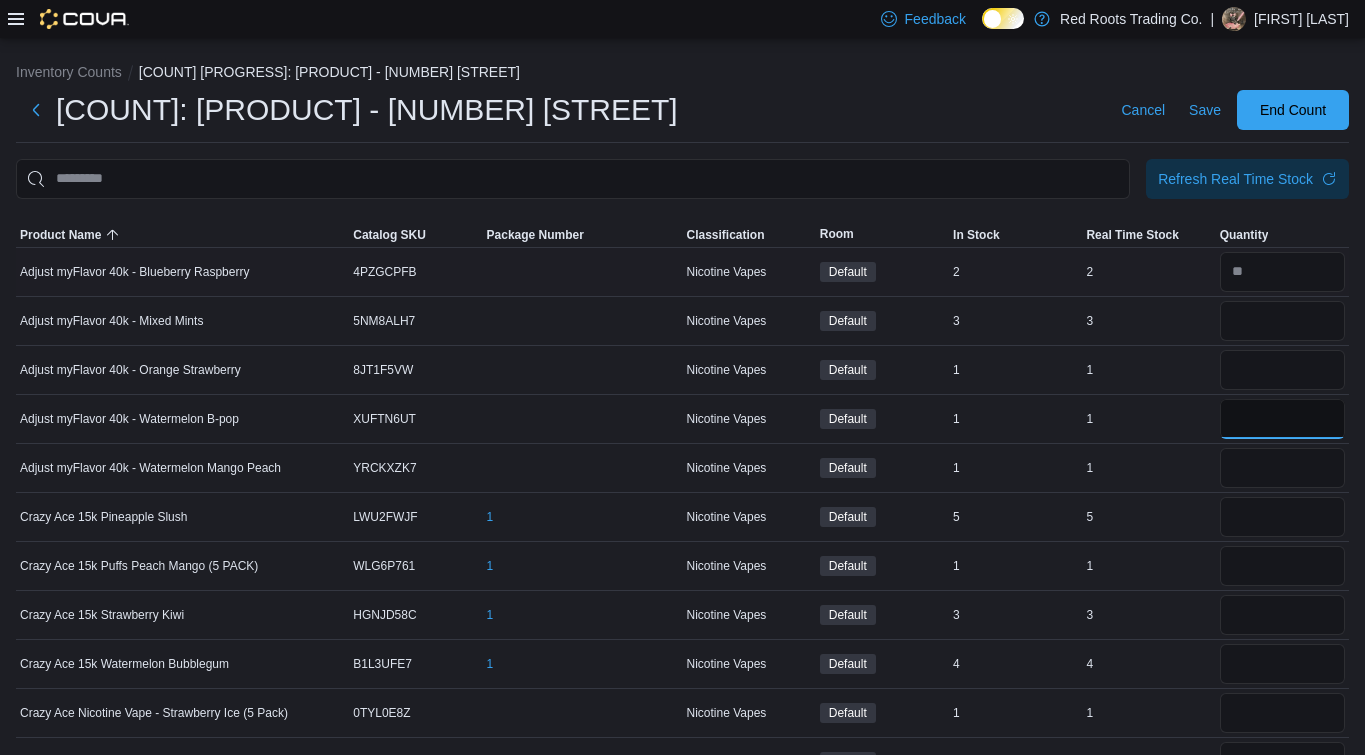 type 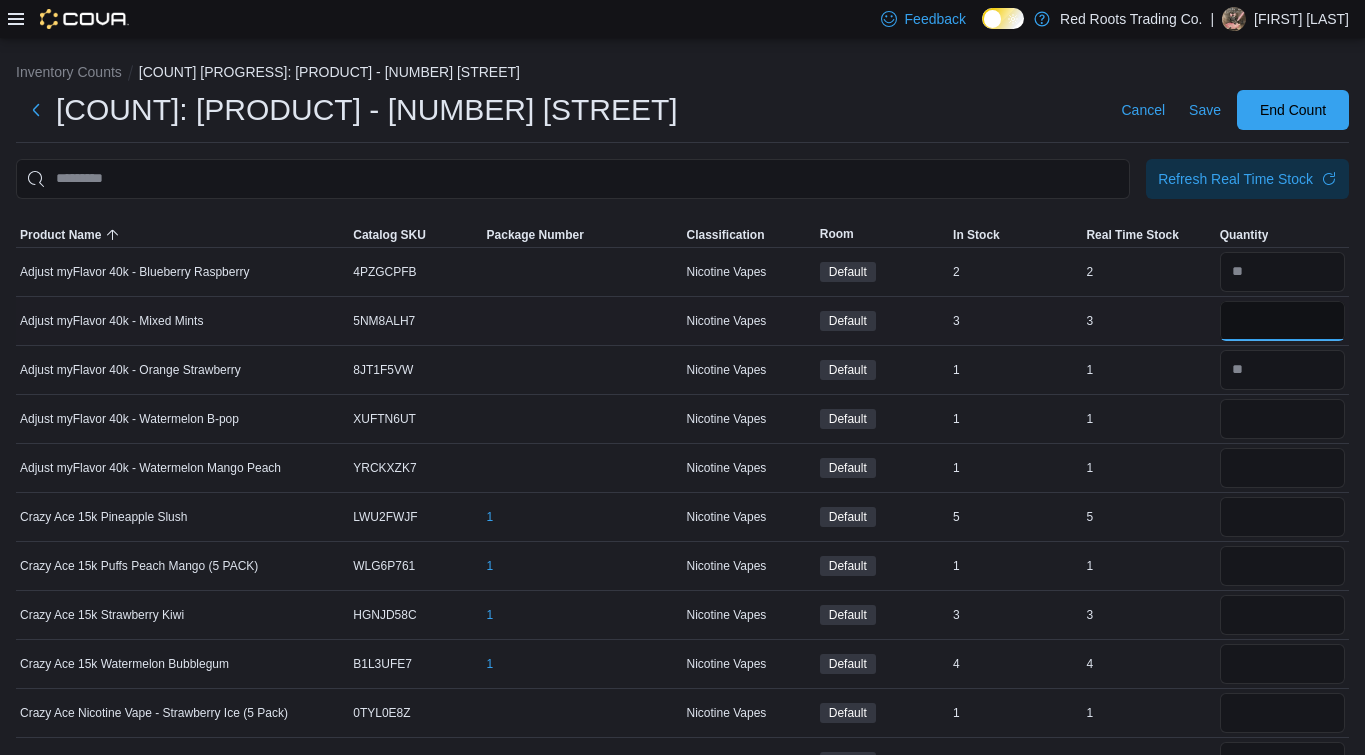 click at bounding box center [1282, 321] 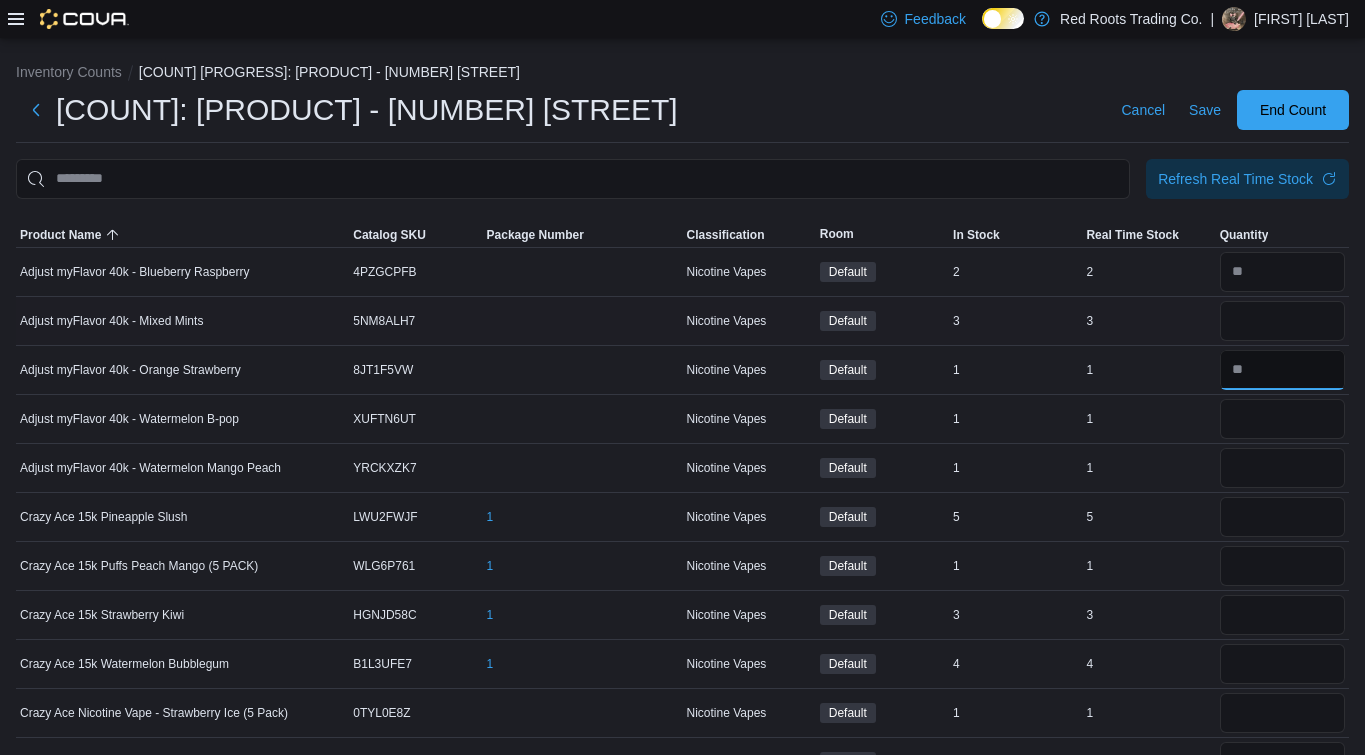 type 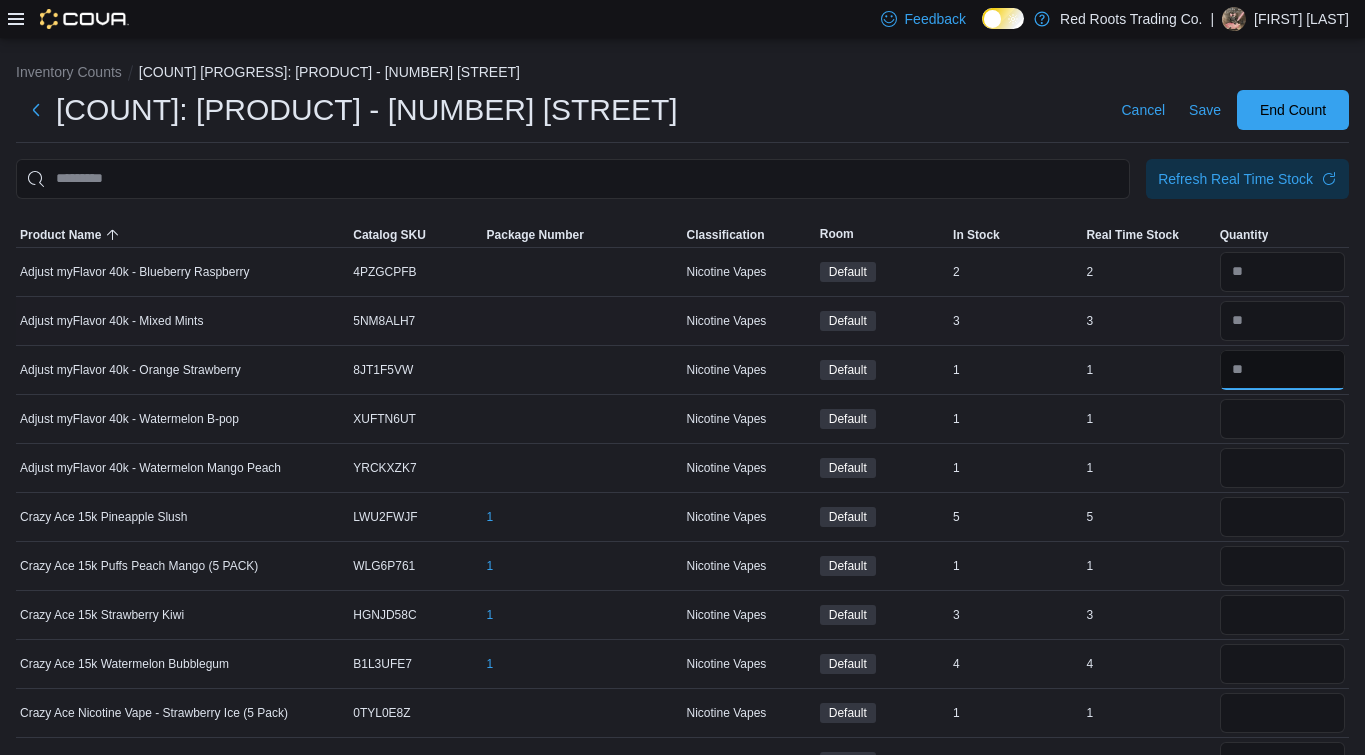 type on "*" 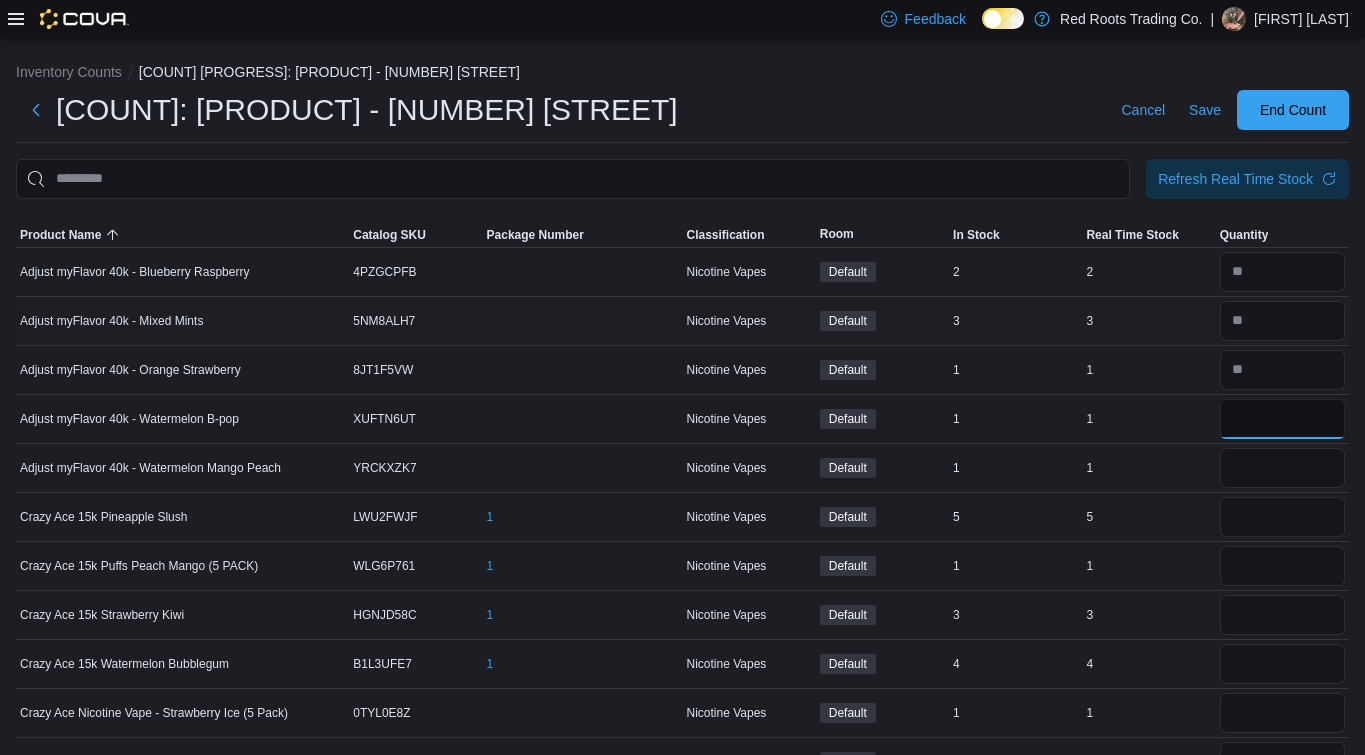 type 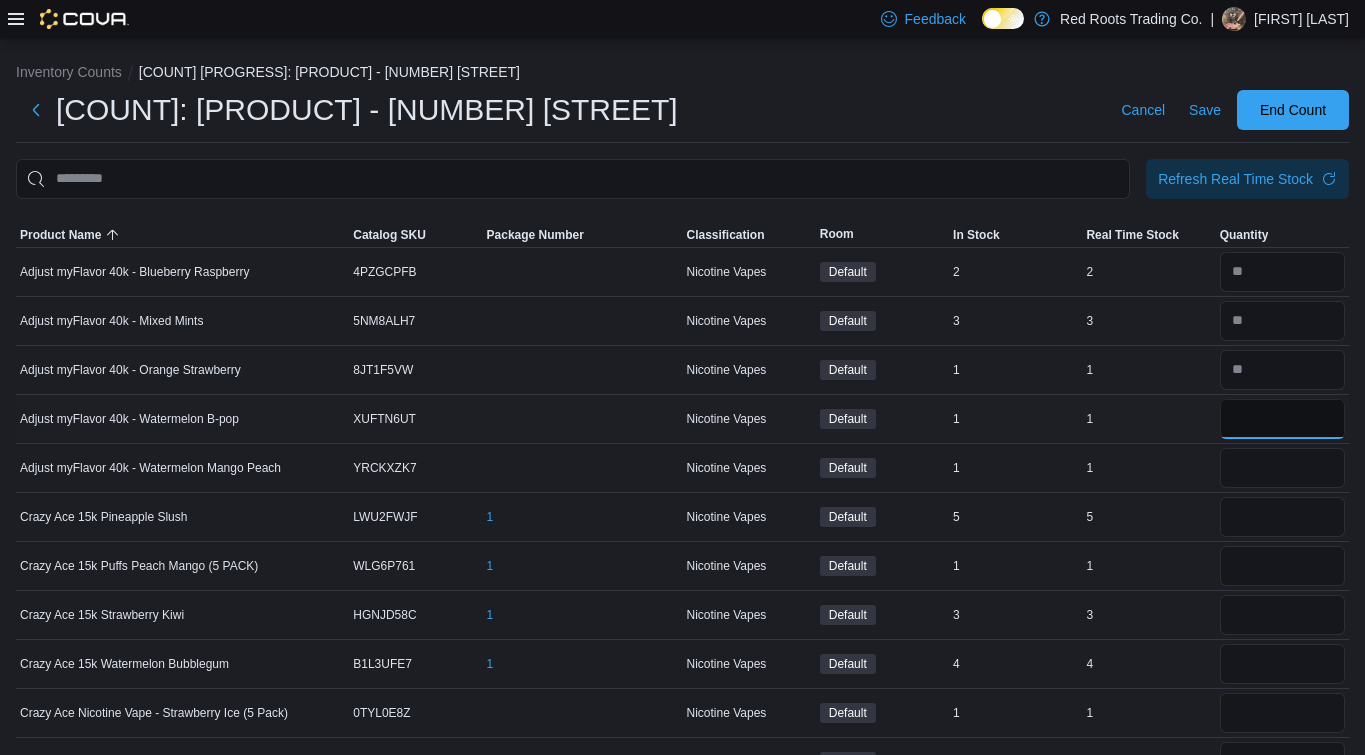 click at bounding box center (1282, 419) 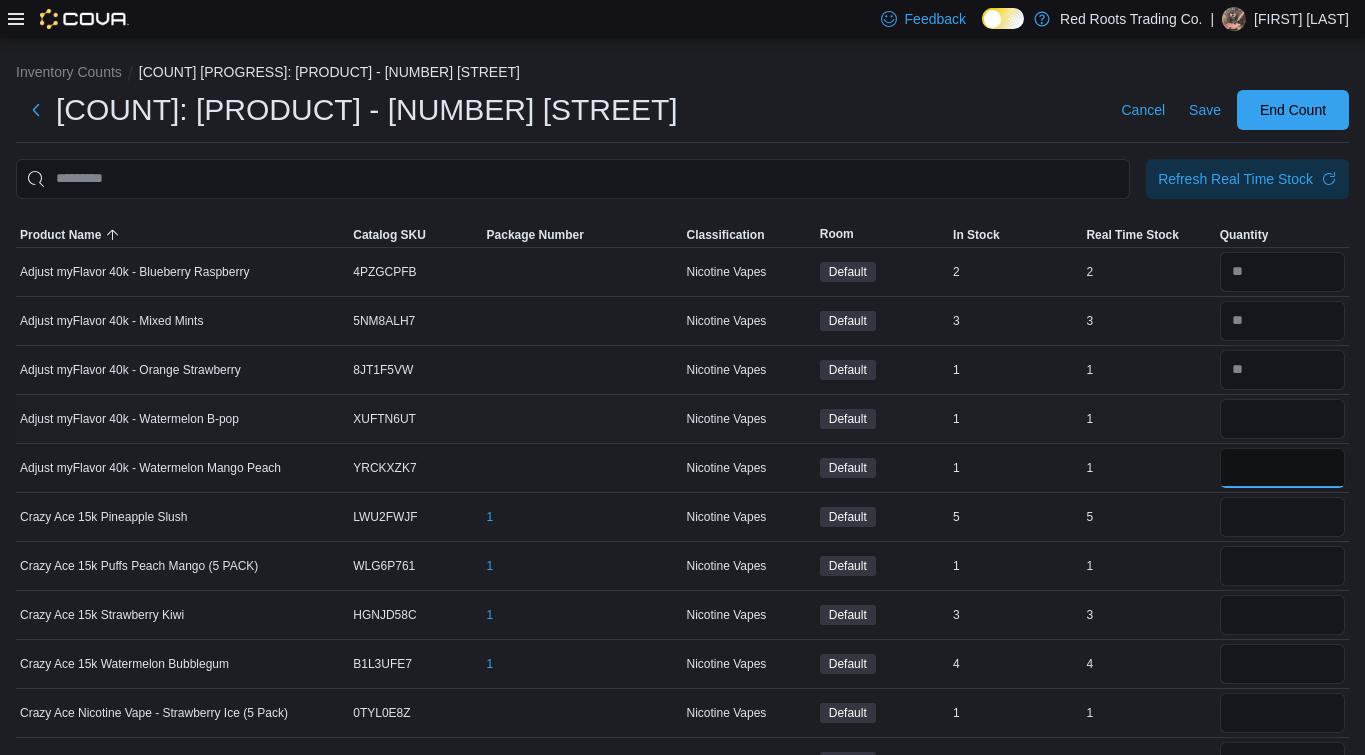 type 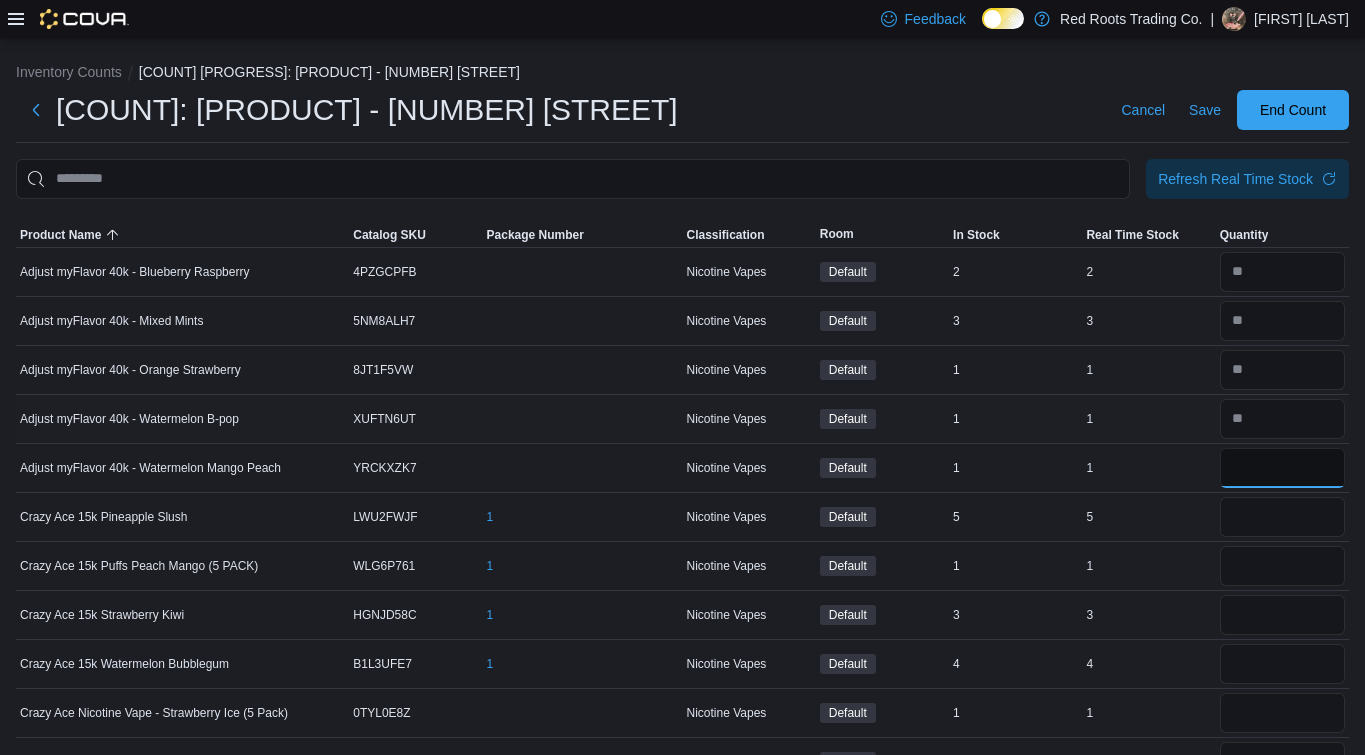 type on "*" 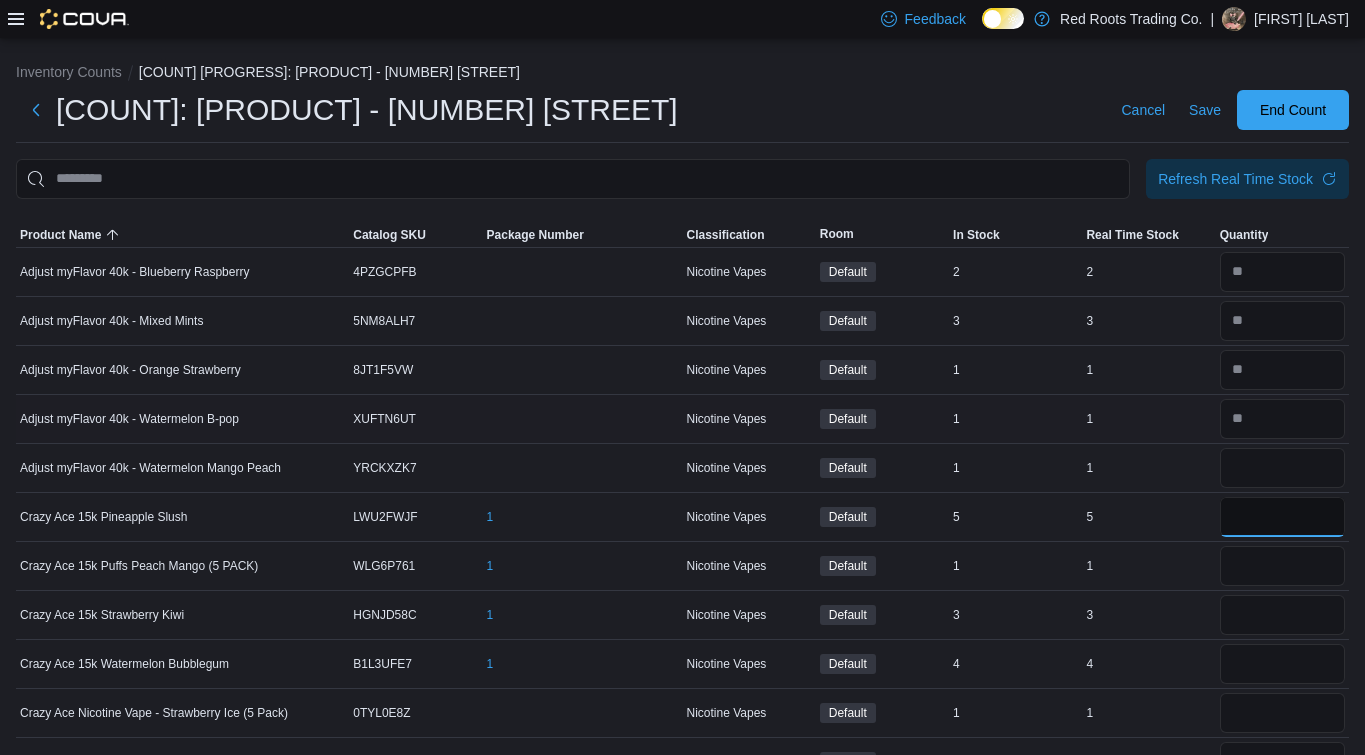 type 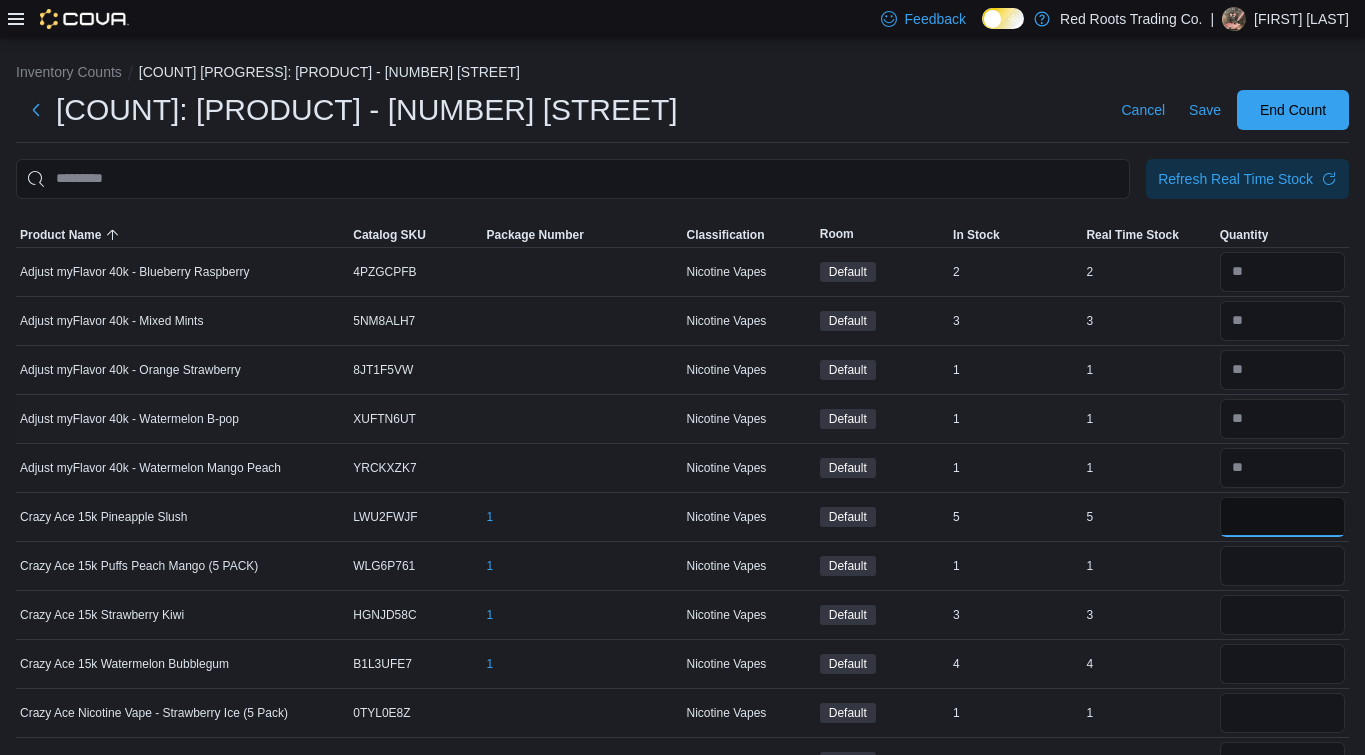type on "*" 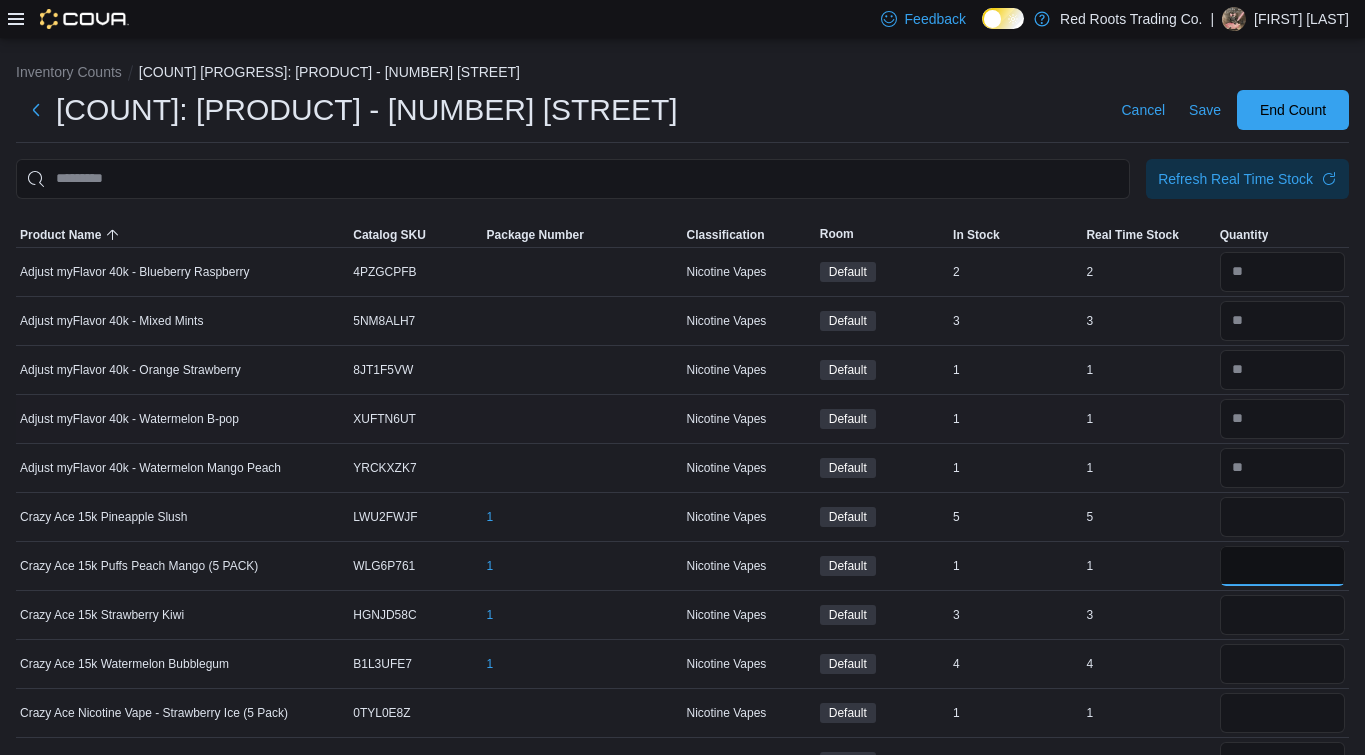 type 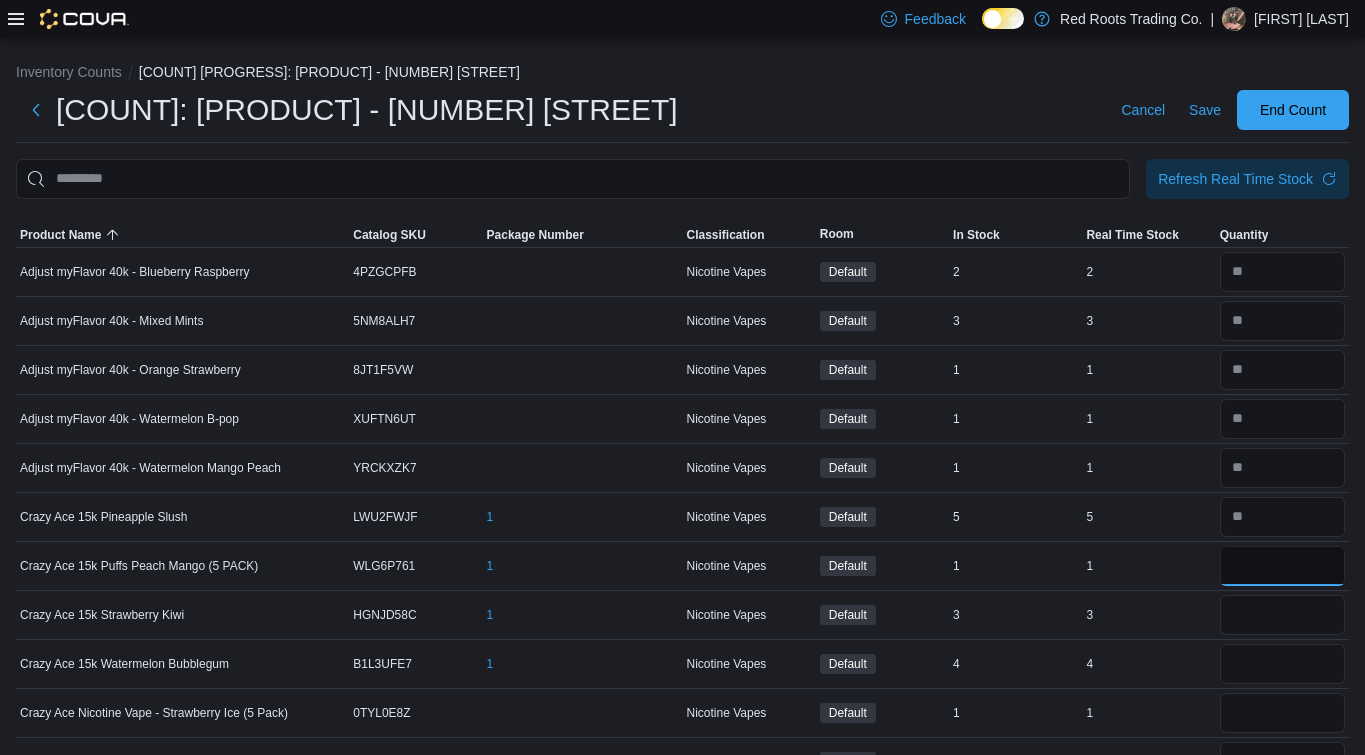 type on "*" 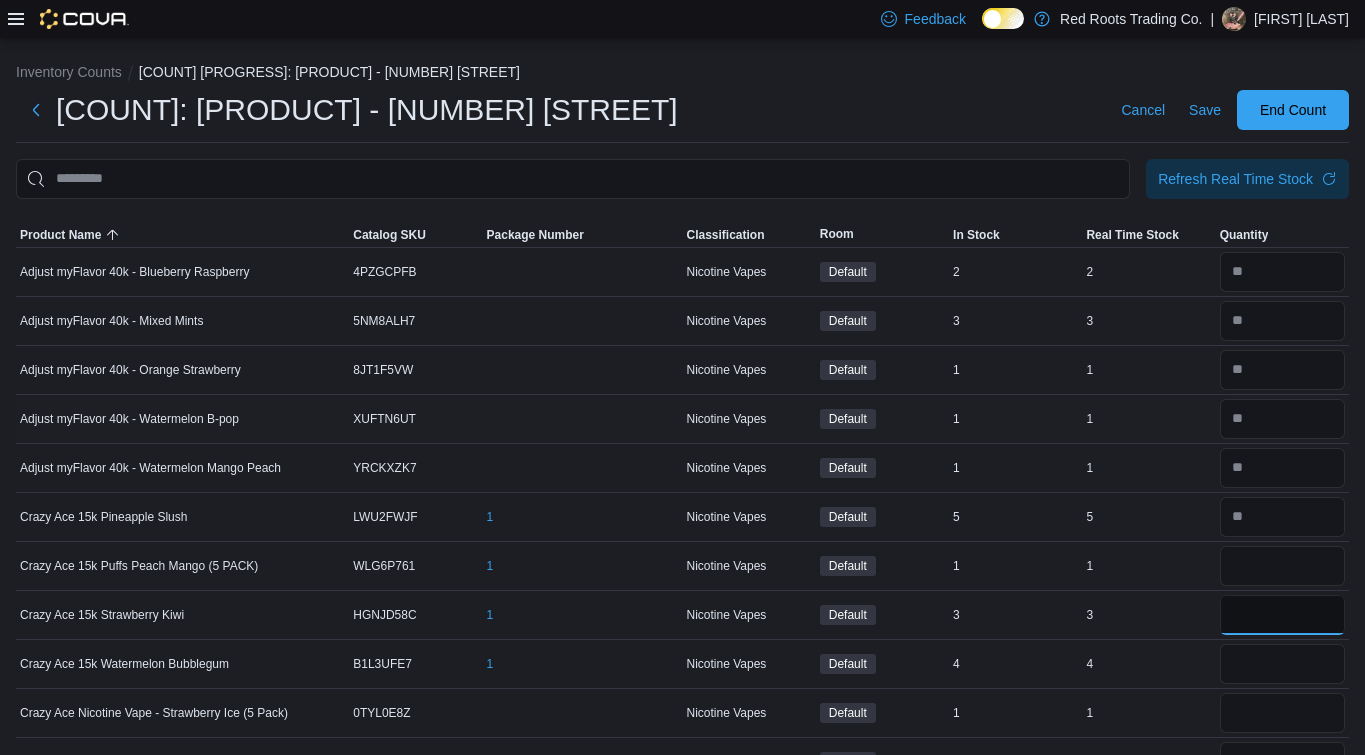 type 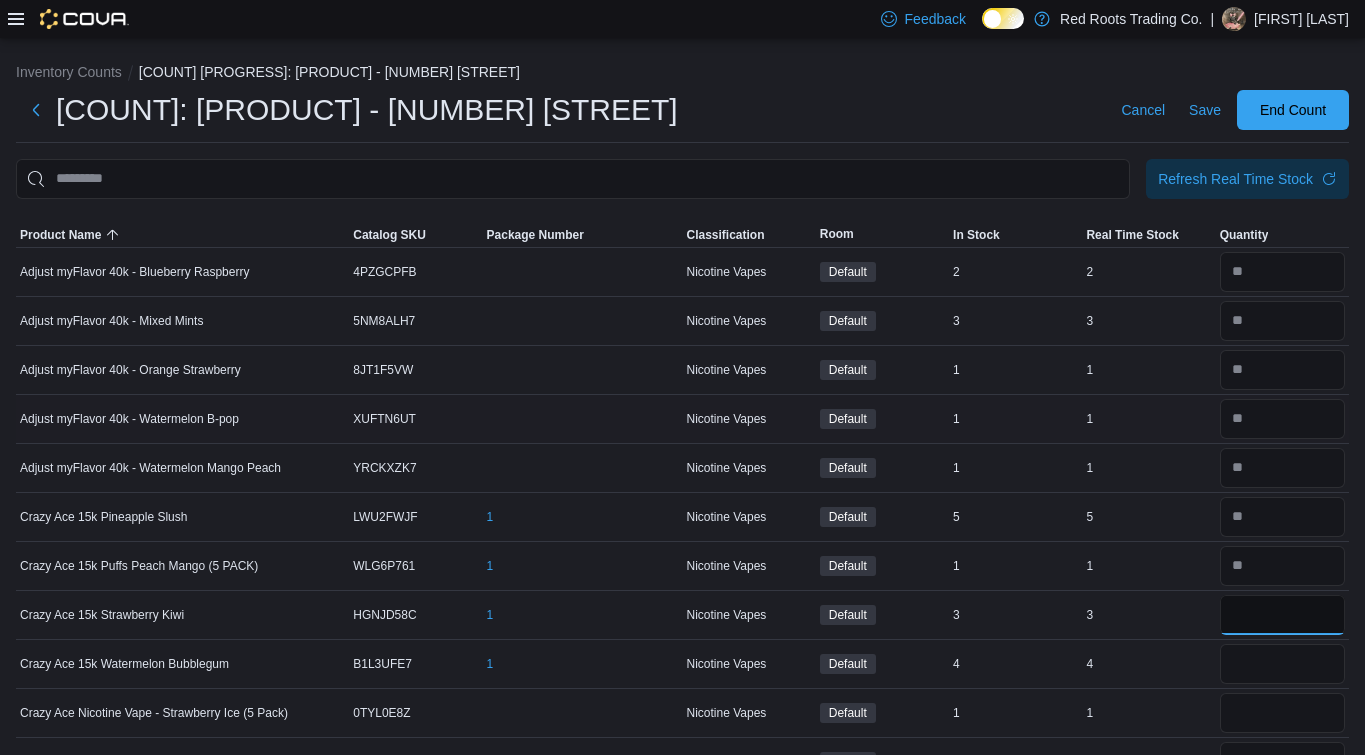type on "*" 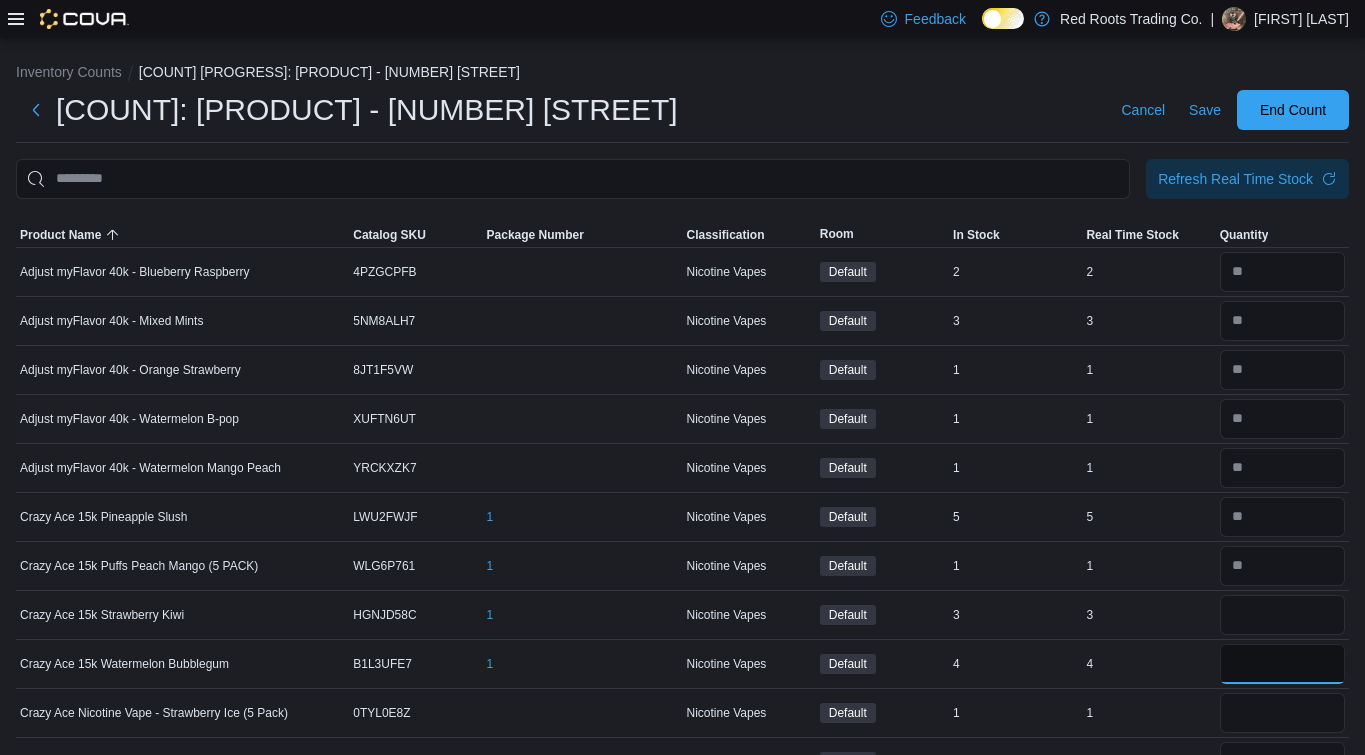 type 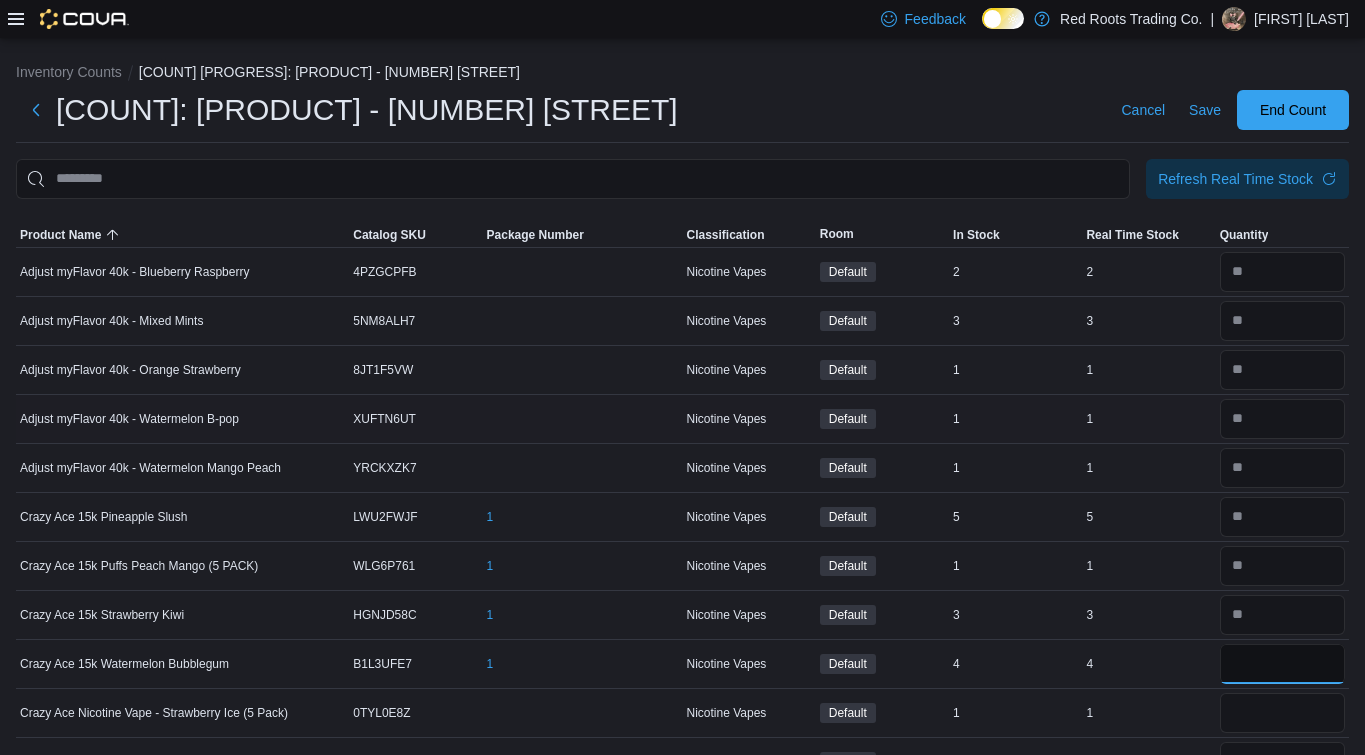 type on "*" 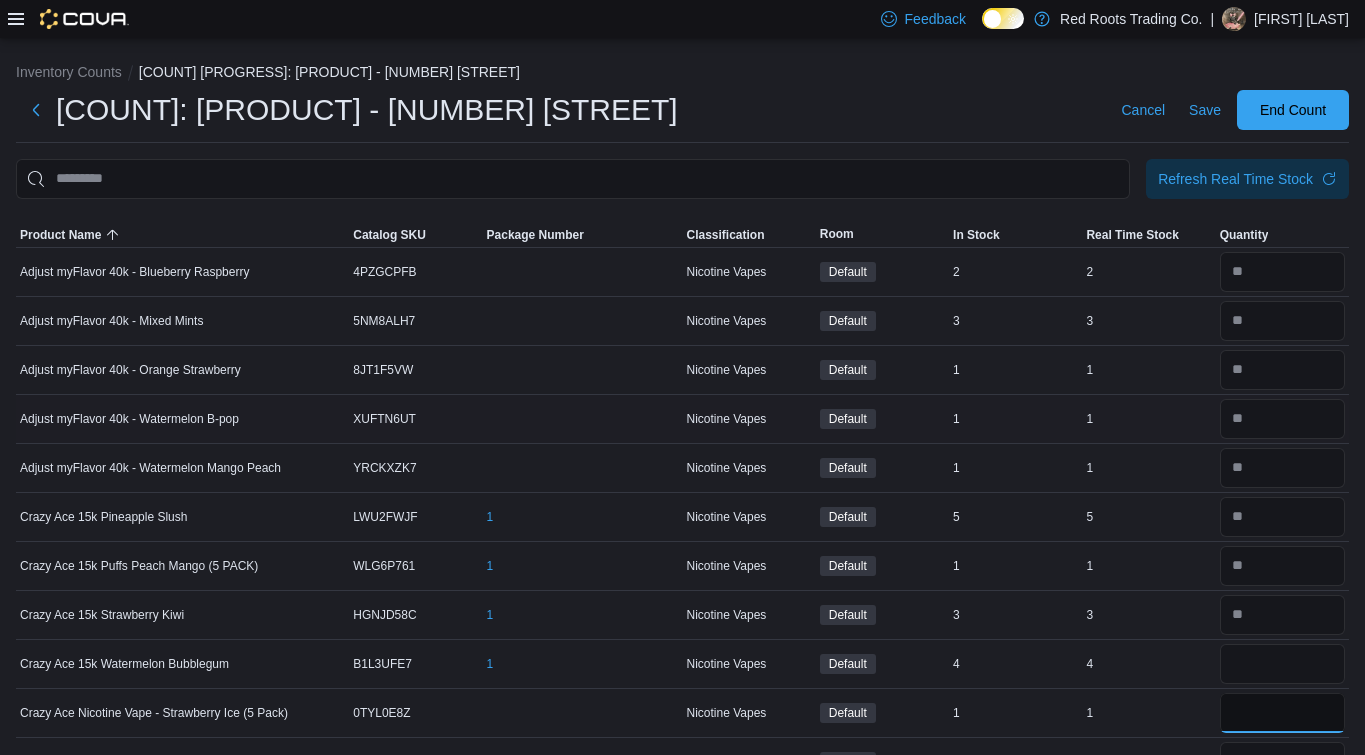 type 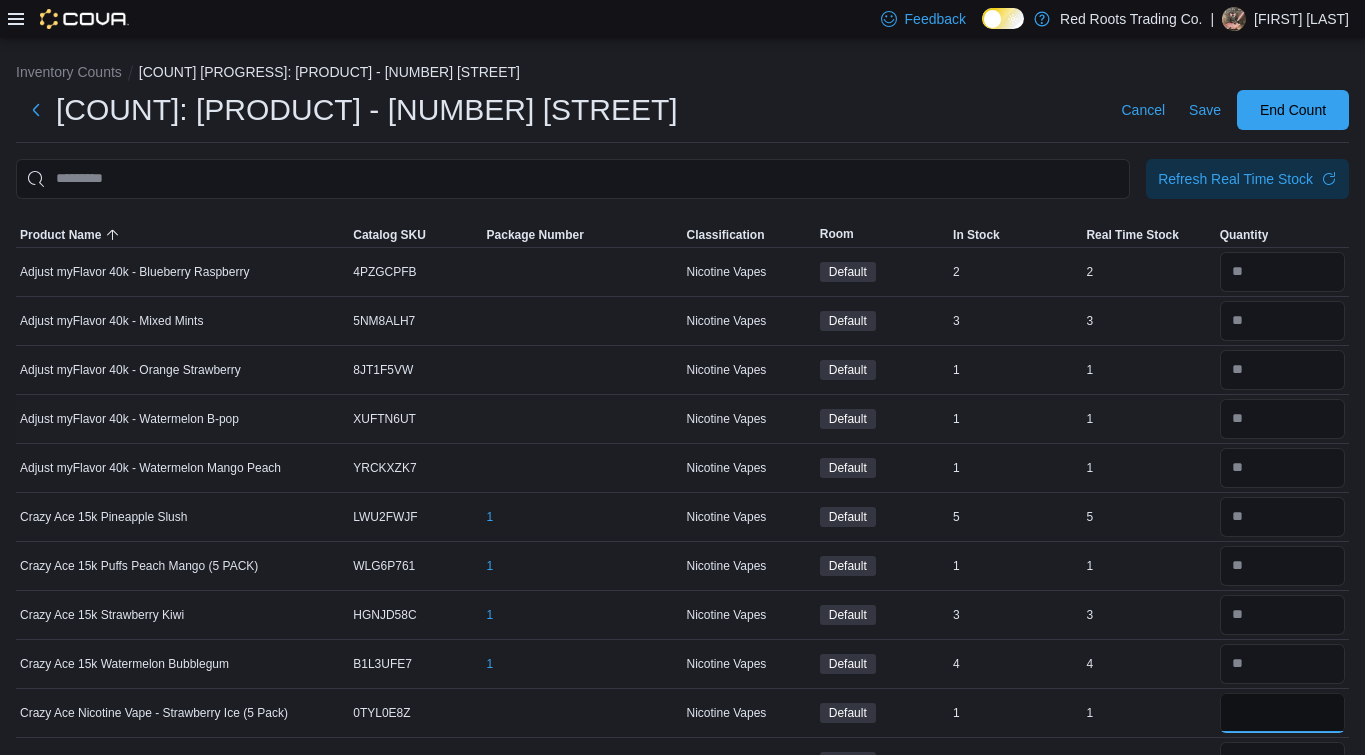 type on "*" 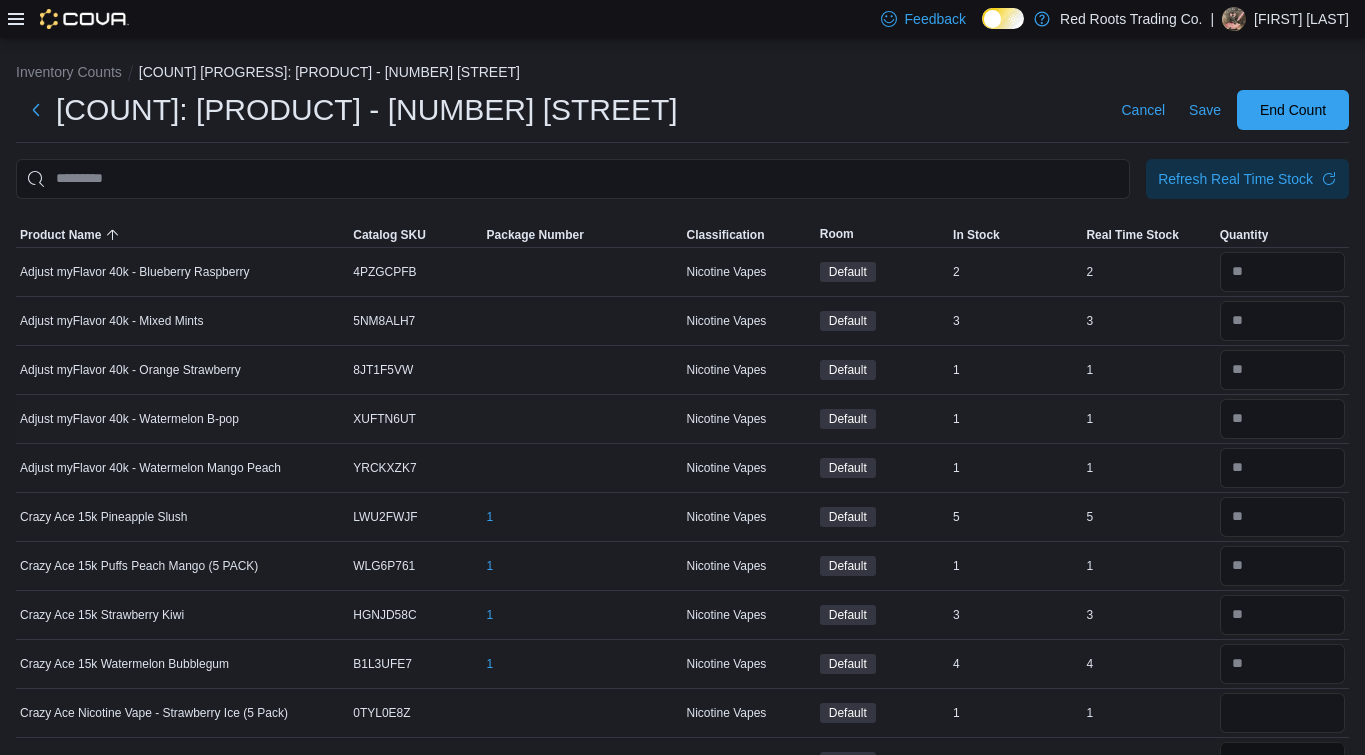 type 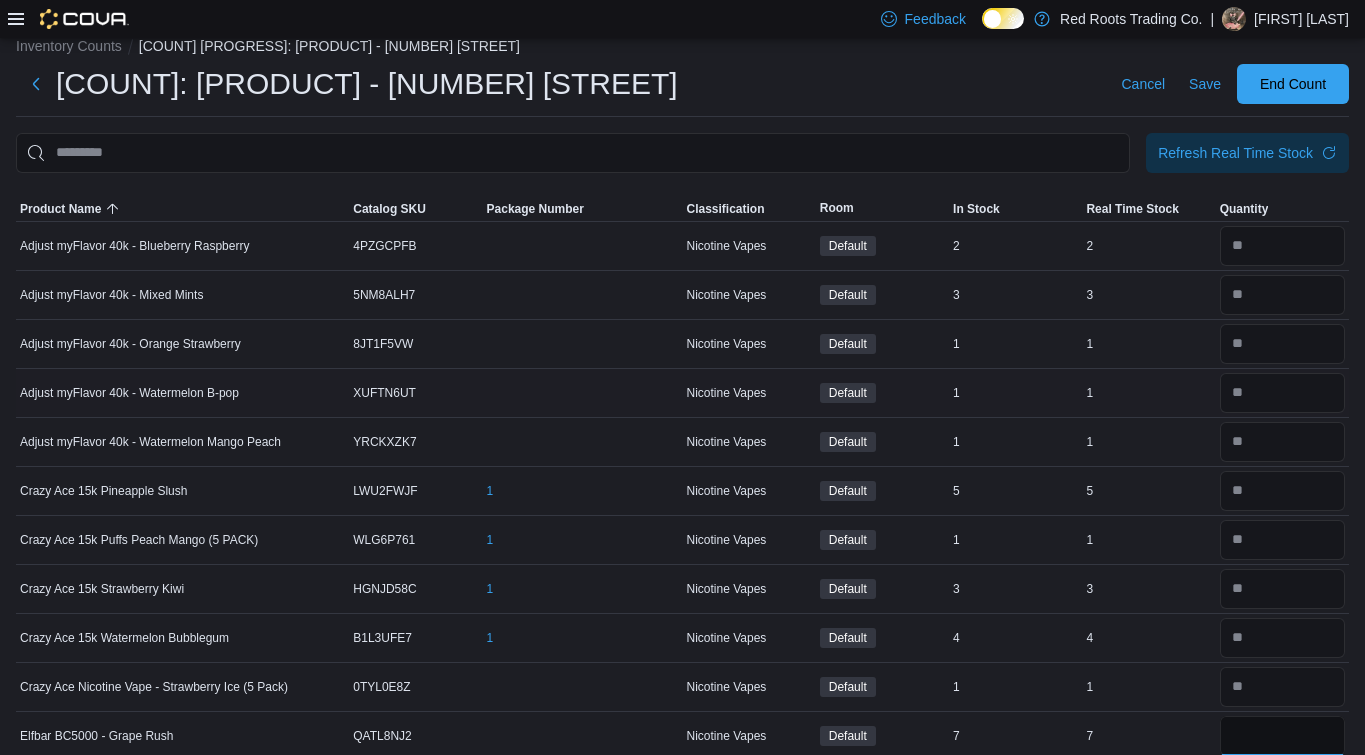type on "*" 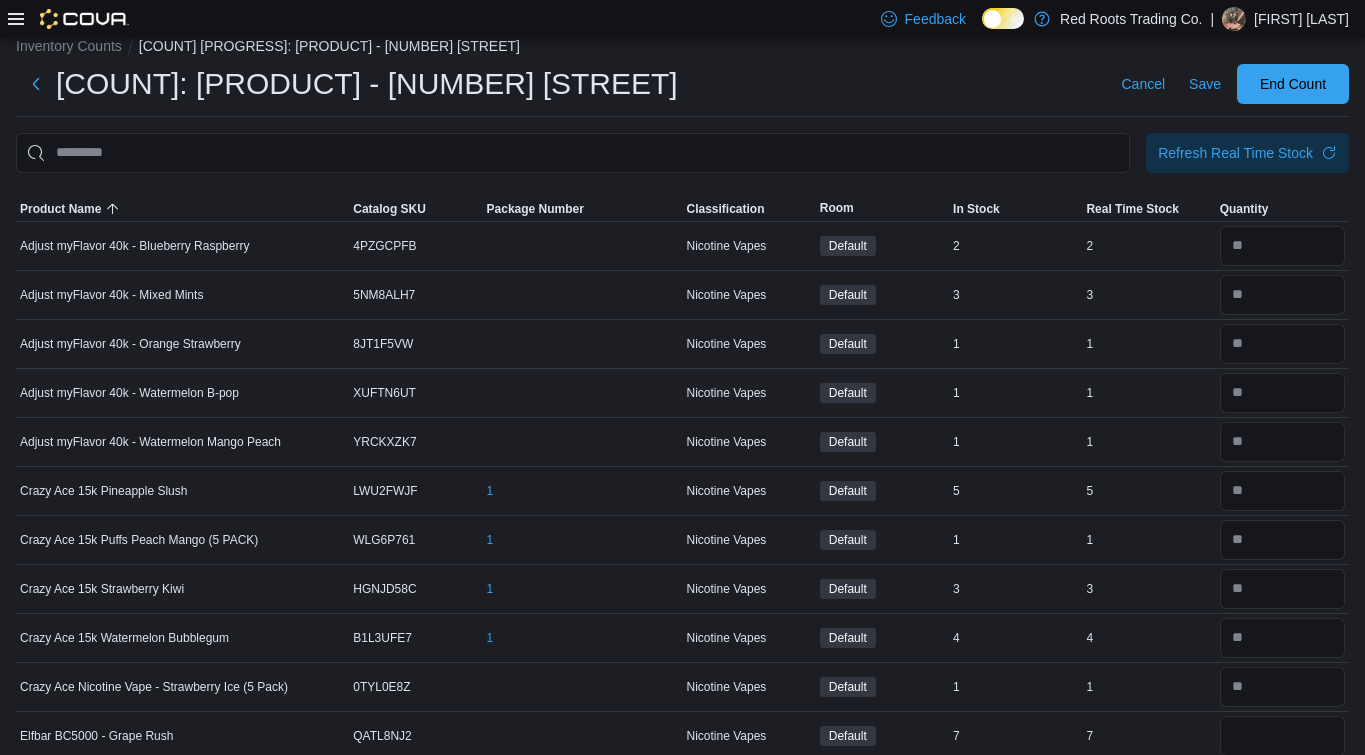 type 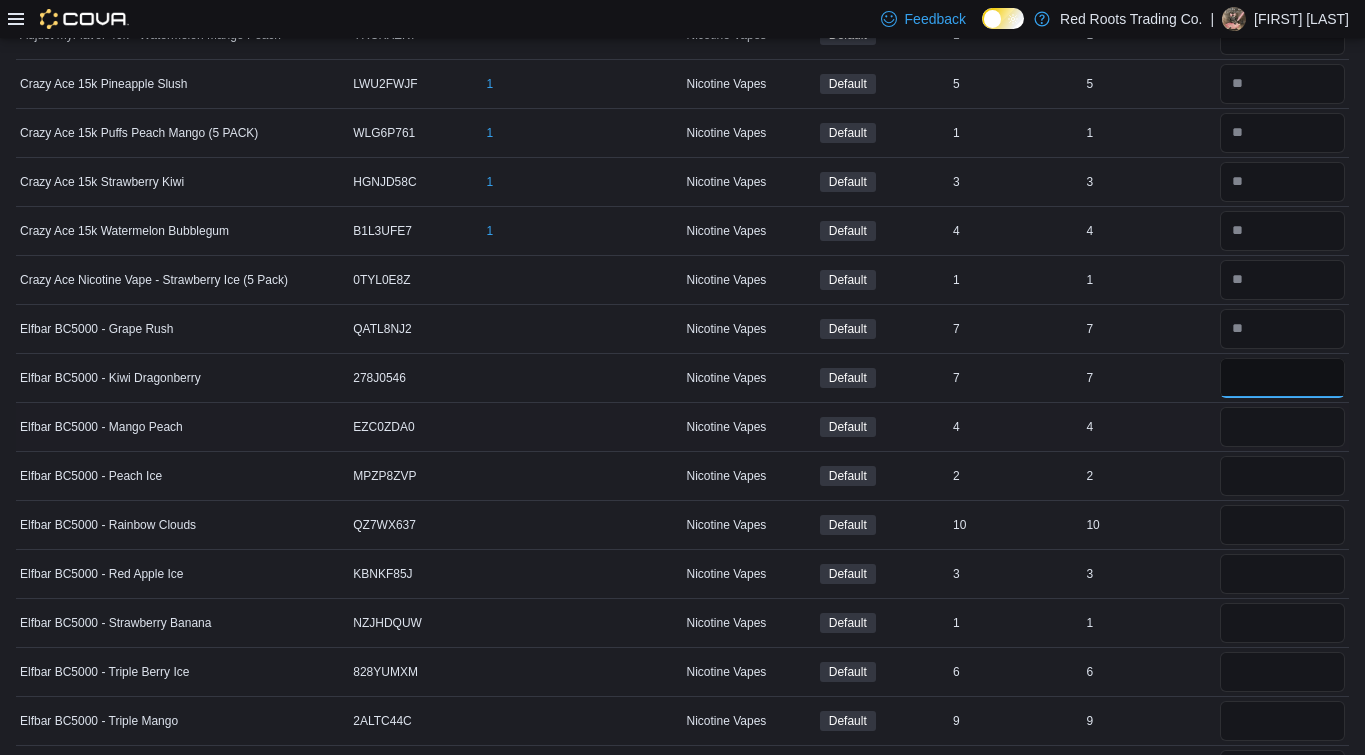 type on "*" 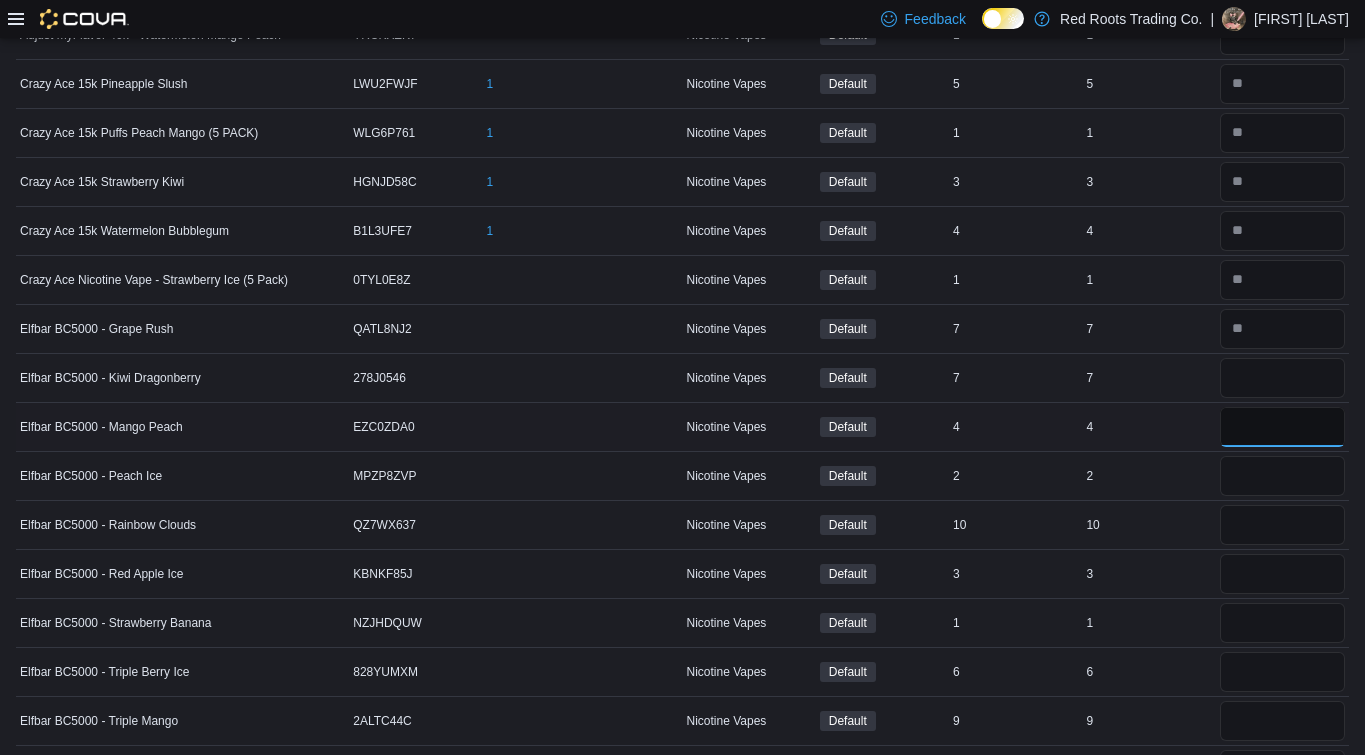 type 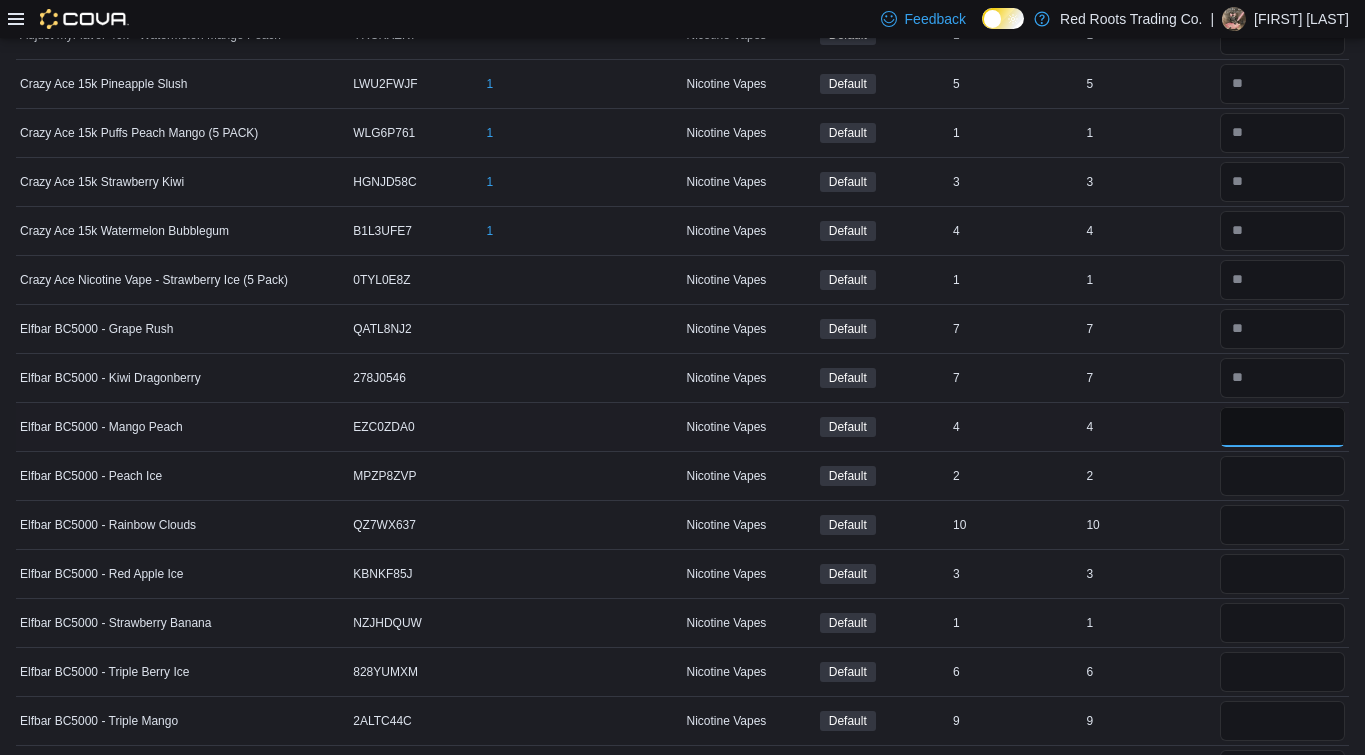 type on "*" 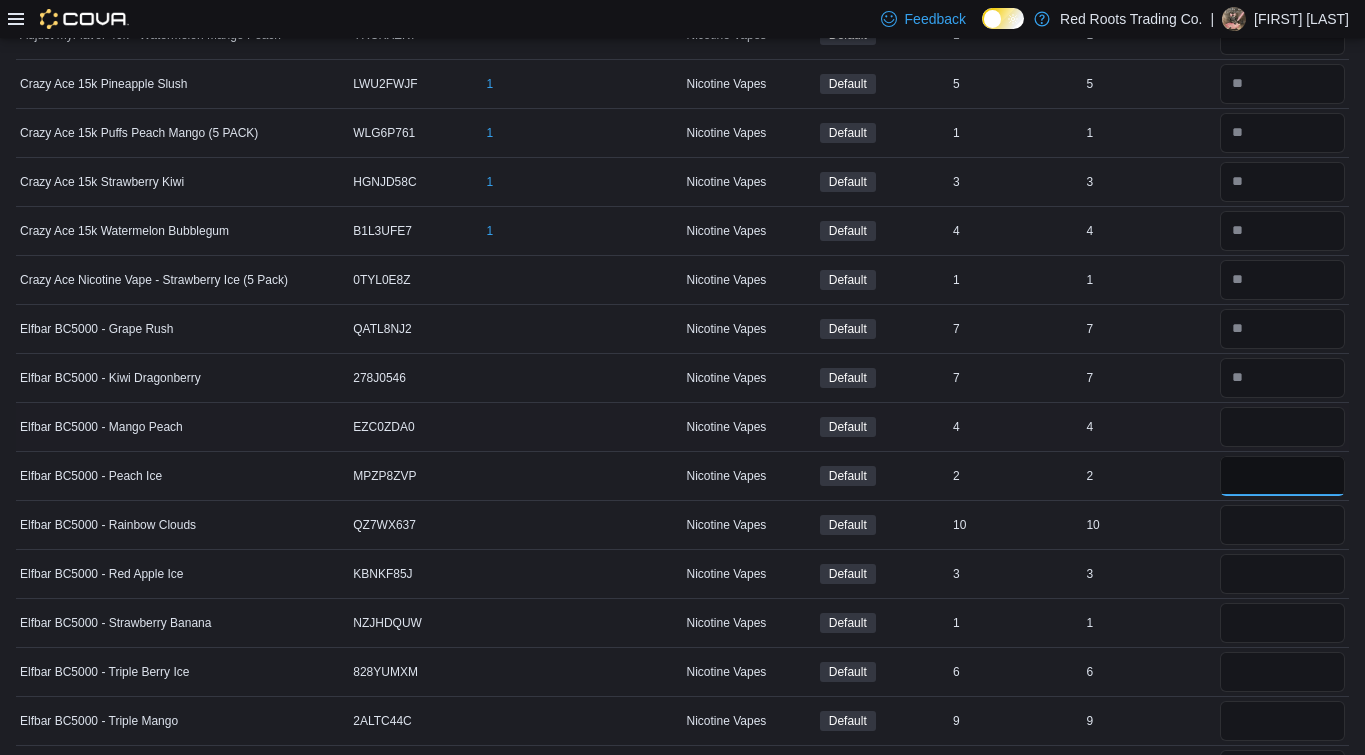 type 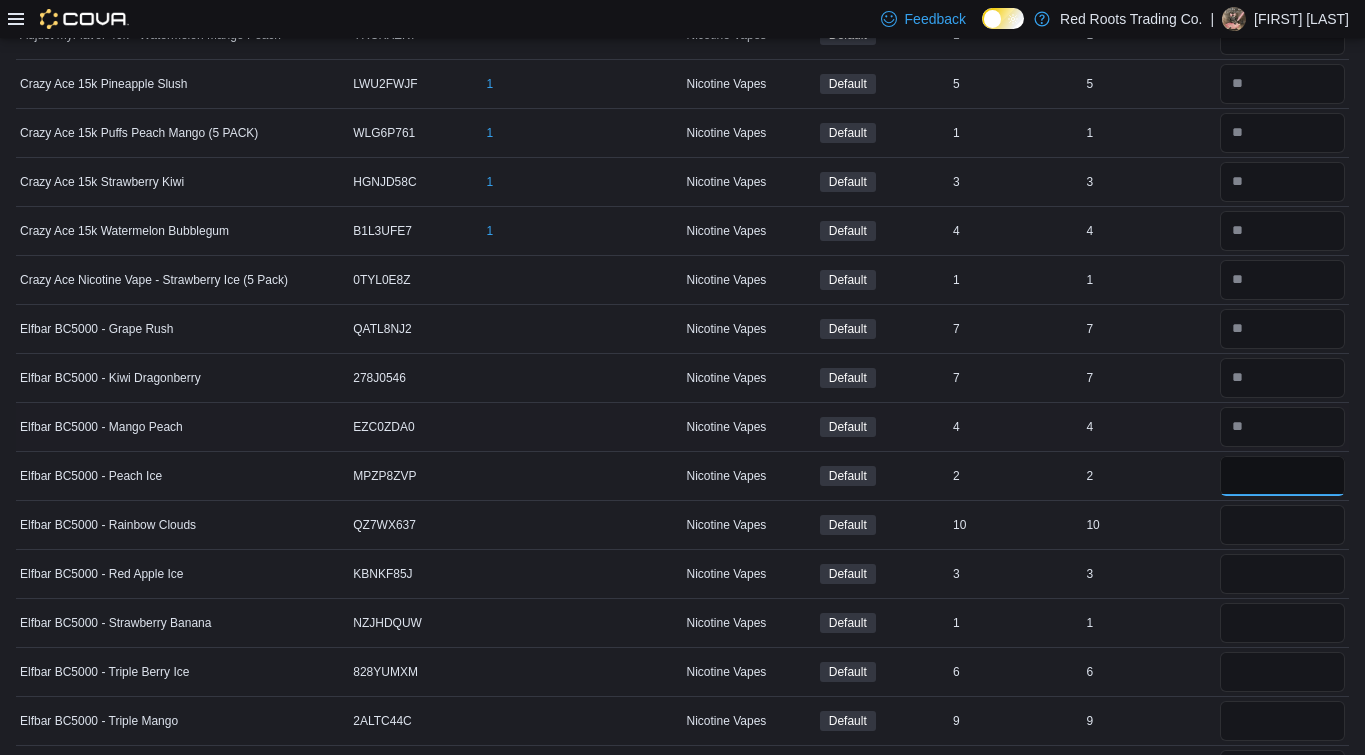 type on "*" 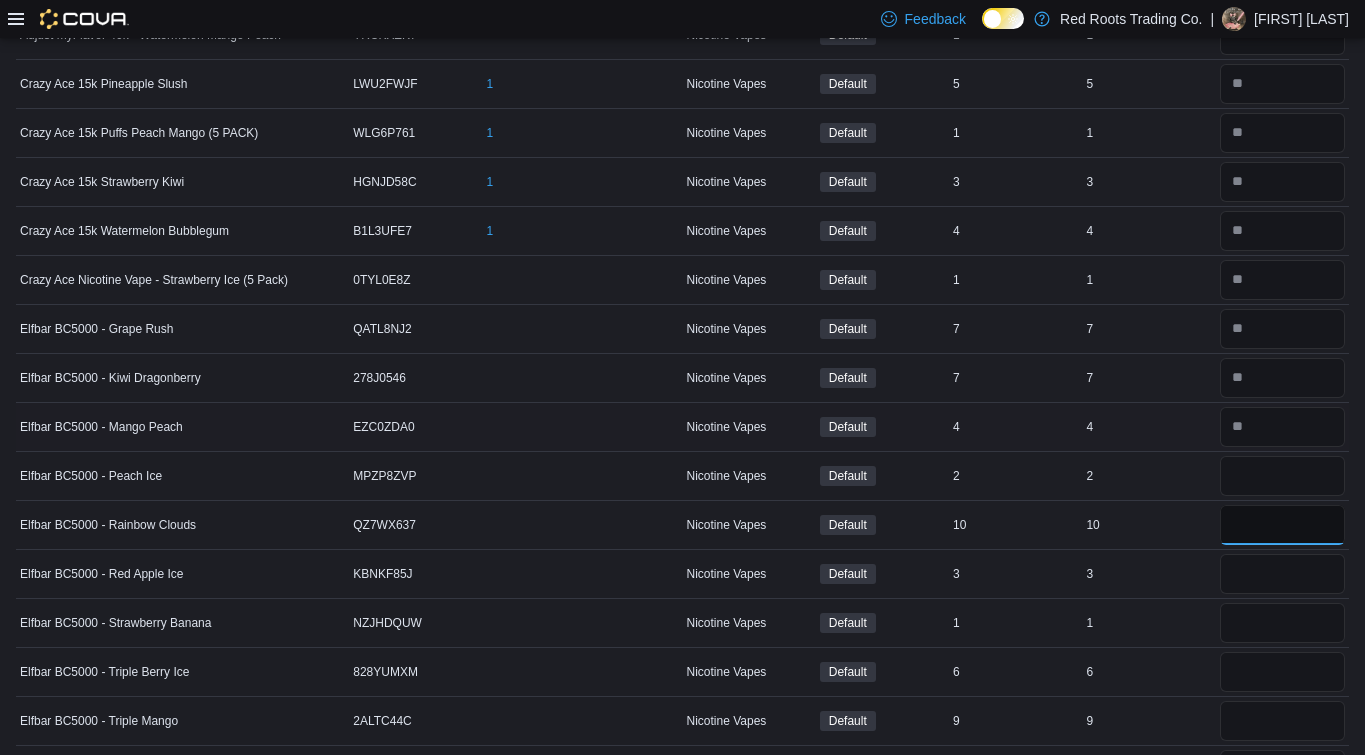 type 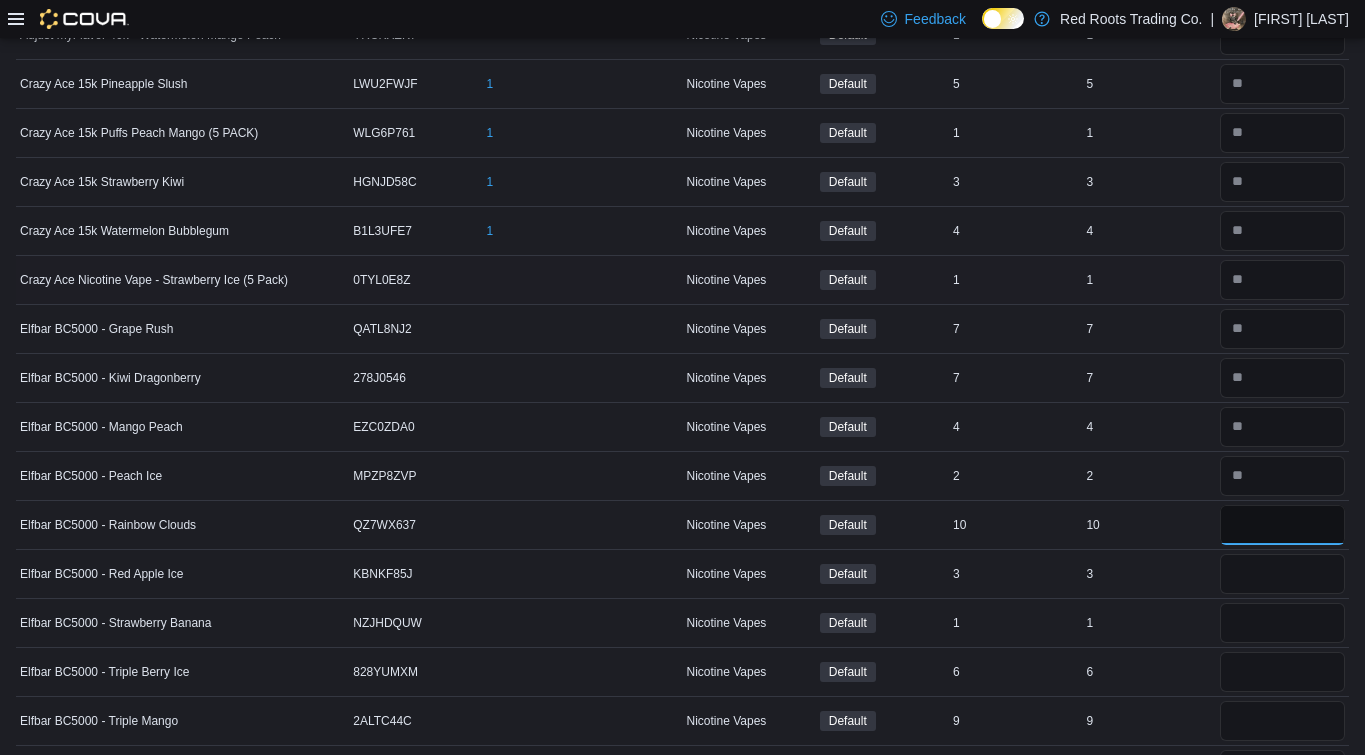 type on "**" 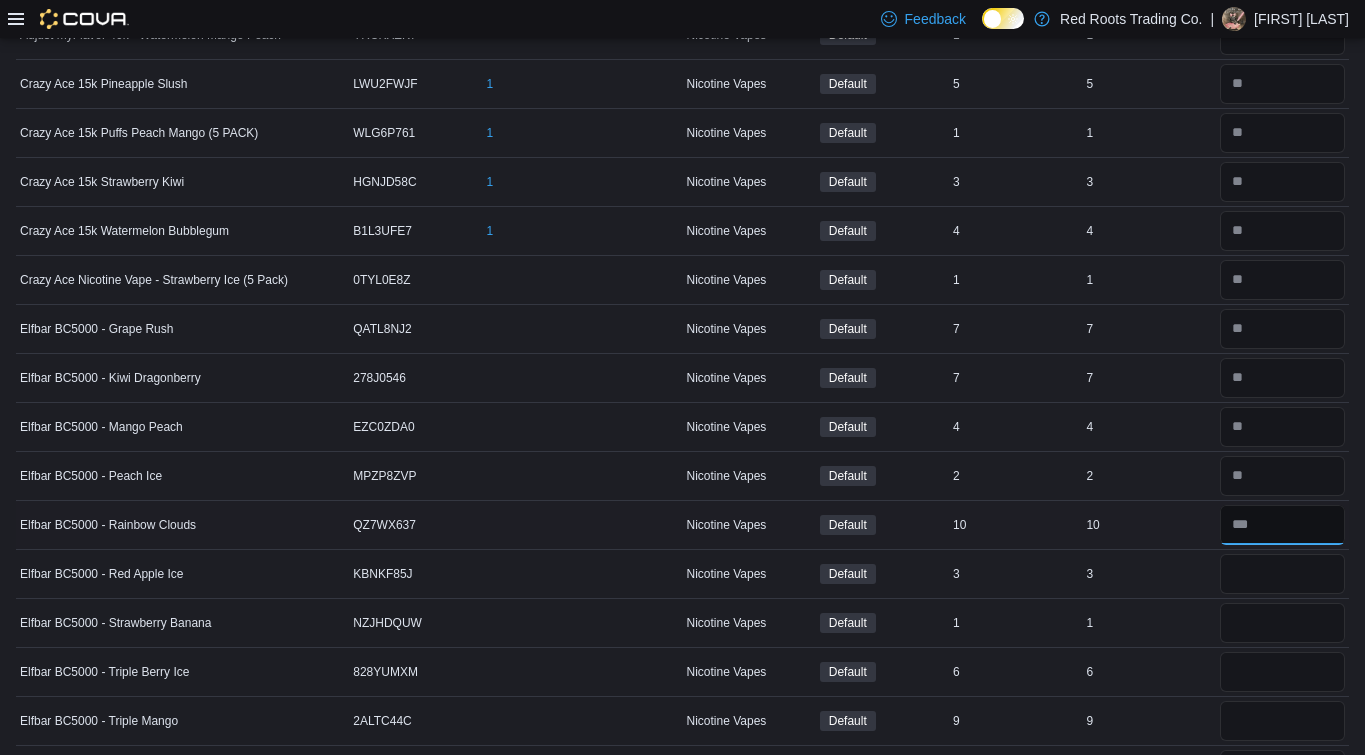 click at bounding box center (1282, 525) 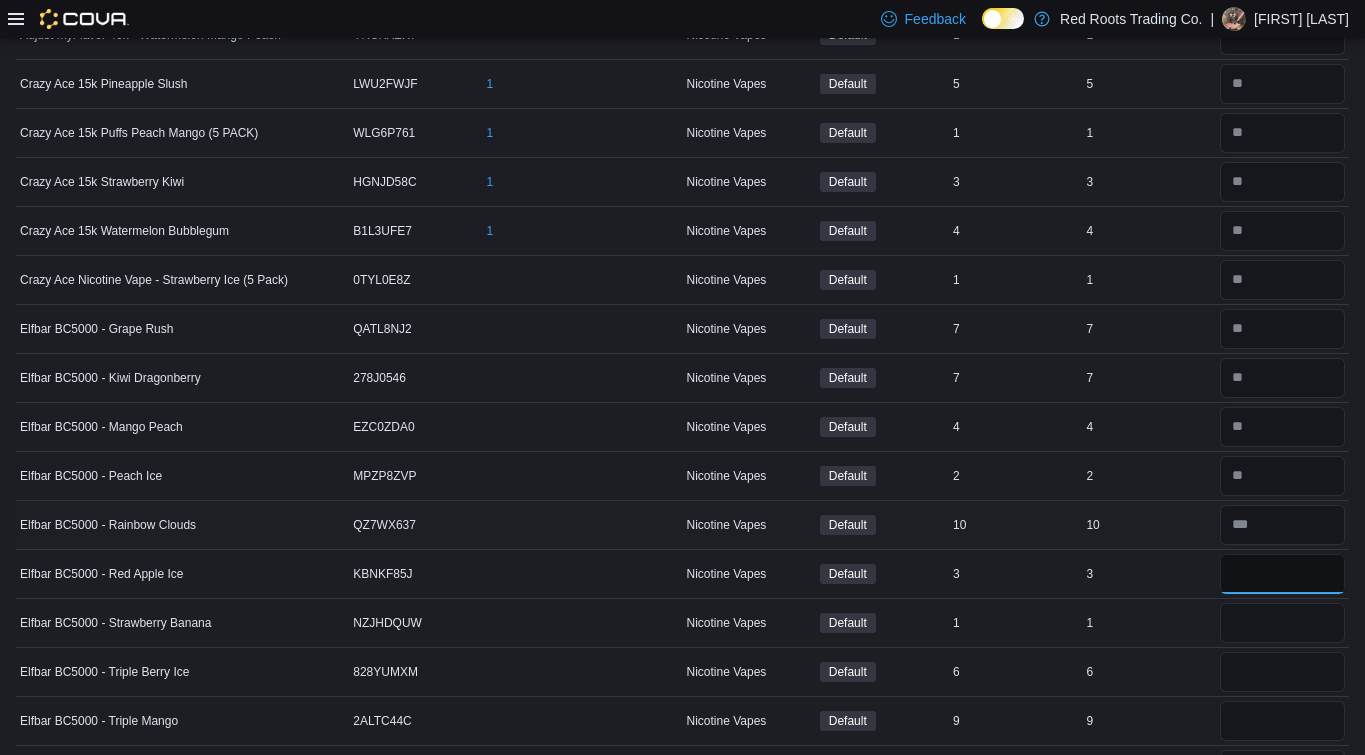 type 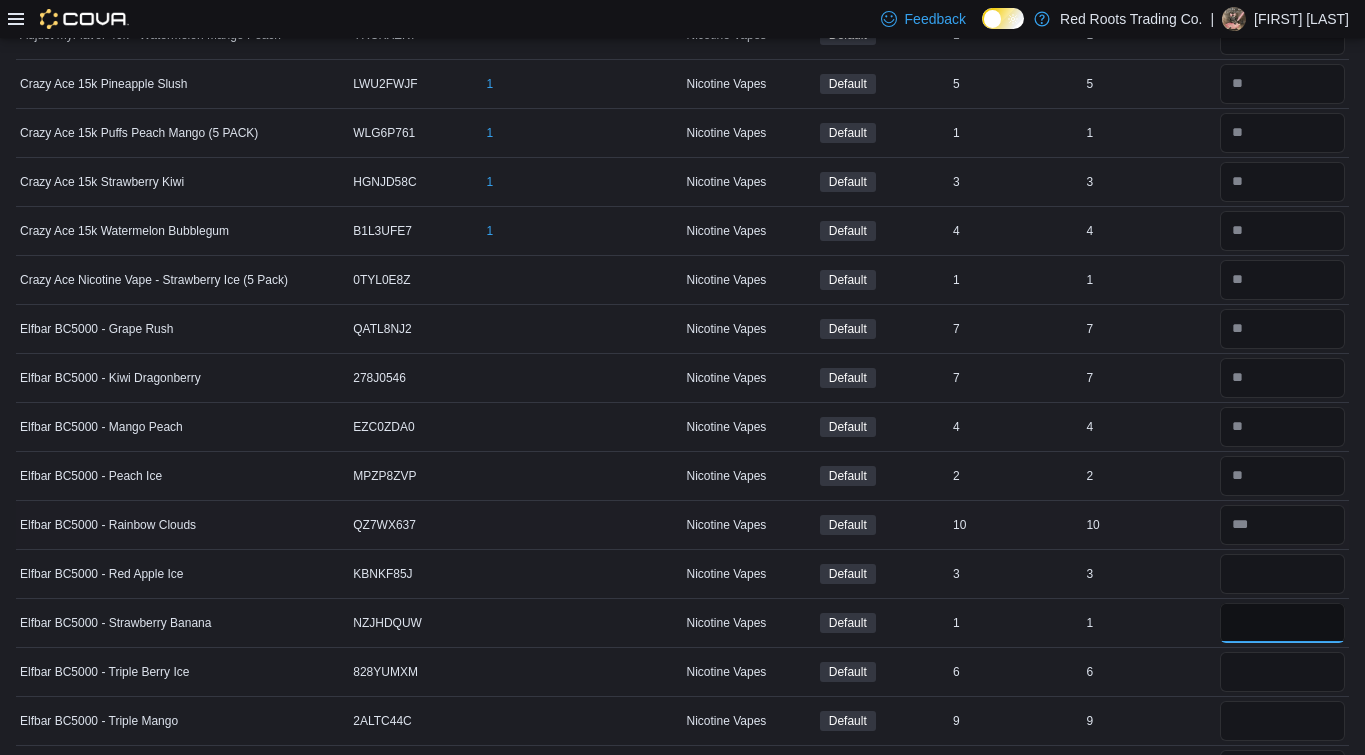 type 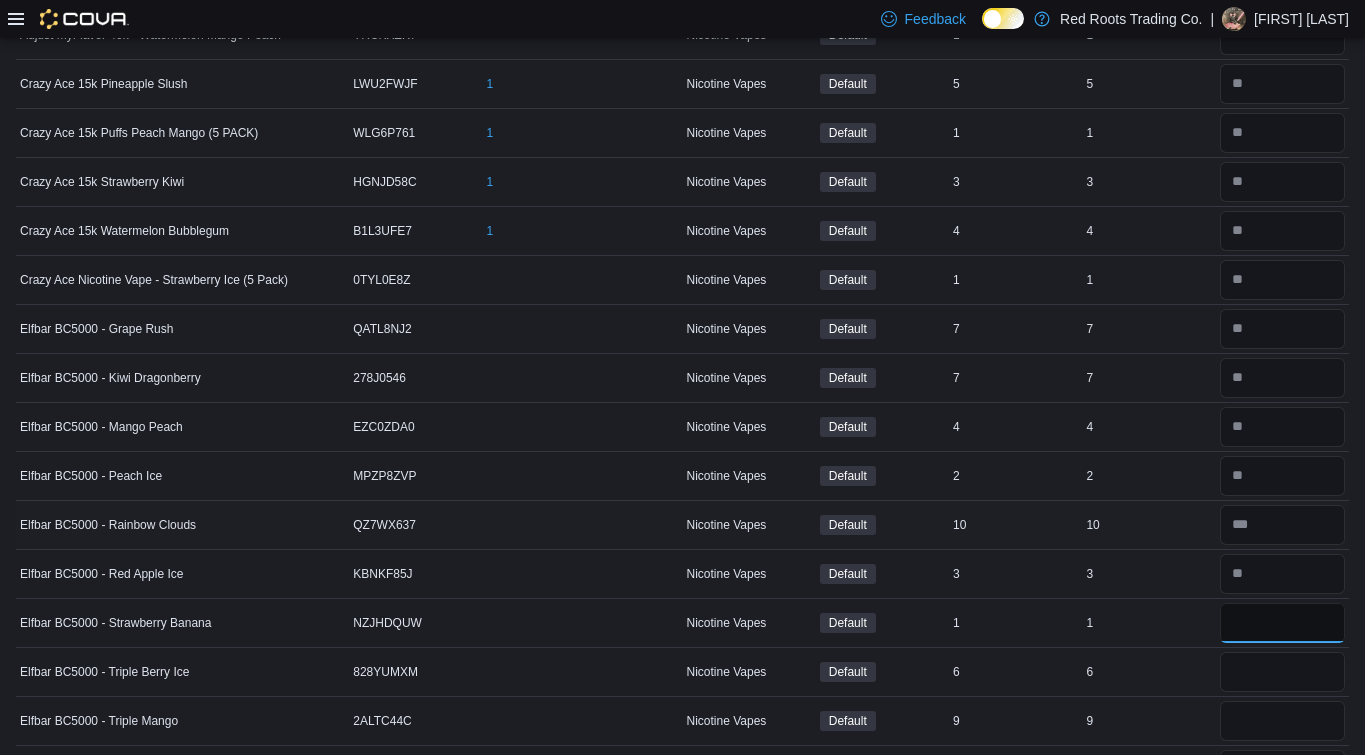type on "*" 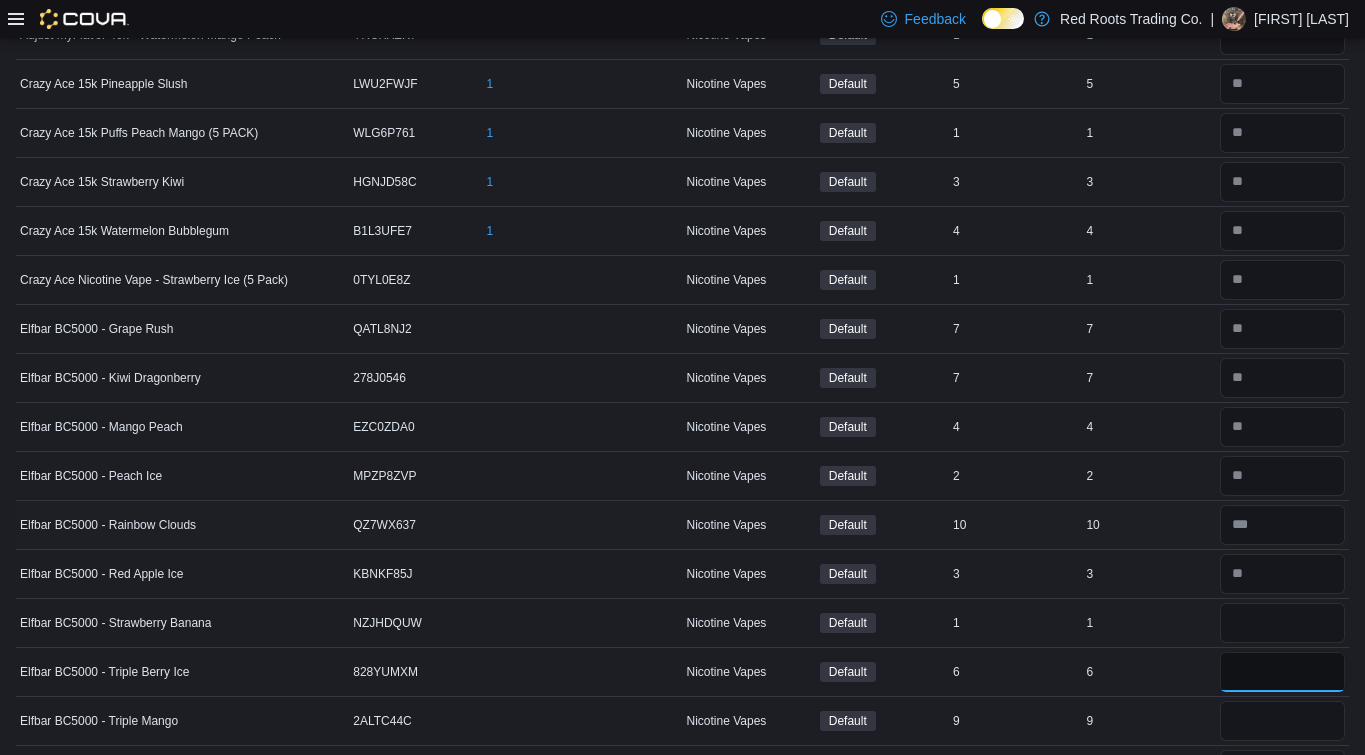 type 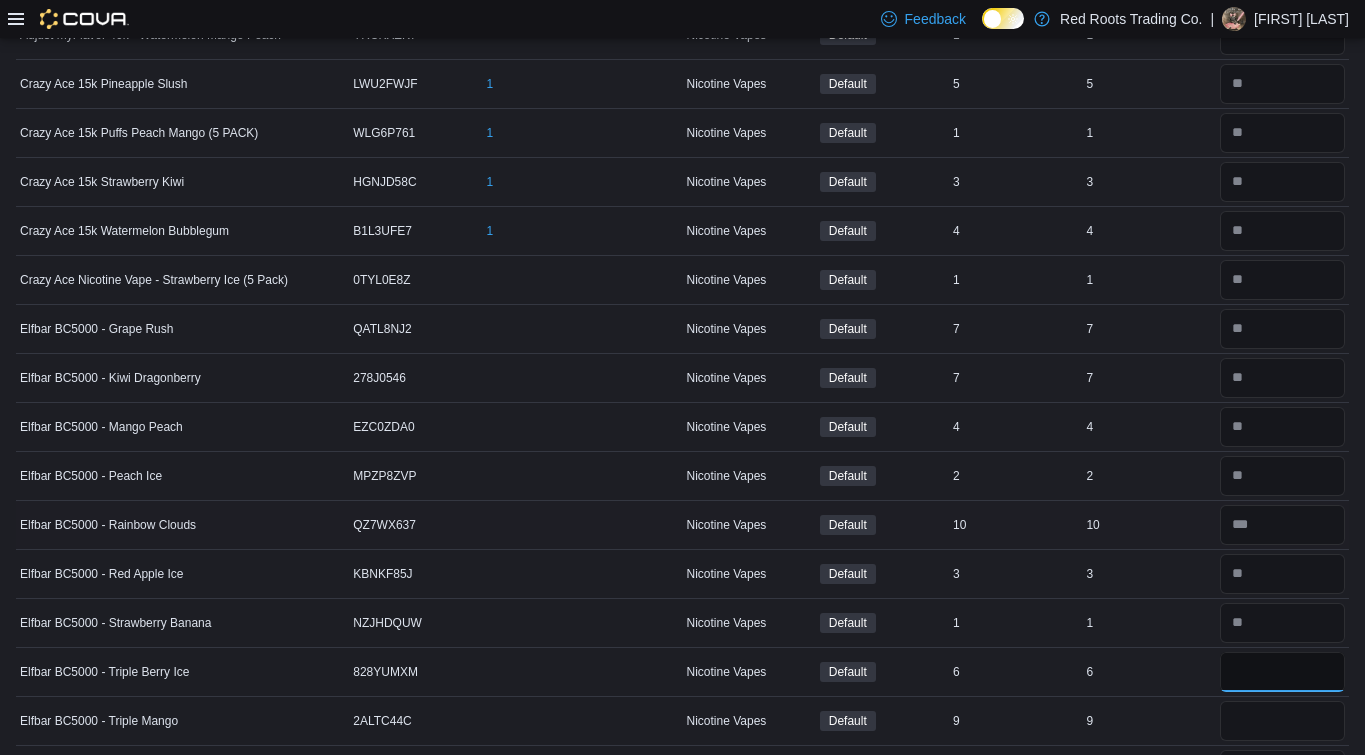 type on "*" 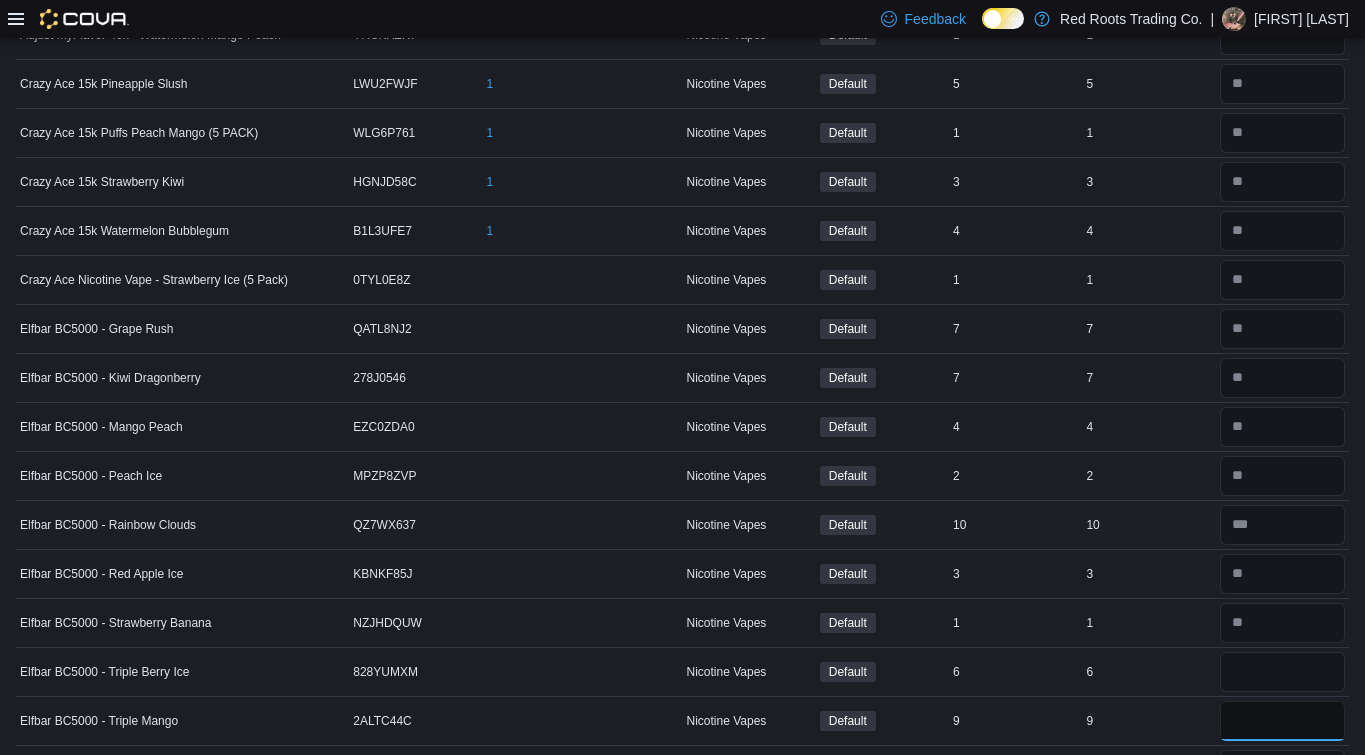type 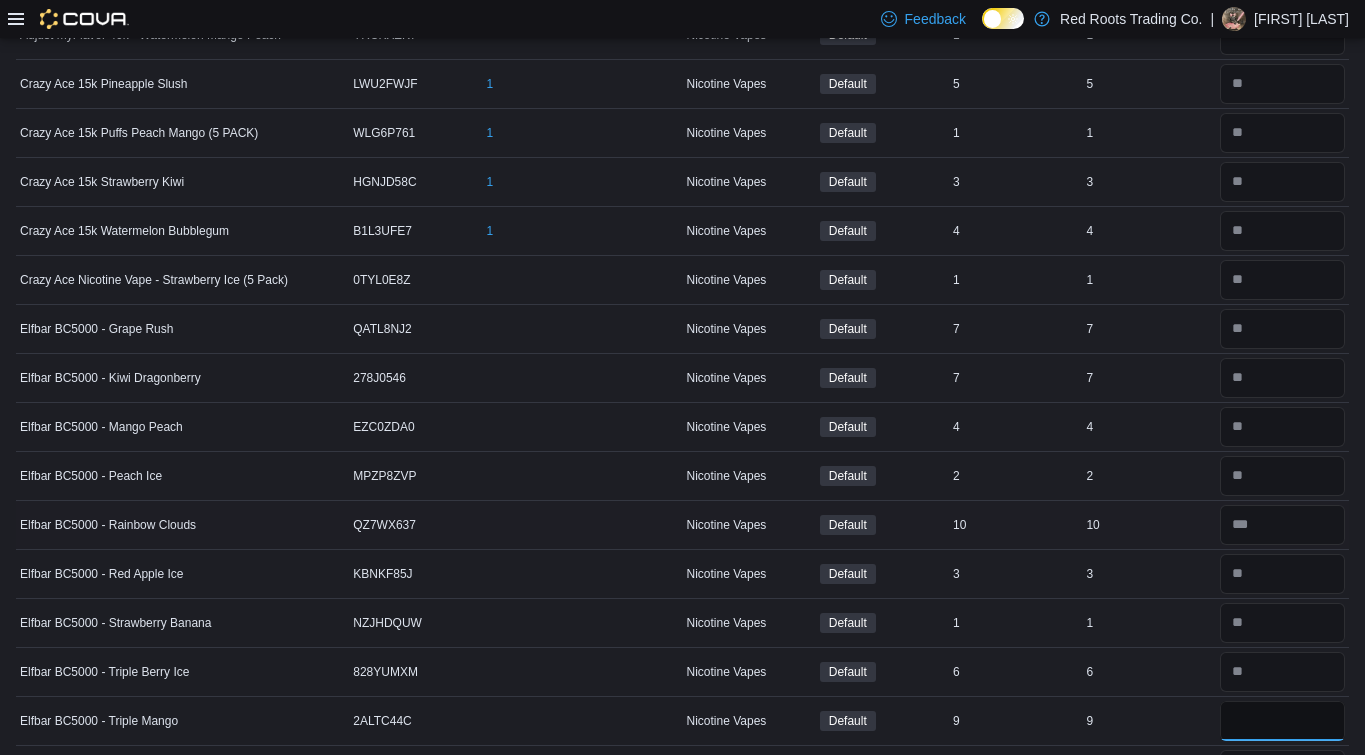type on "*" 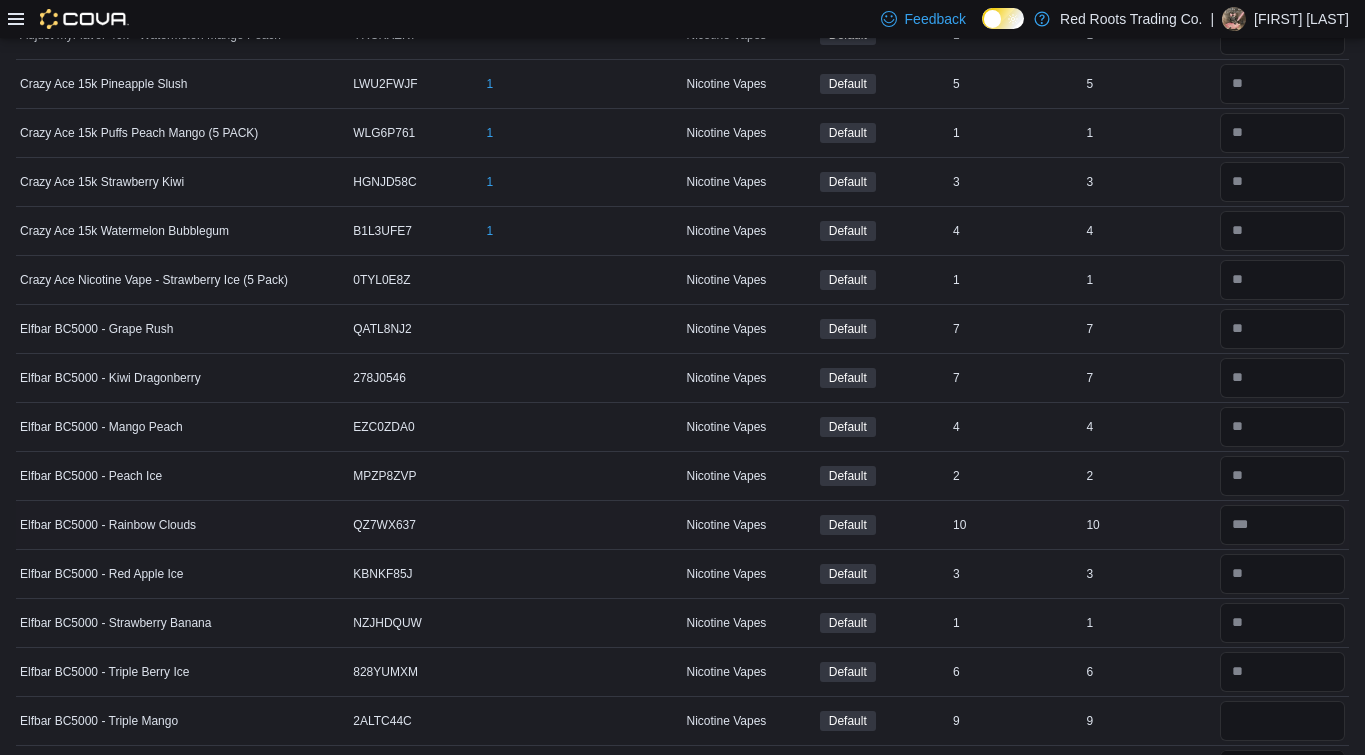 type 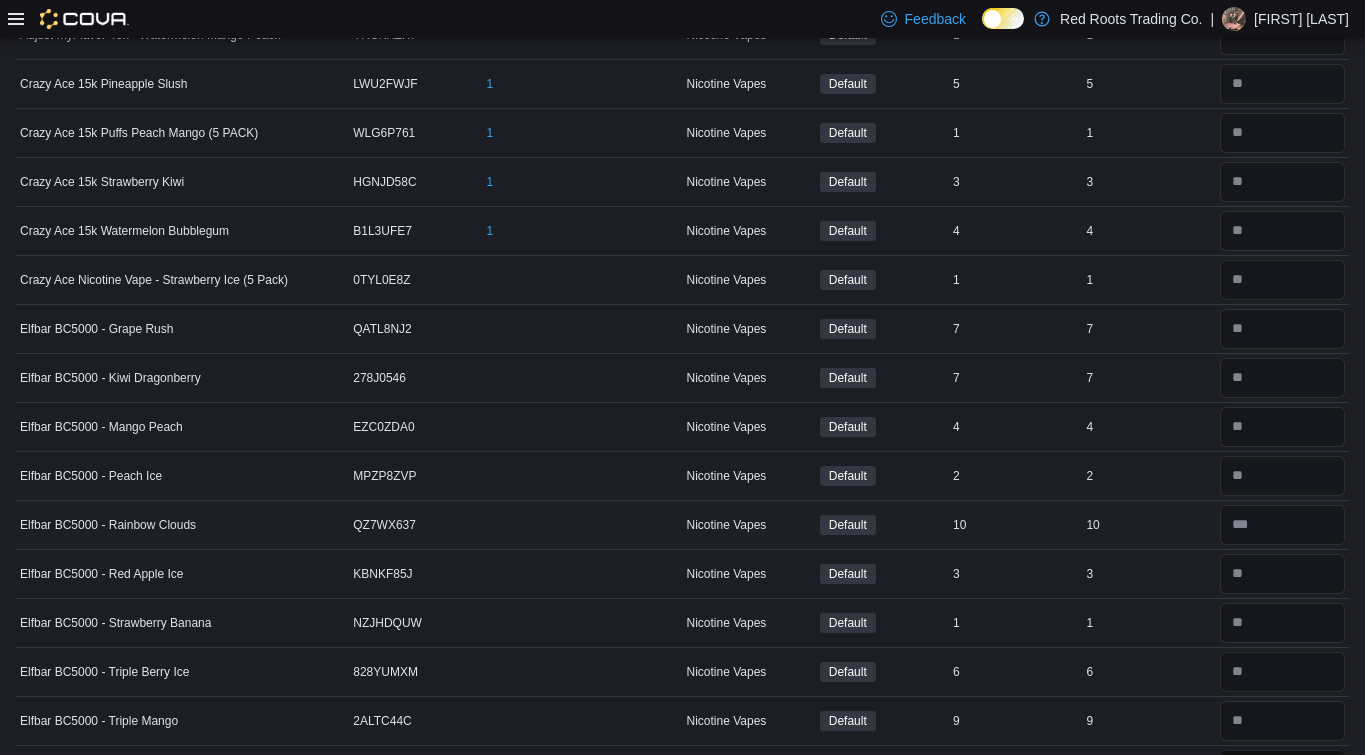 scroll, scrollTop: 467, scrollLeft: 0, axis: vertical 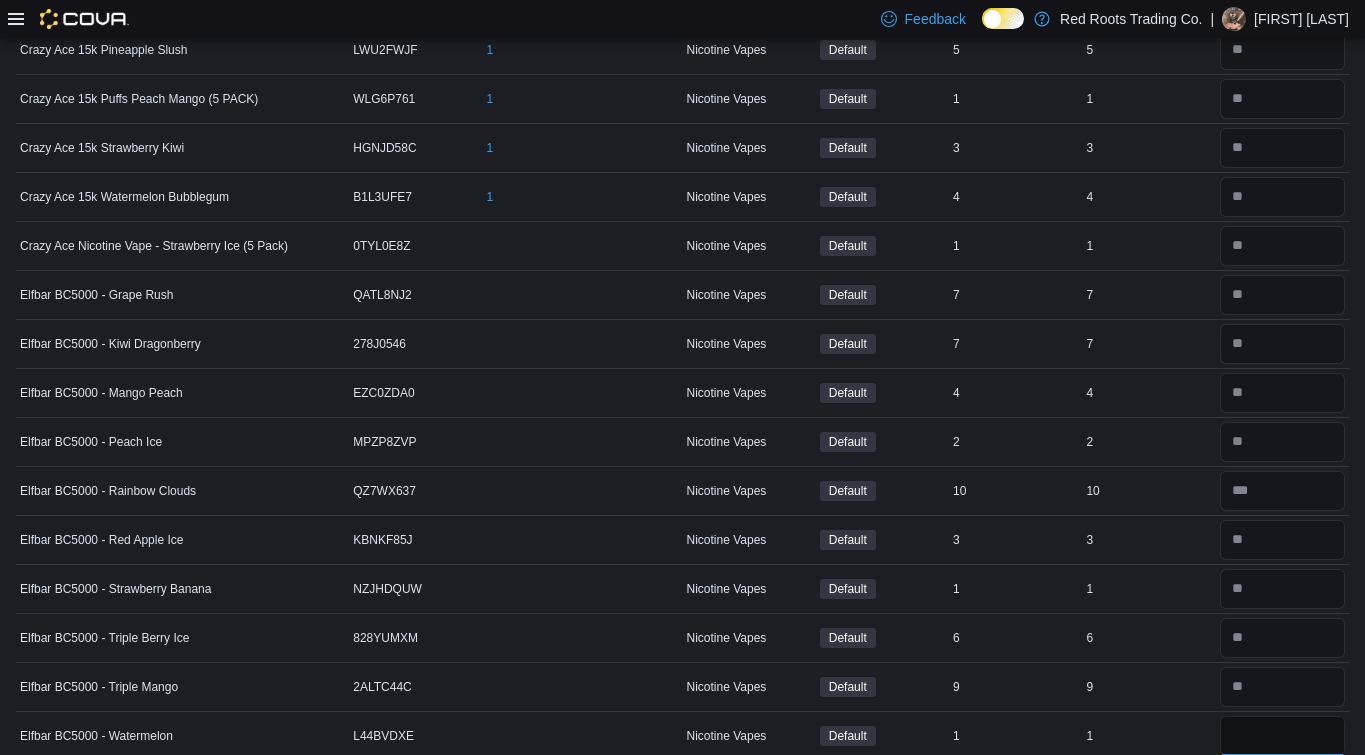 type on "*" 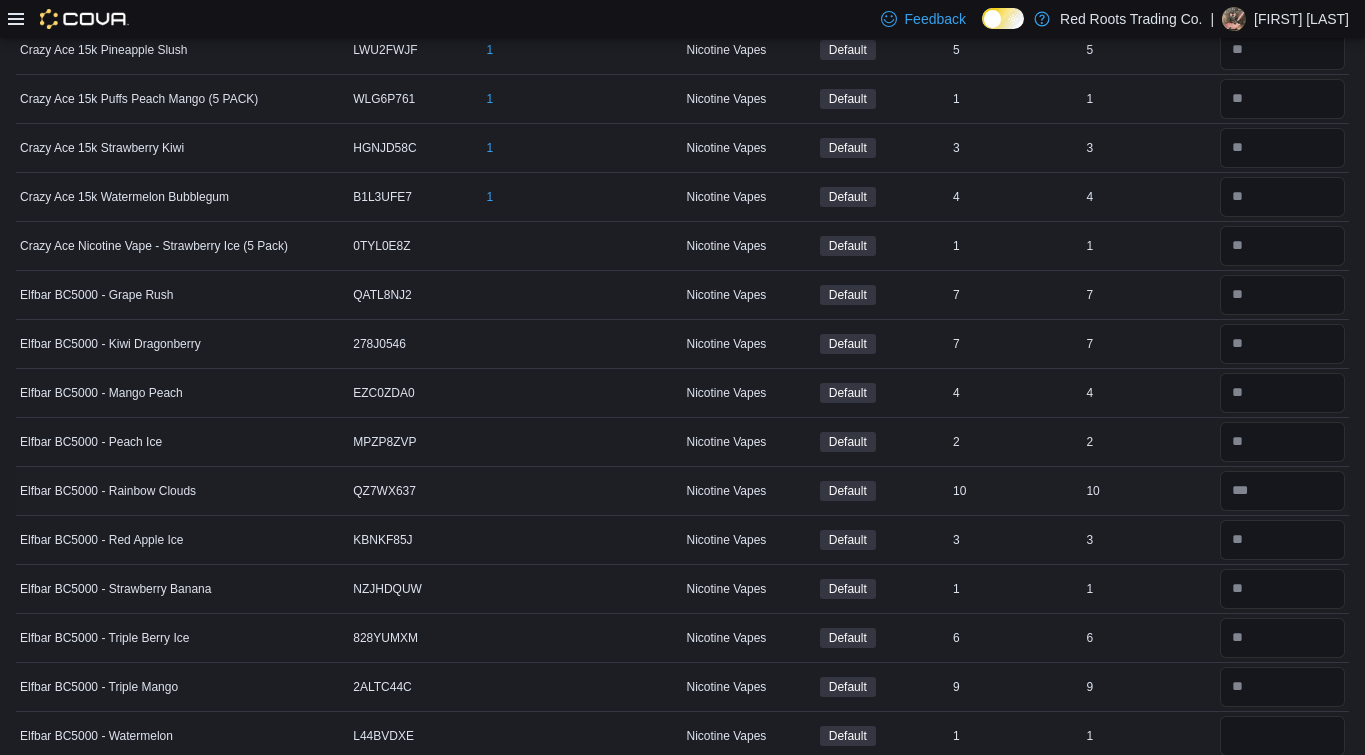 type 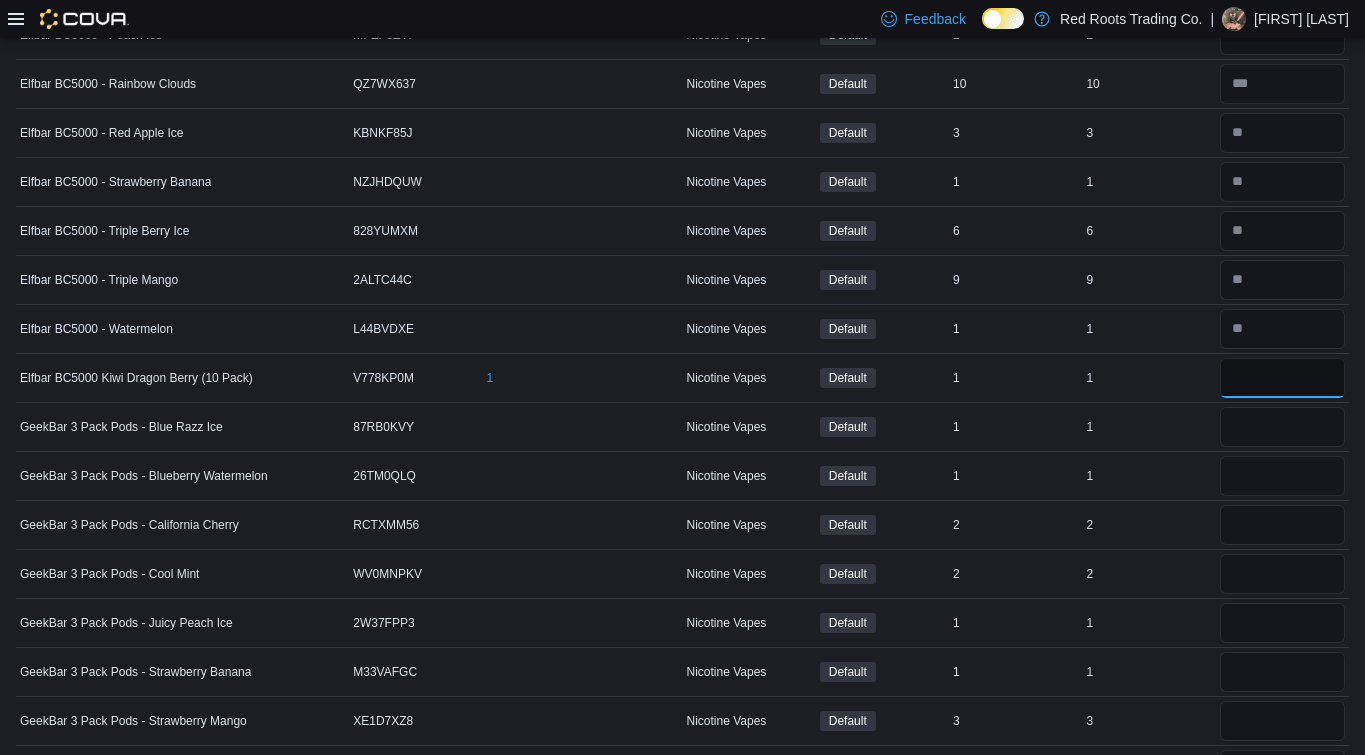 type on "*" 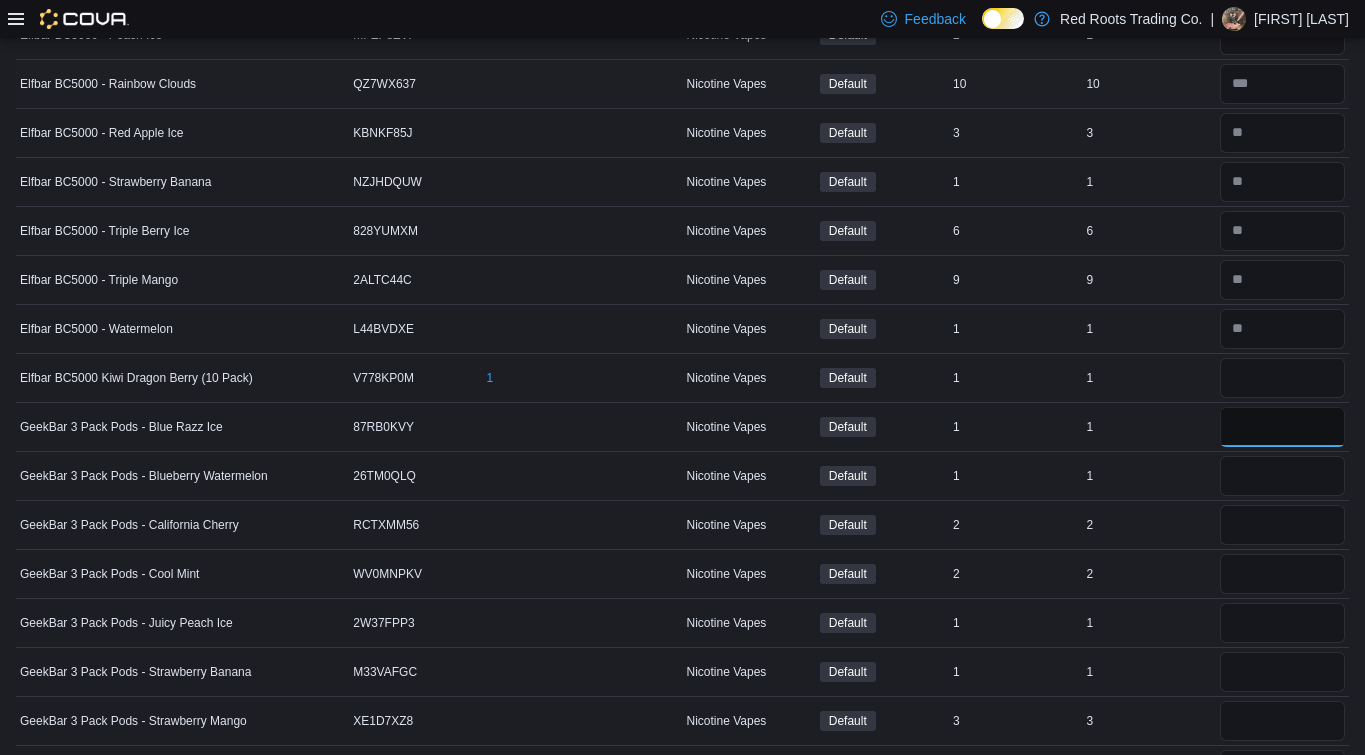 type 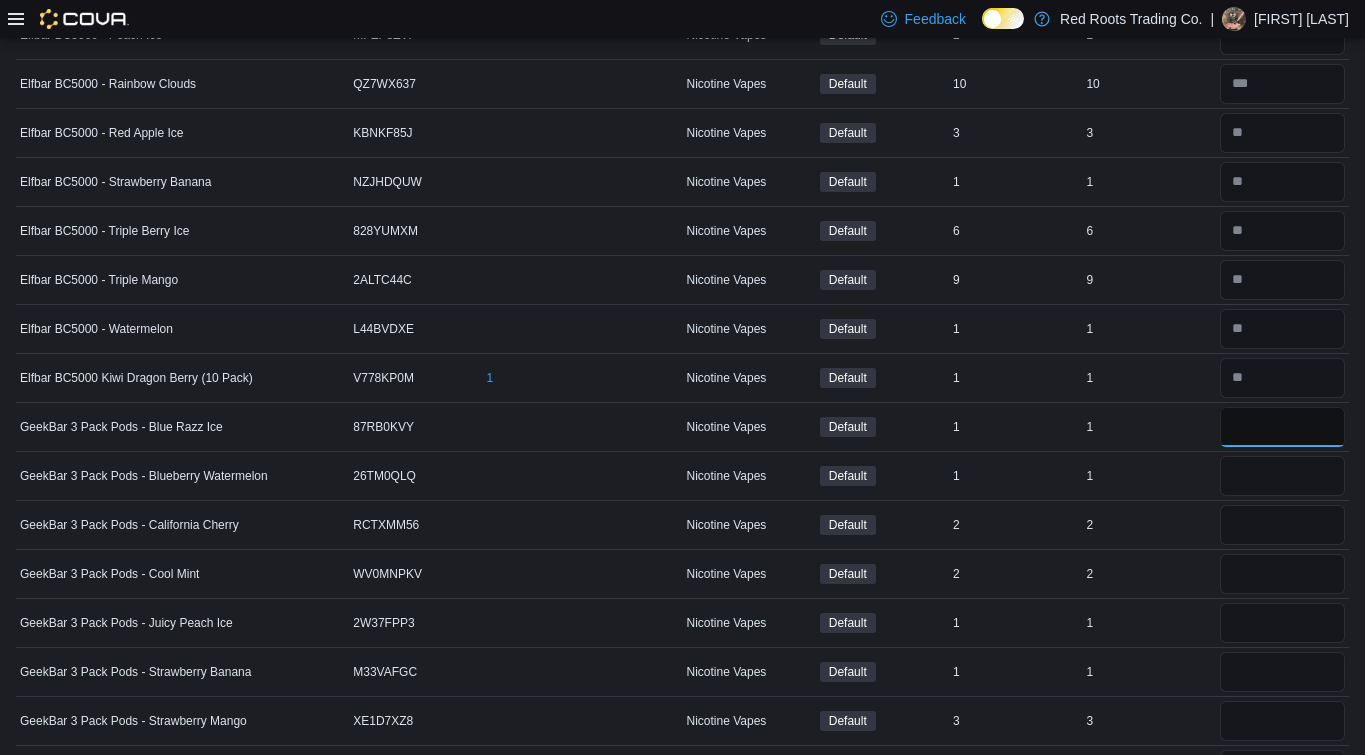 type on "*" 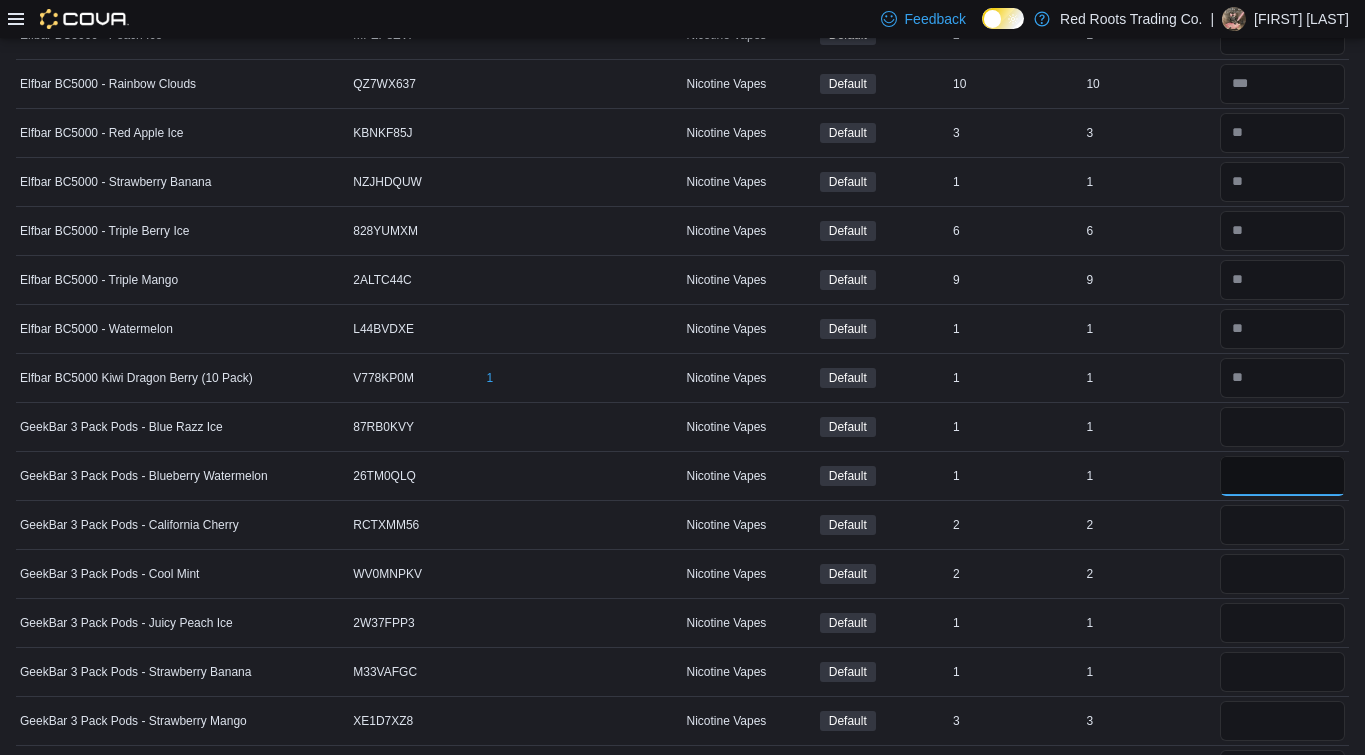 type 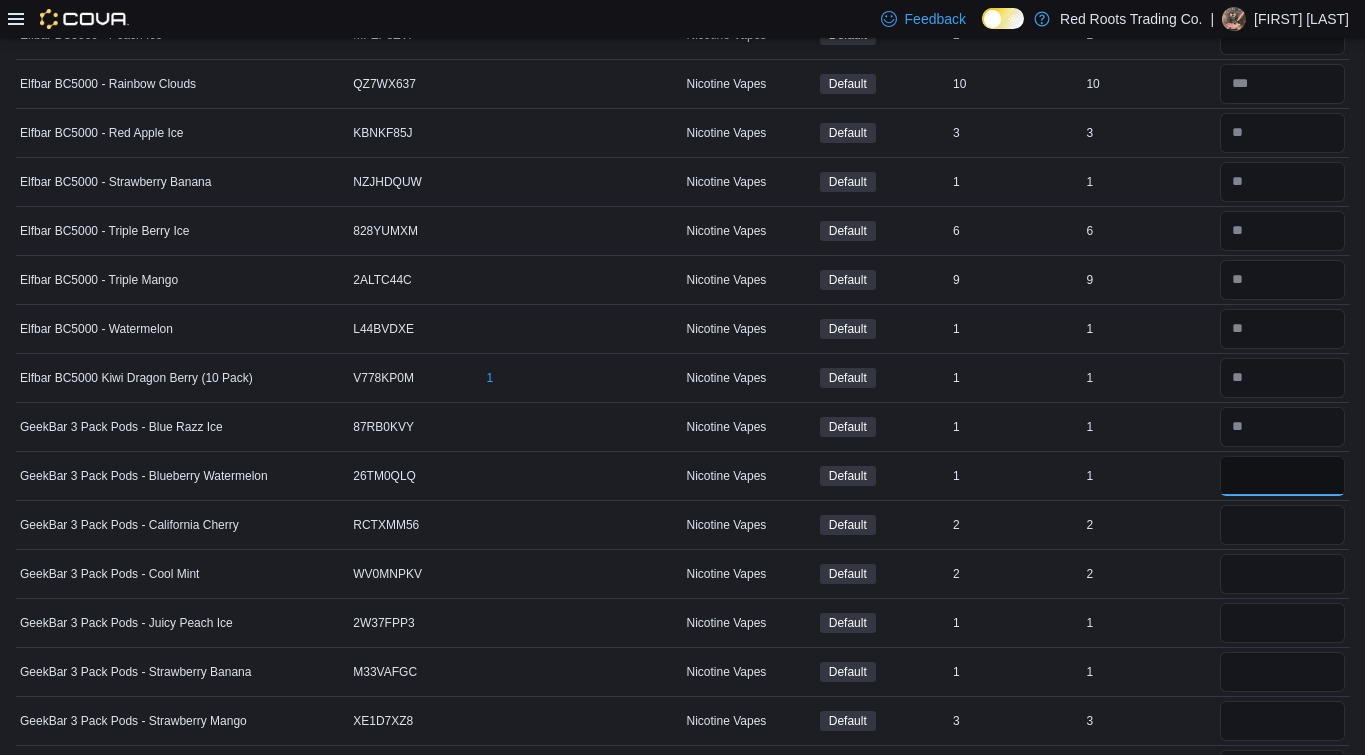 type on "*" 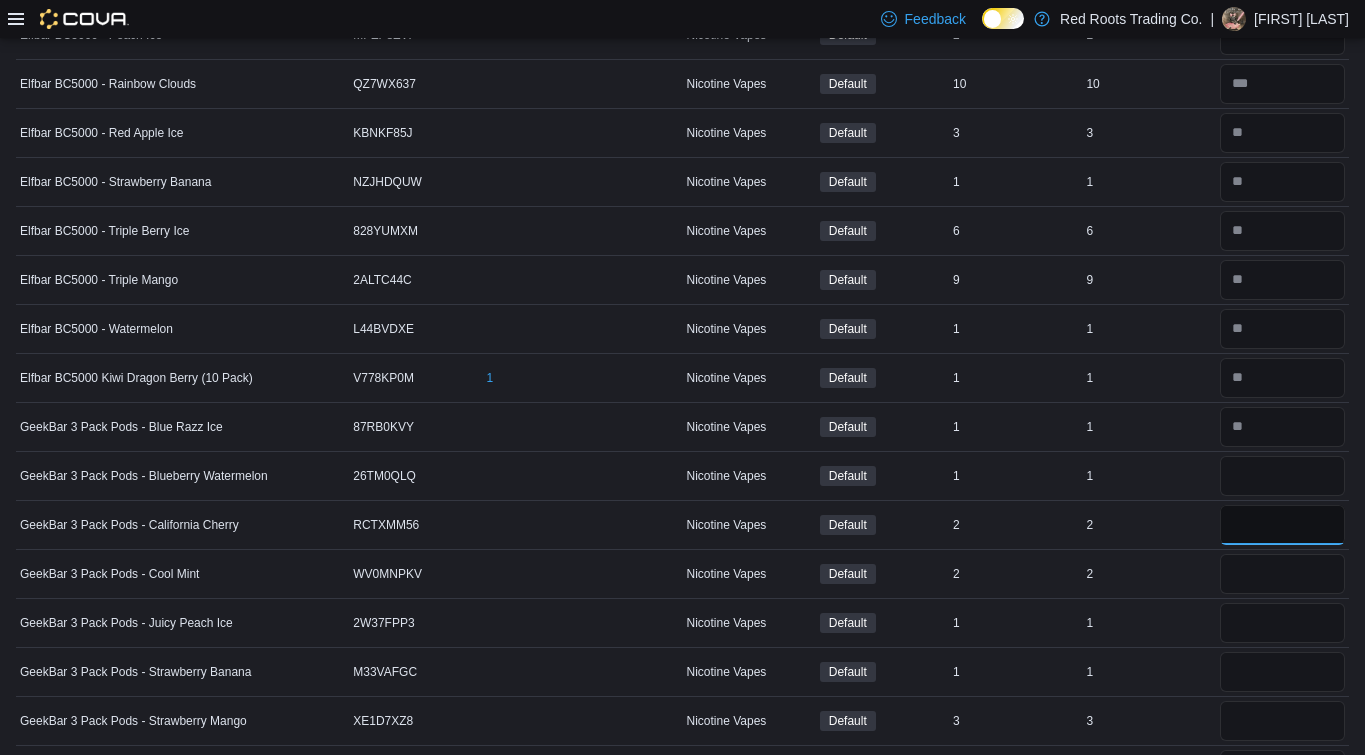 type 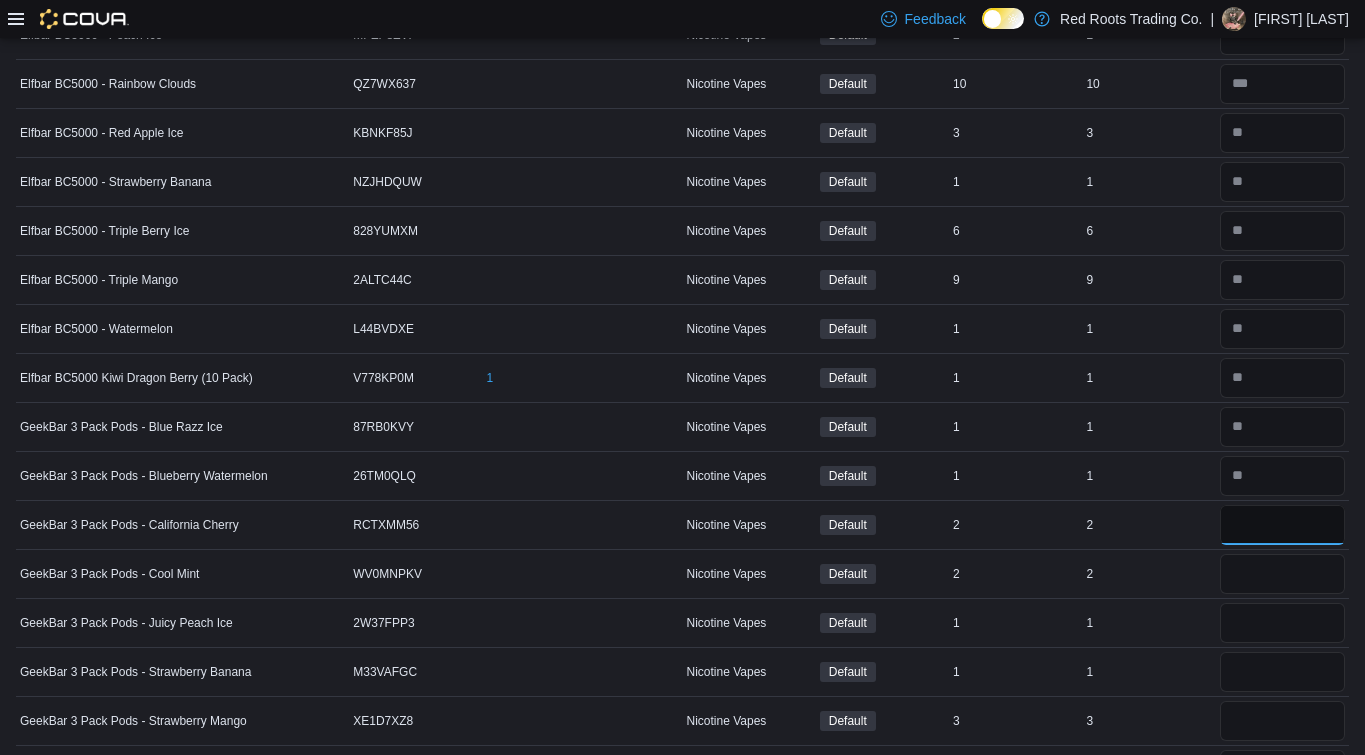 type on "*" 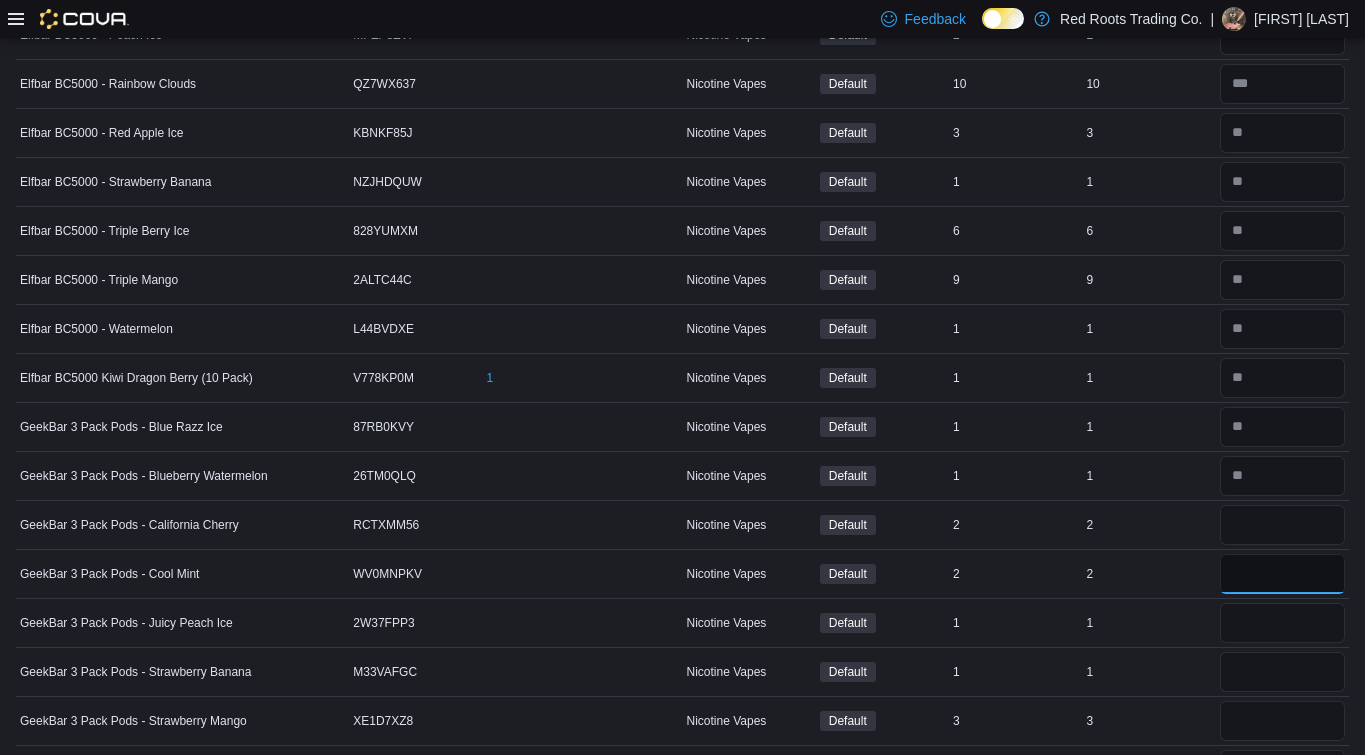 type 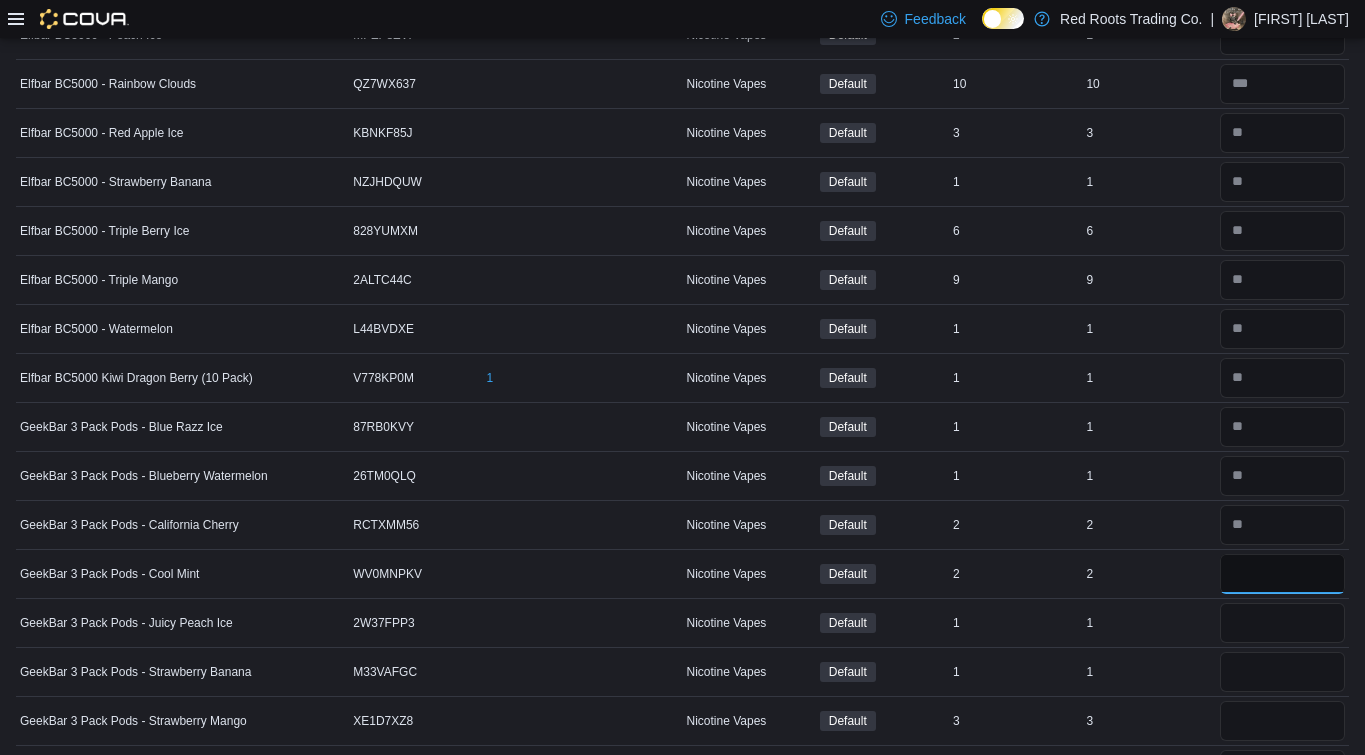 type on "*" 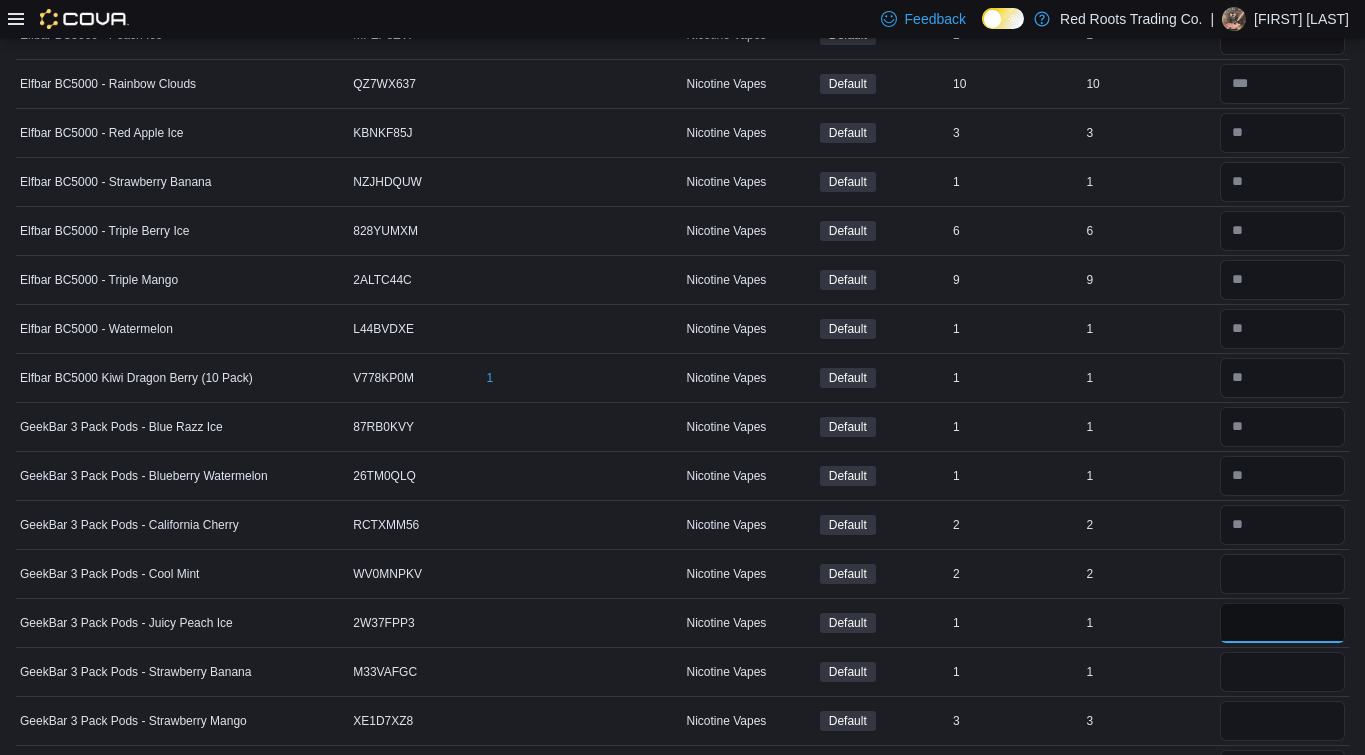 type 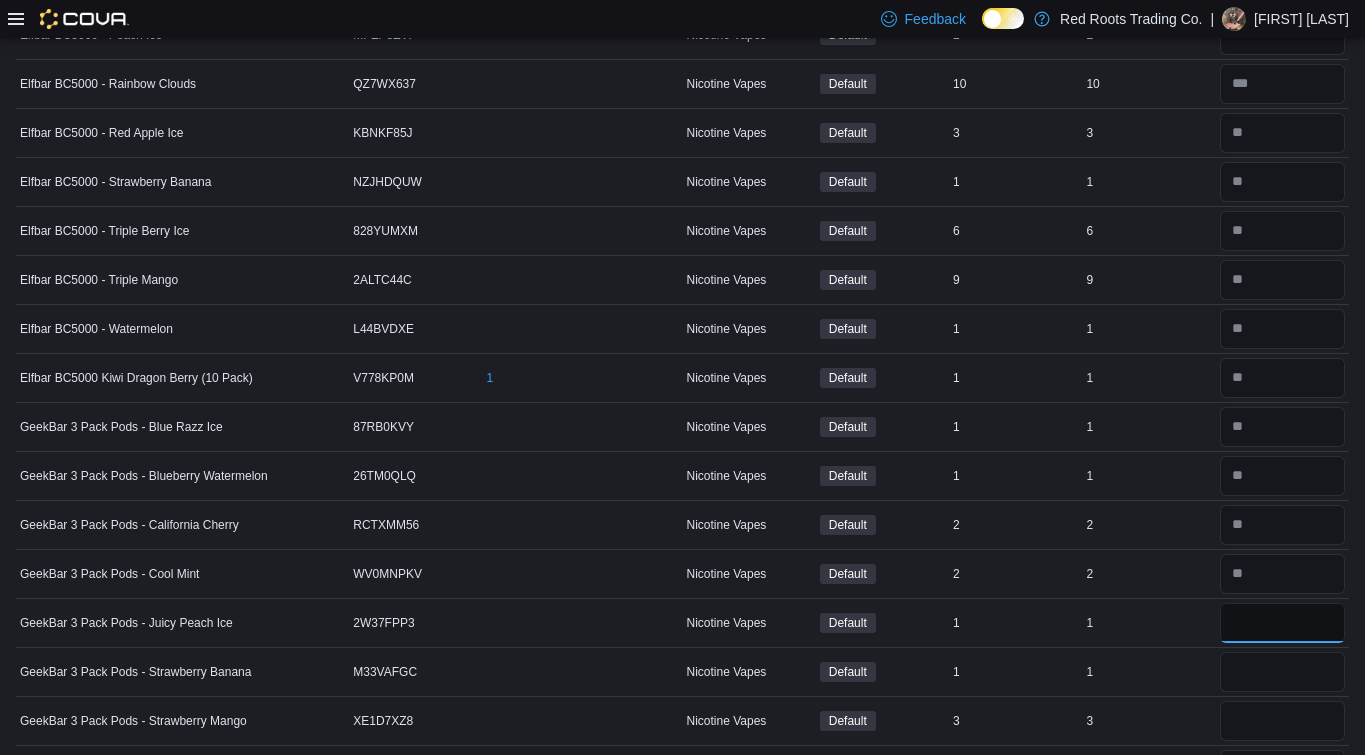 type on "*" 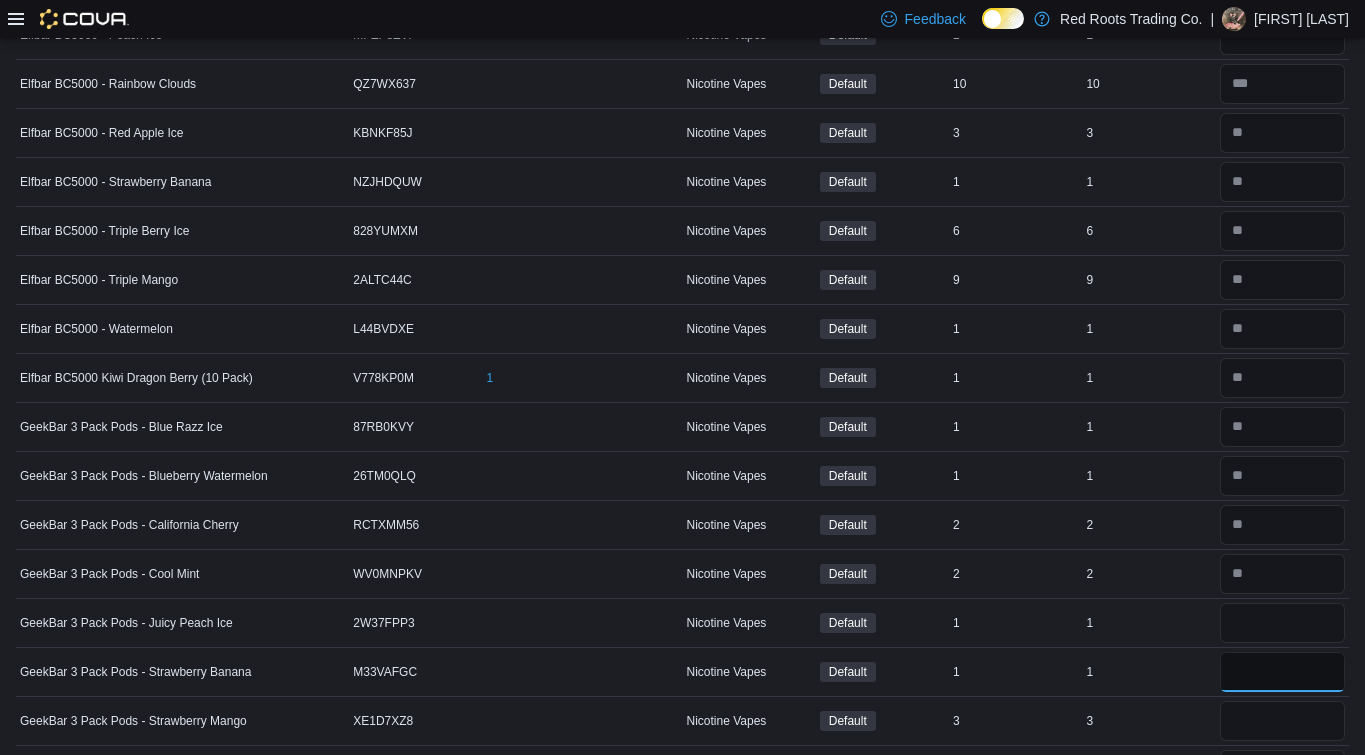 type 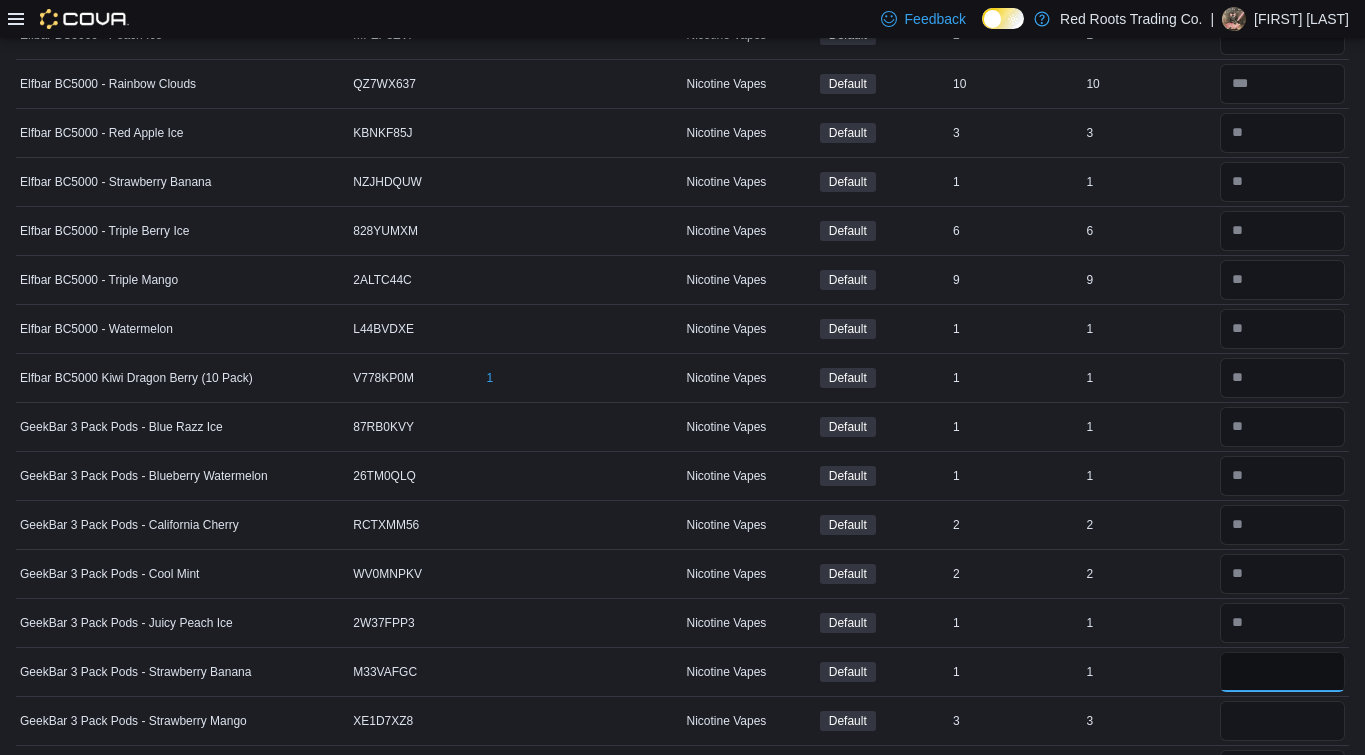 type on "*" 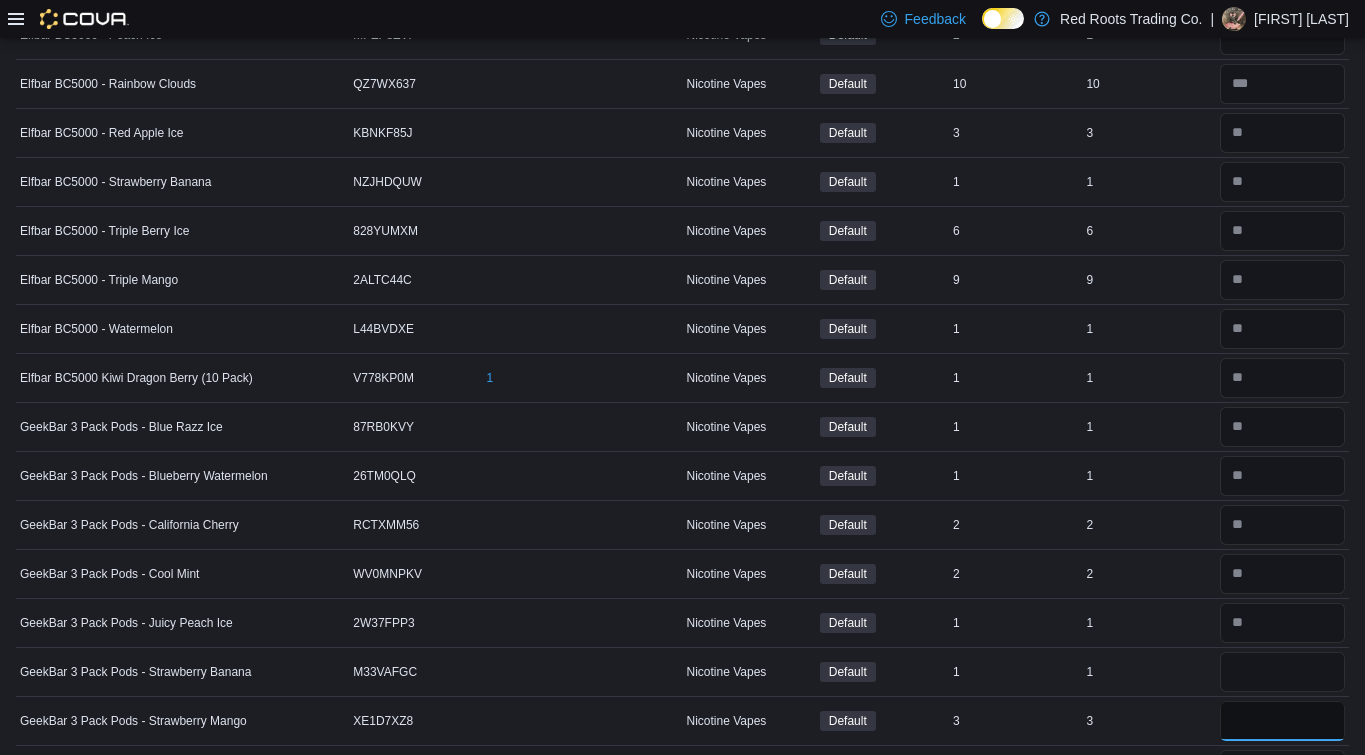 type 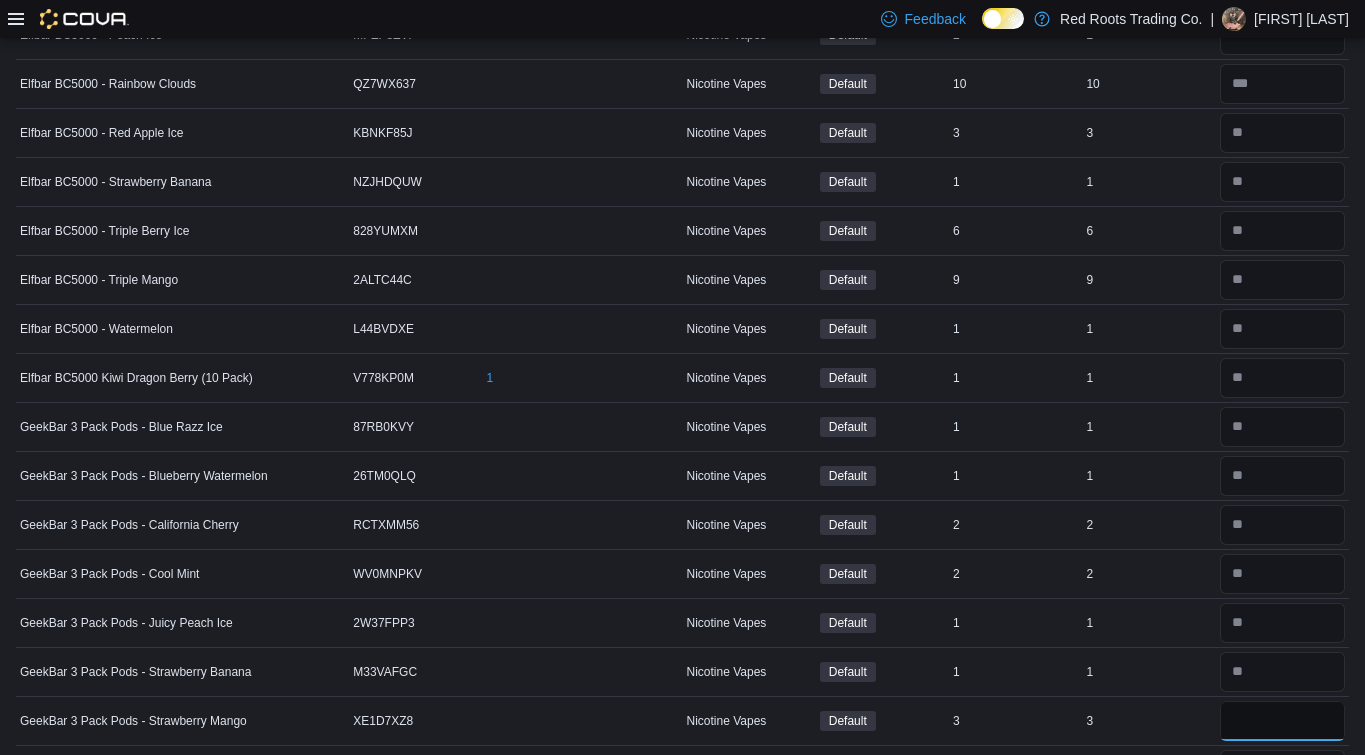 type on "*" 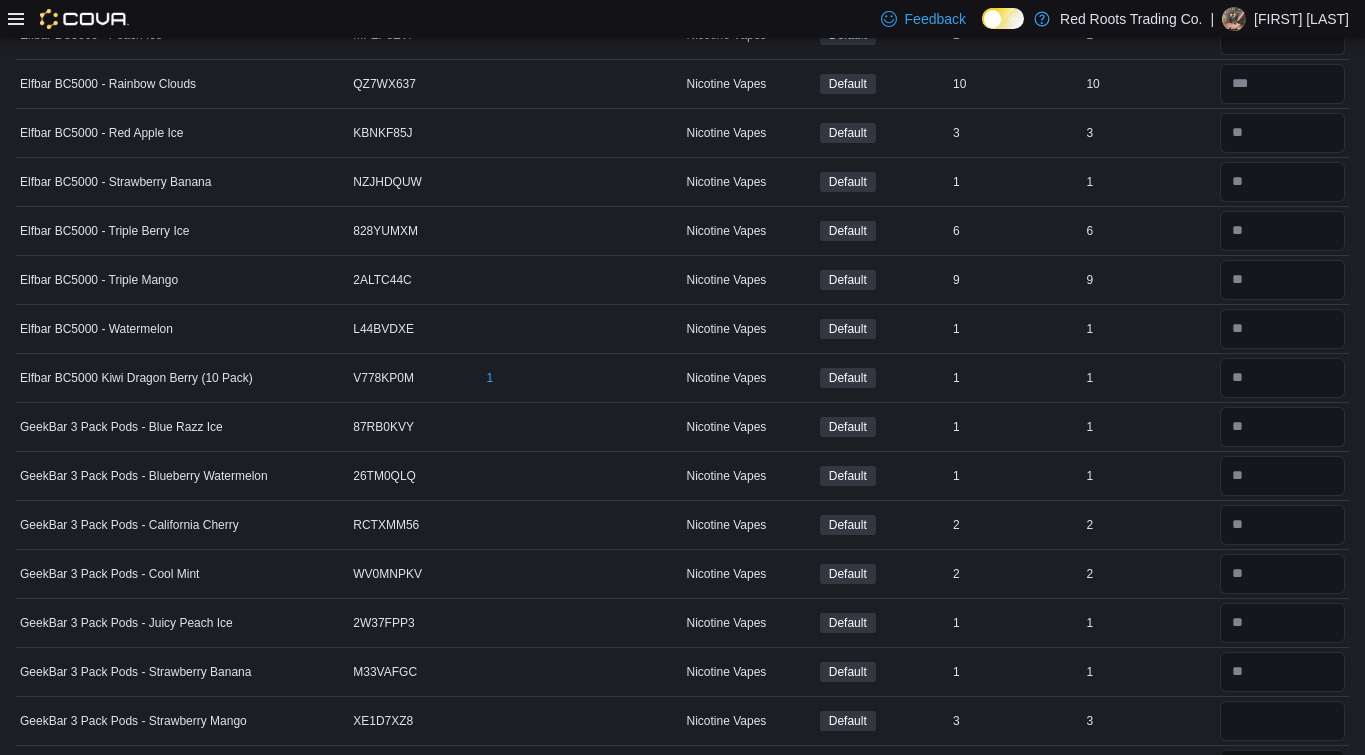 type 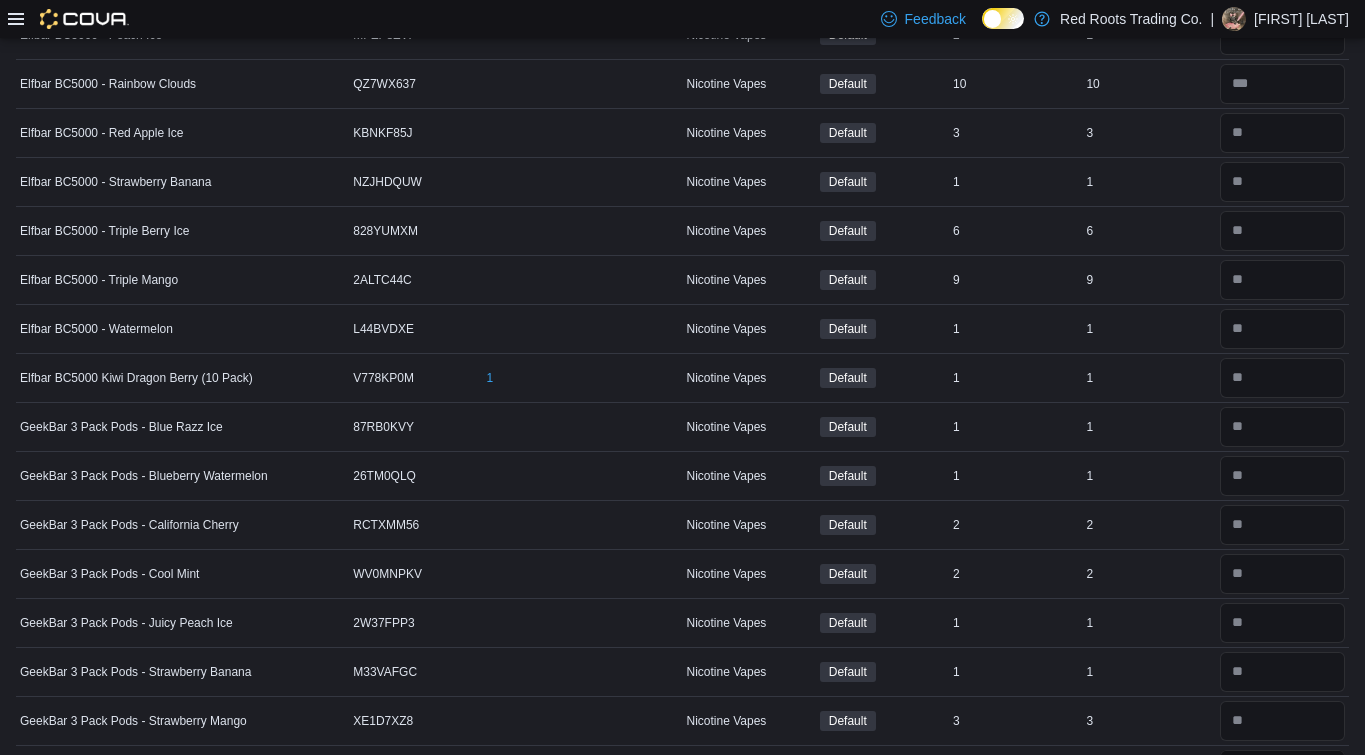 scroll, scrollTop: 908, scrollLeft: 0, axis: vertical 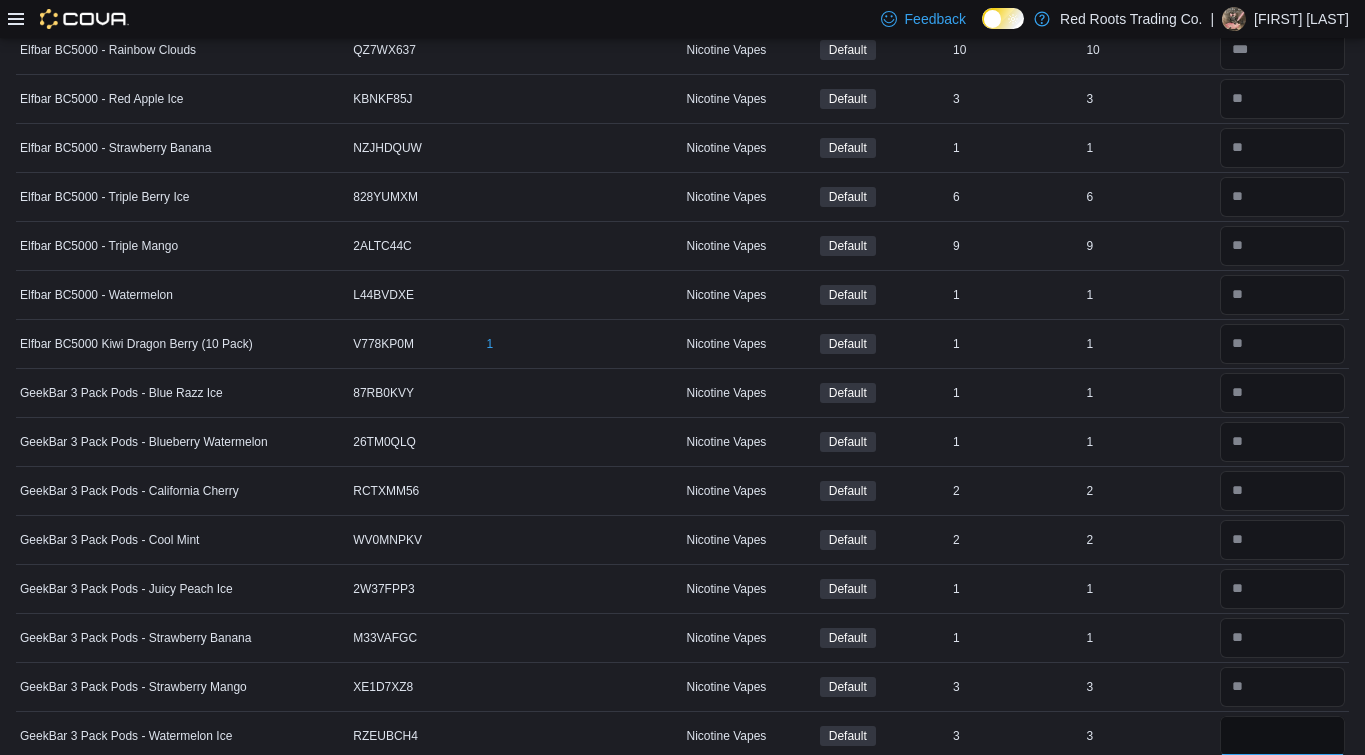 type on "*" 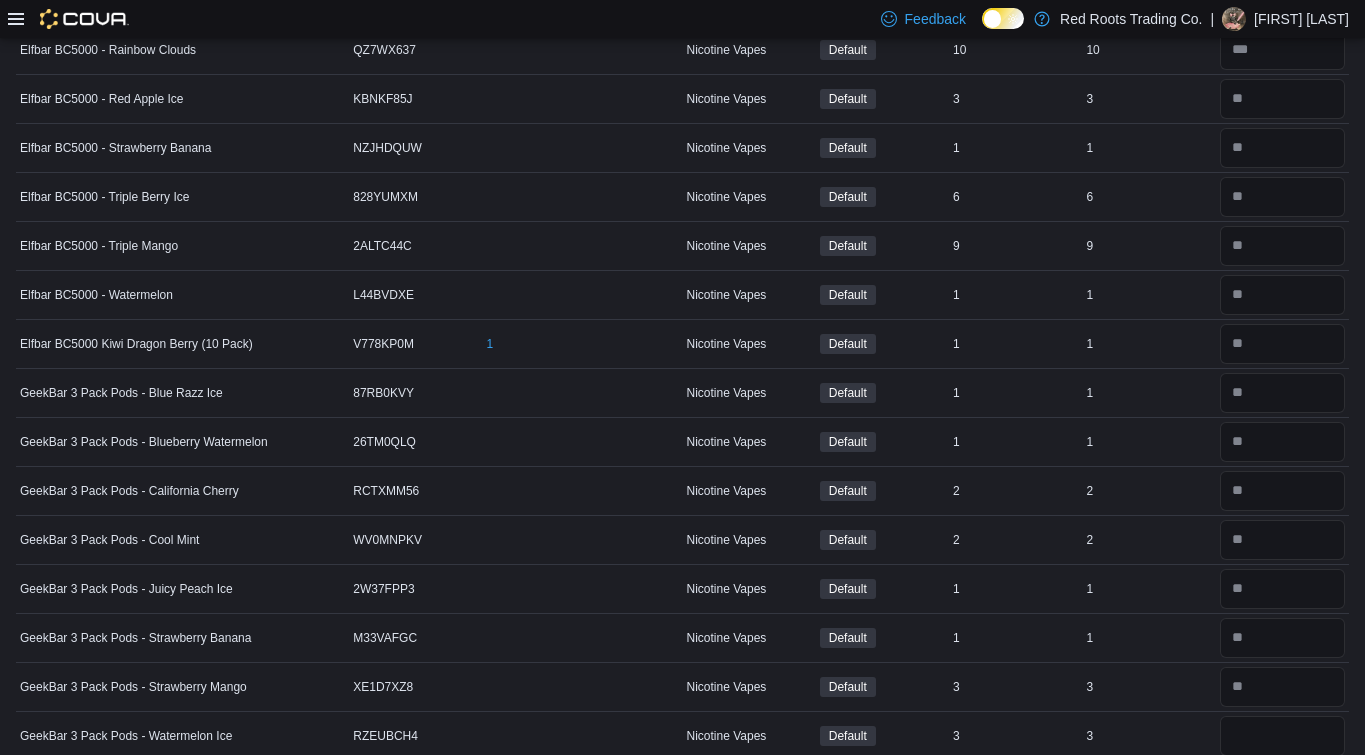 type 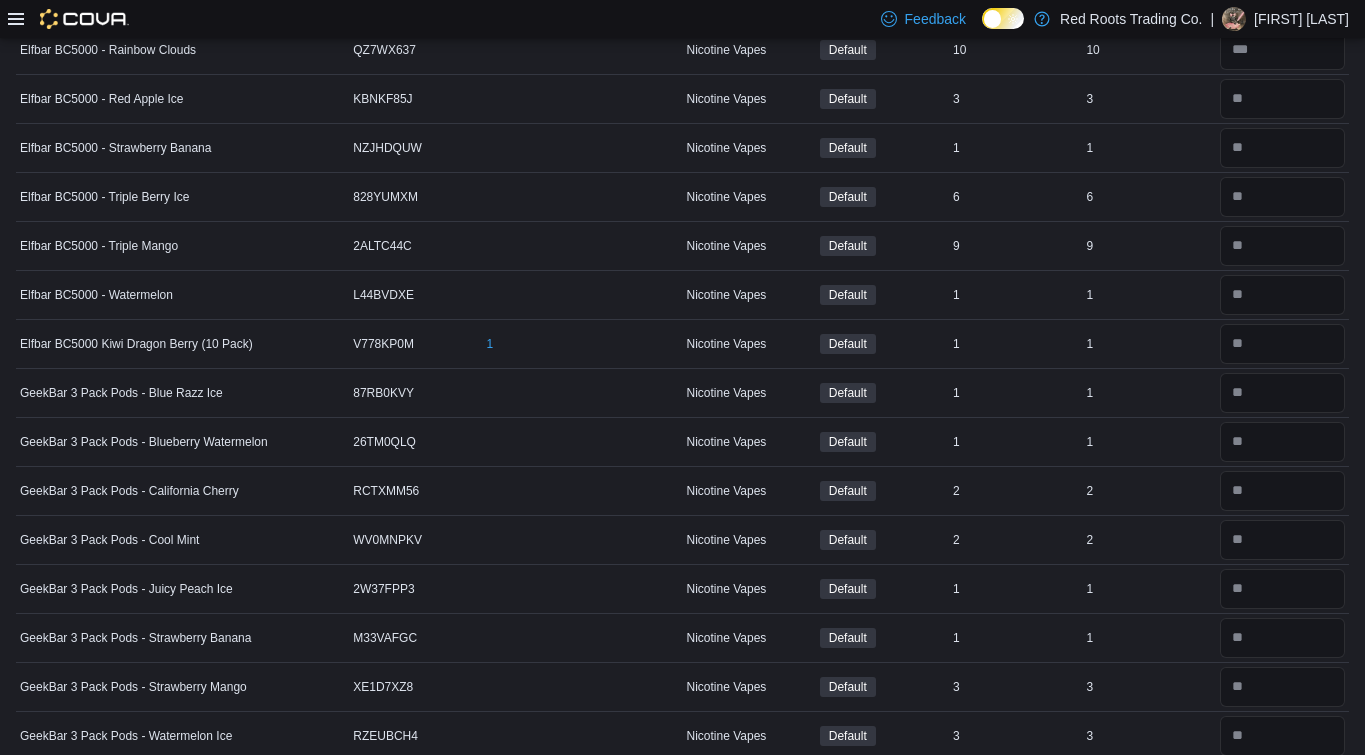scroll, scrollTop: 1315, scrollLeft: 0, axis: vertical 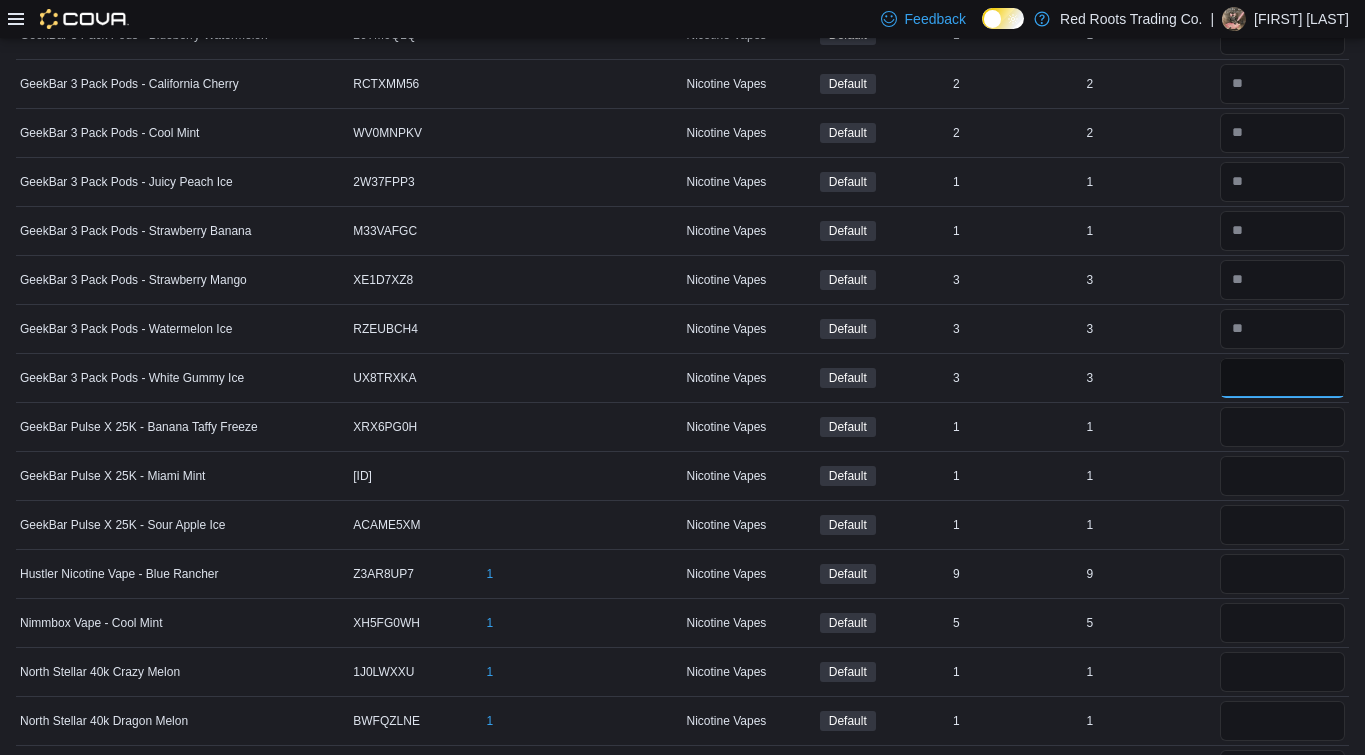 type on "*" 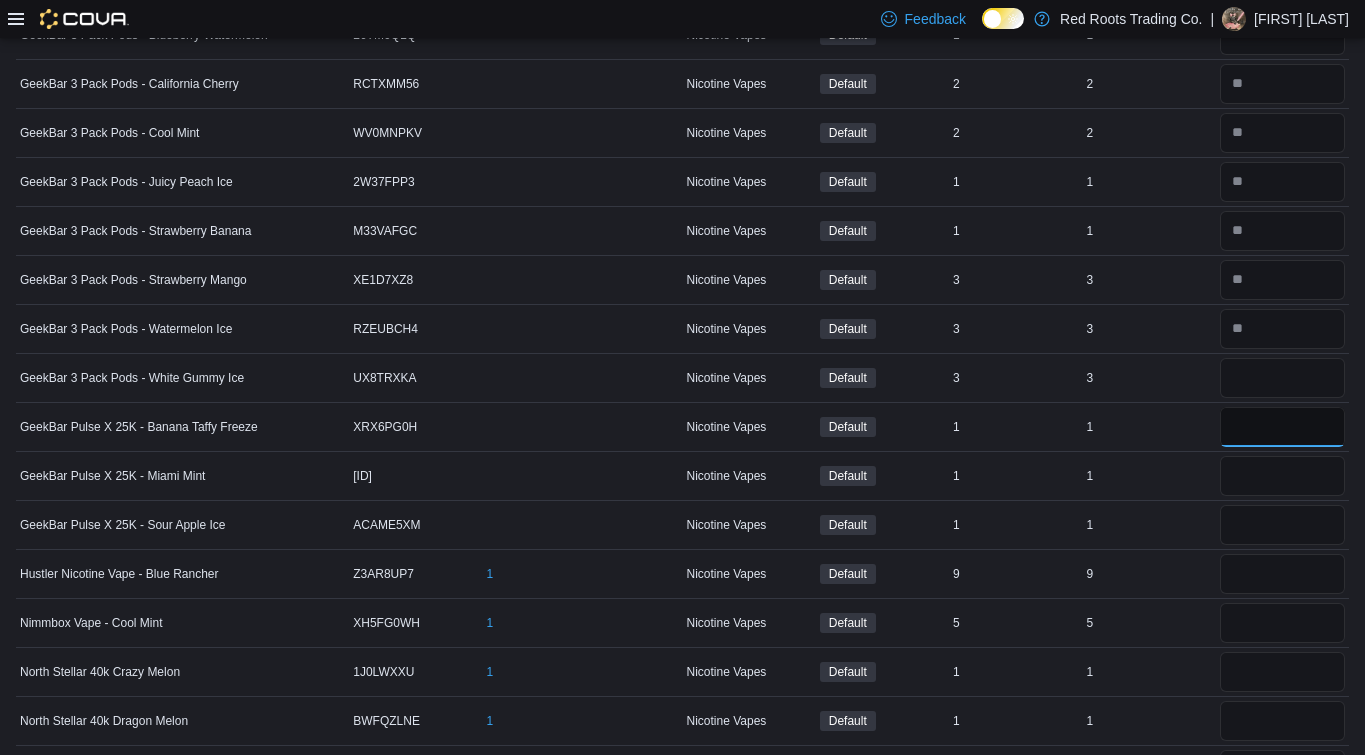 type 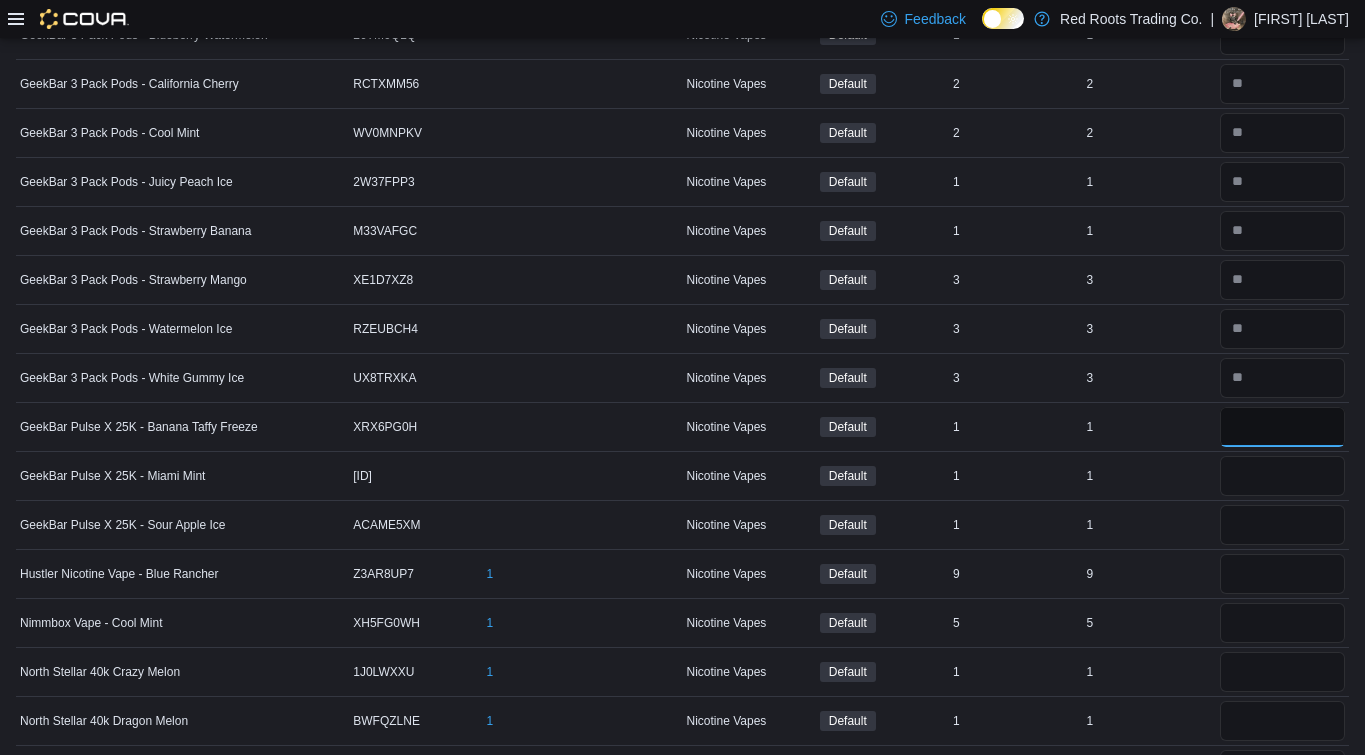 type on "*" 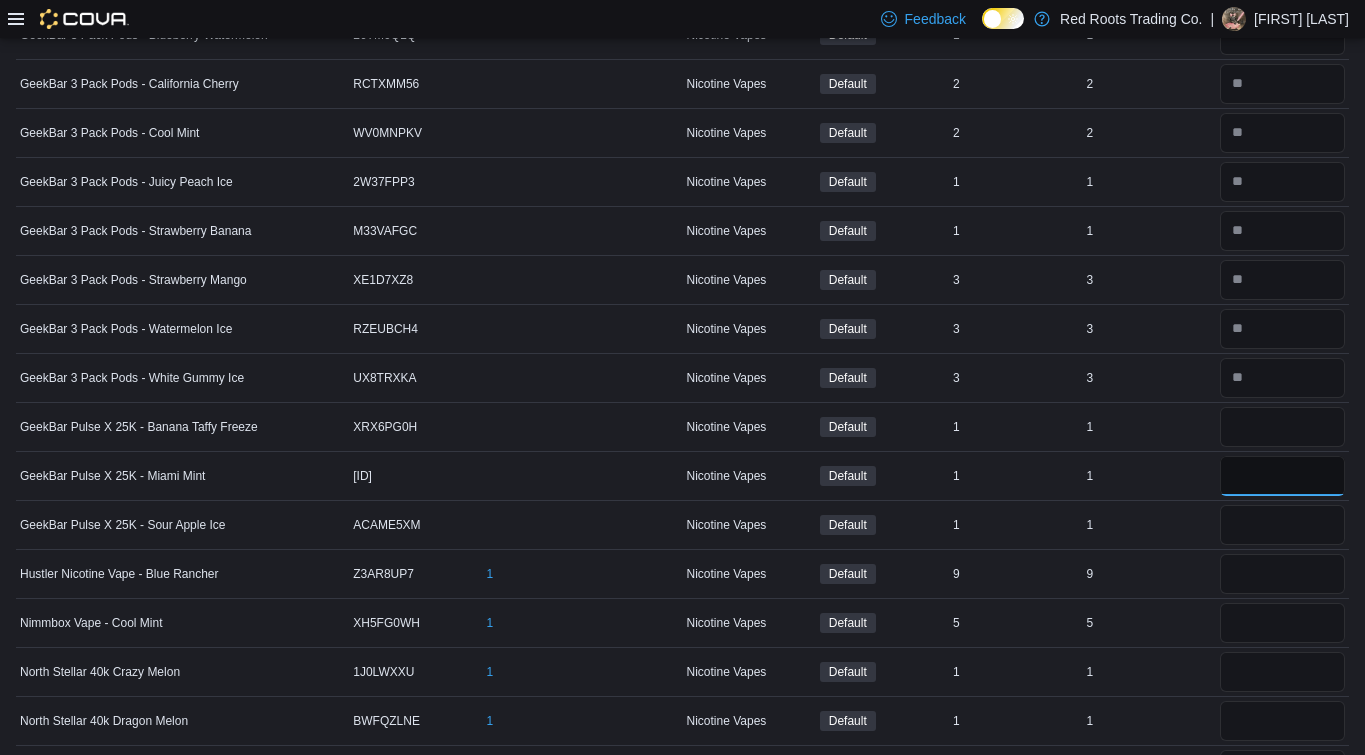 type 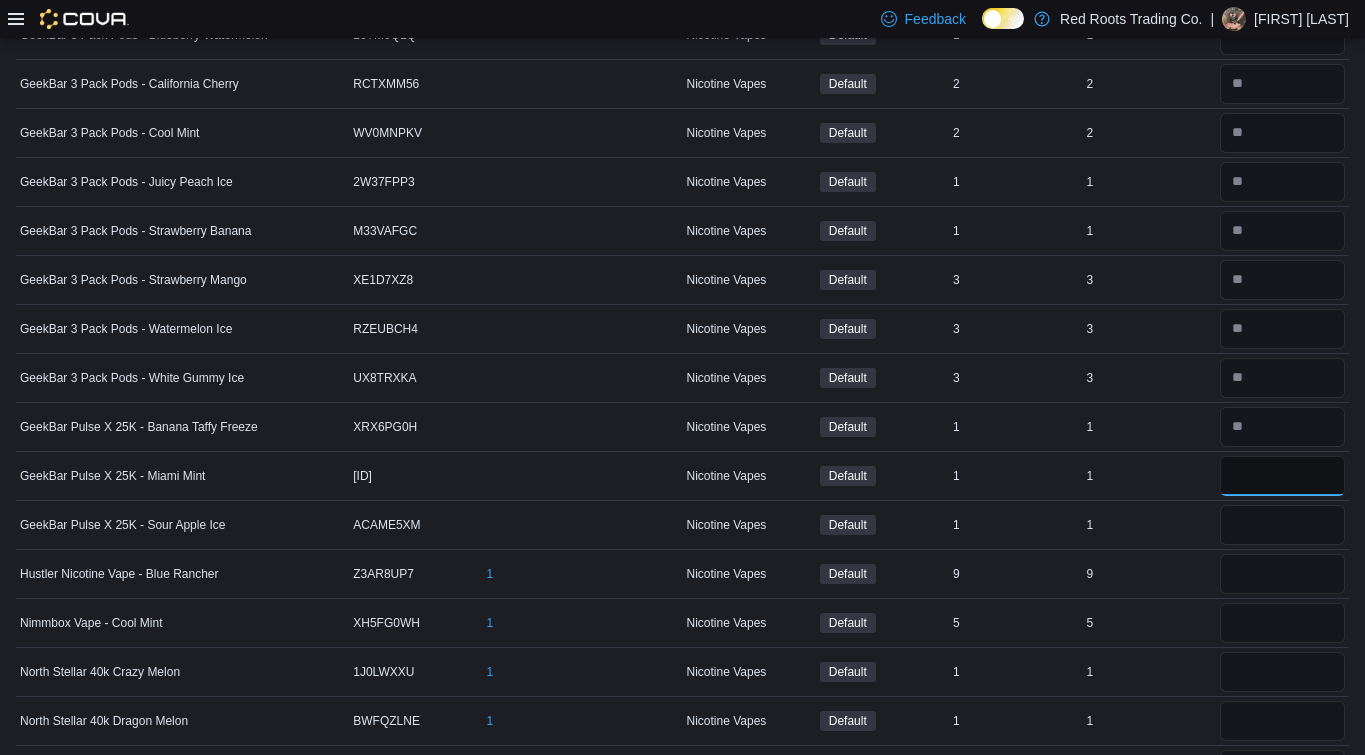 type on "*" 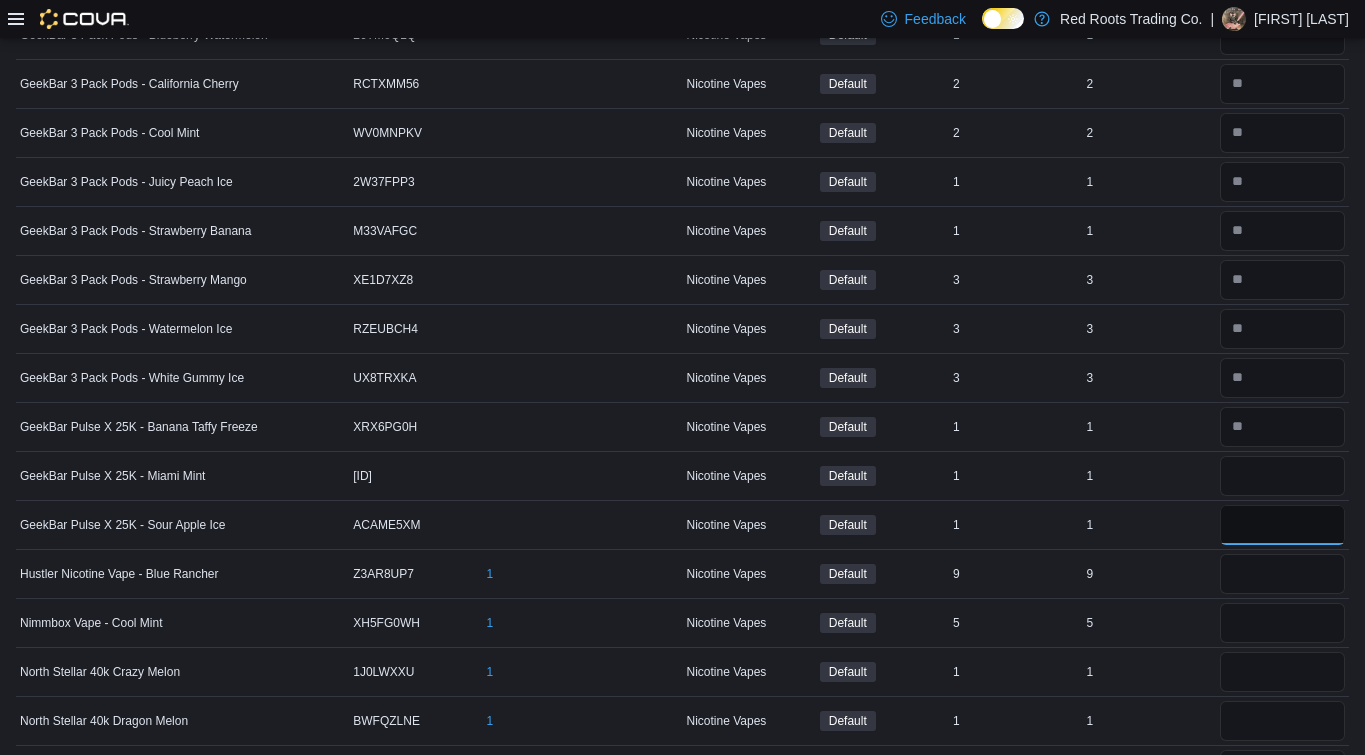 type 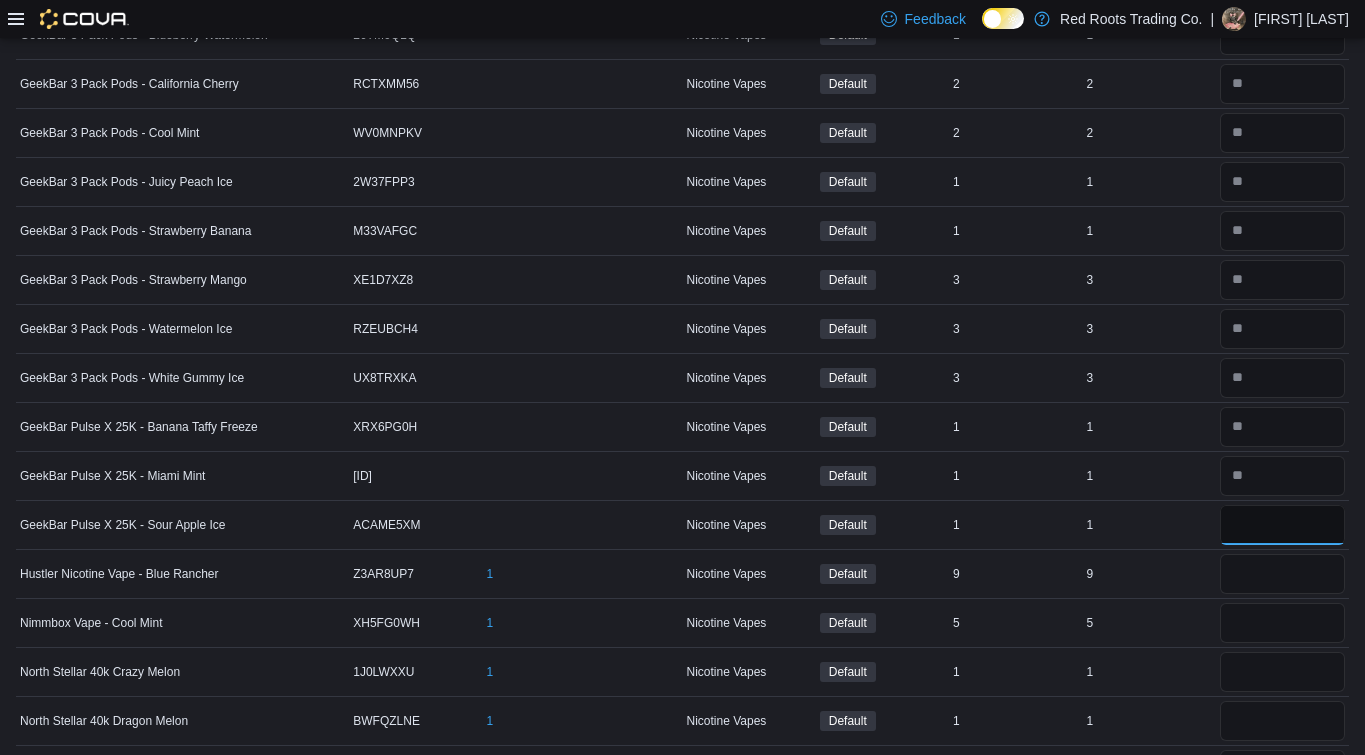 type on "*" 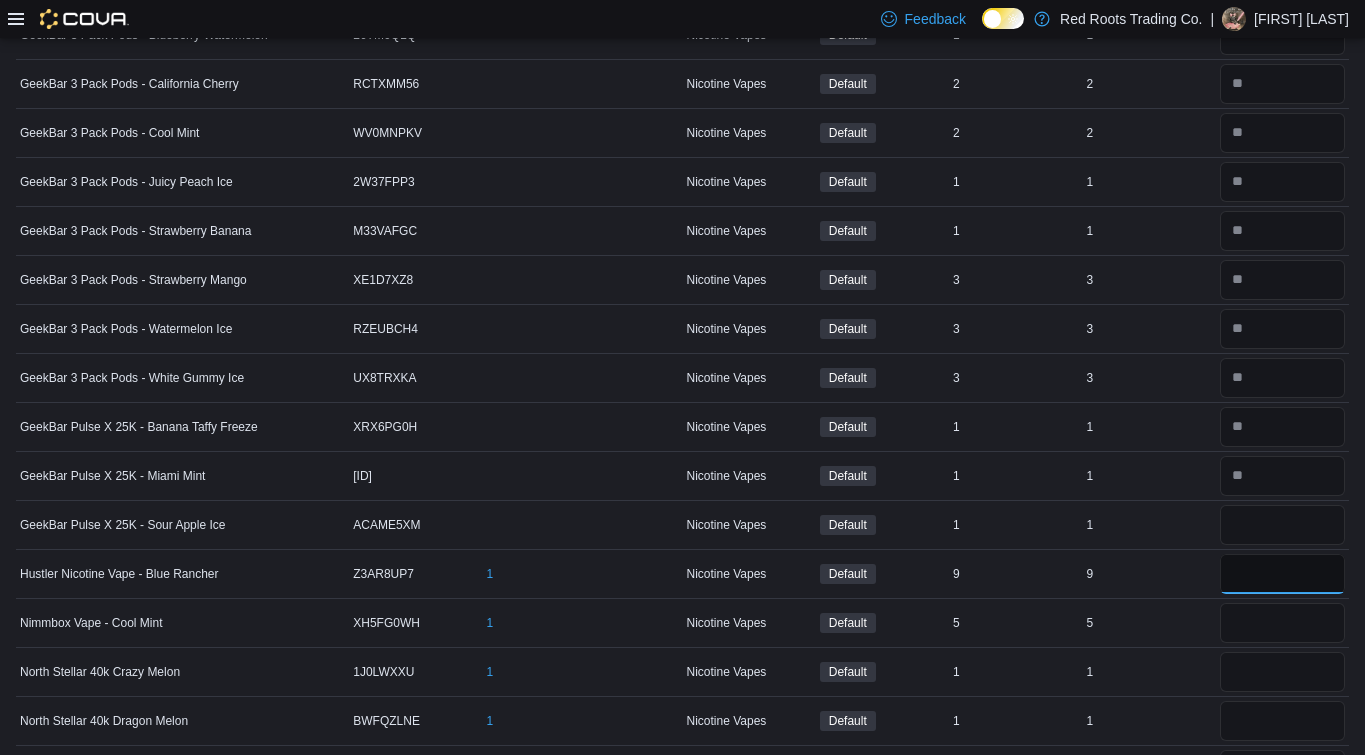 type 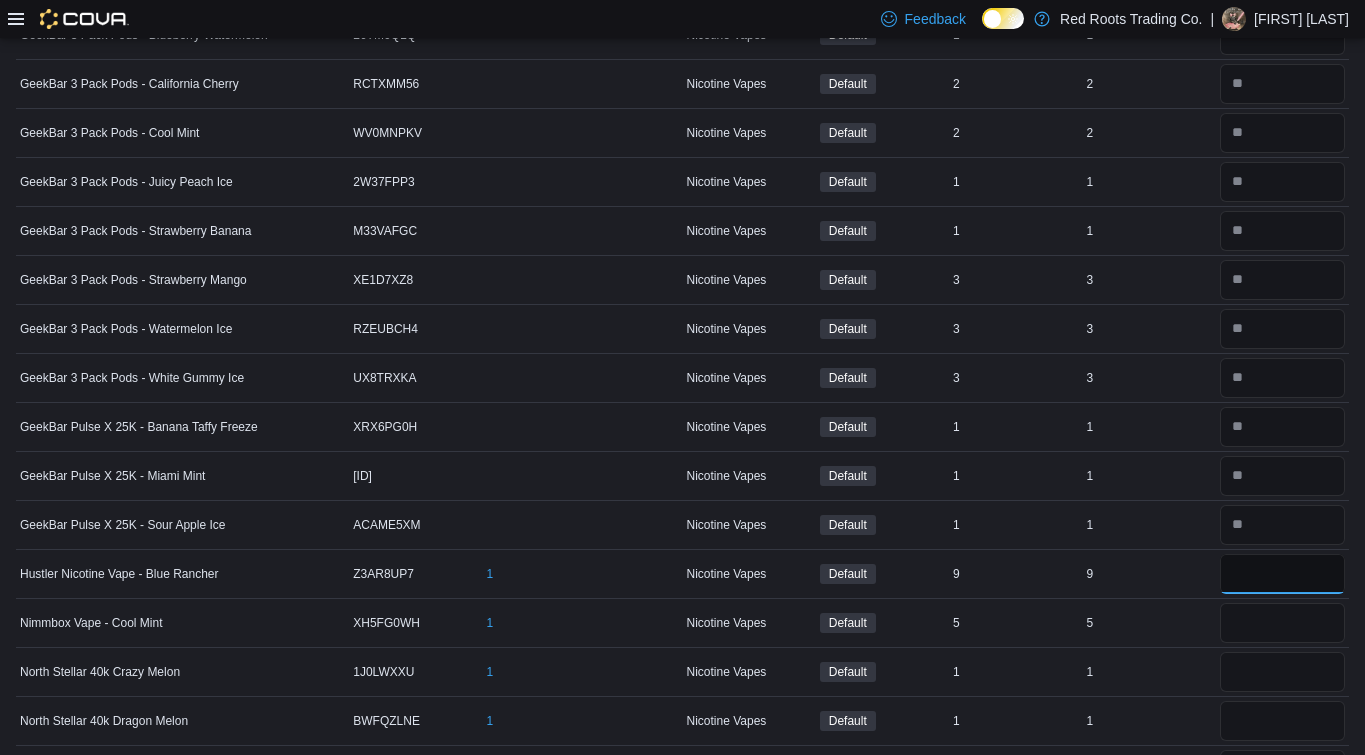 type on "*" 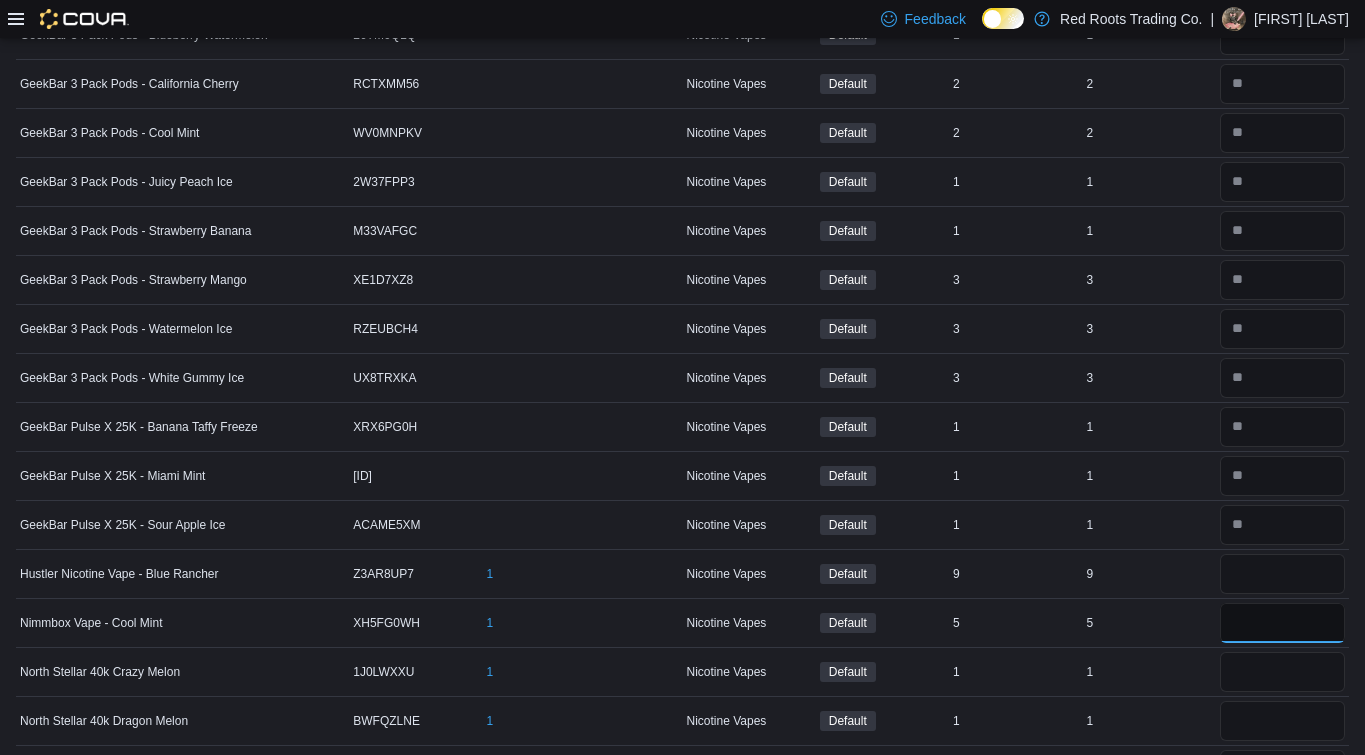 type 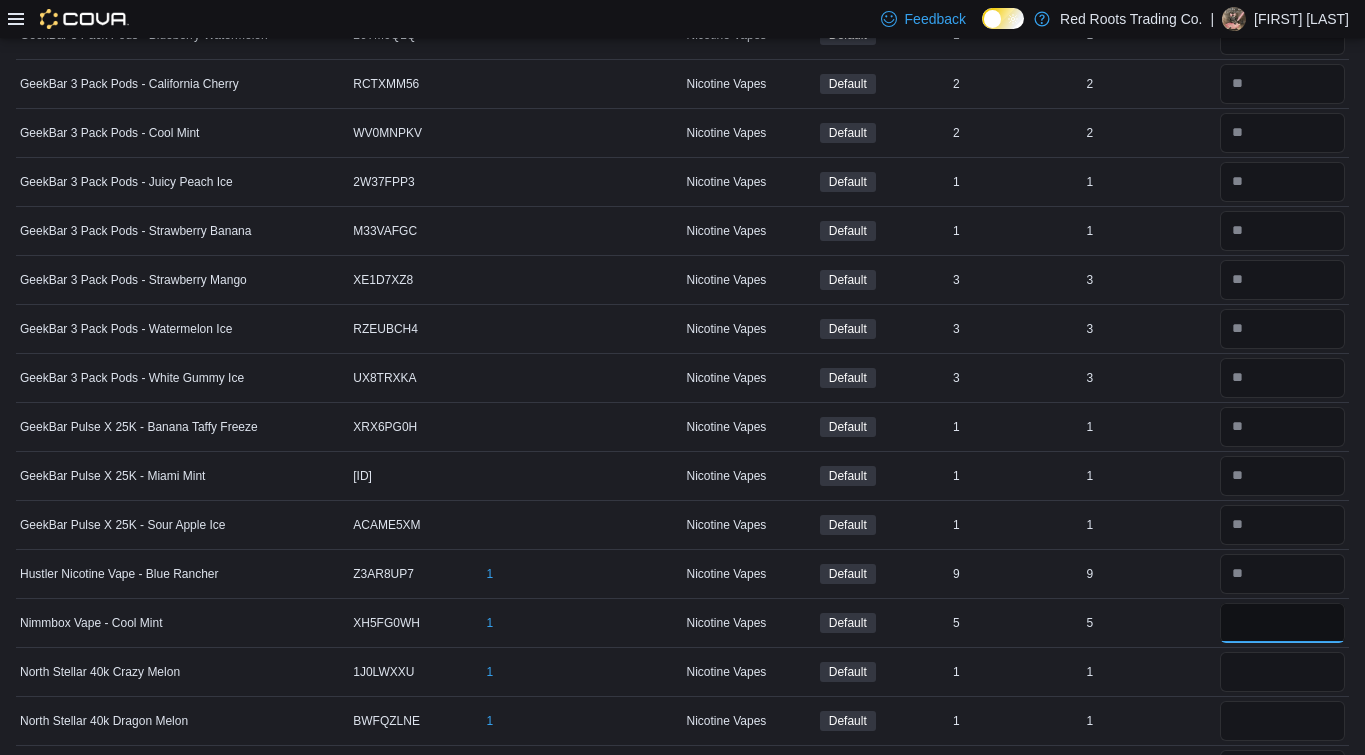 type on "*" 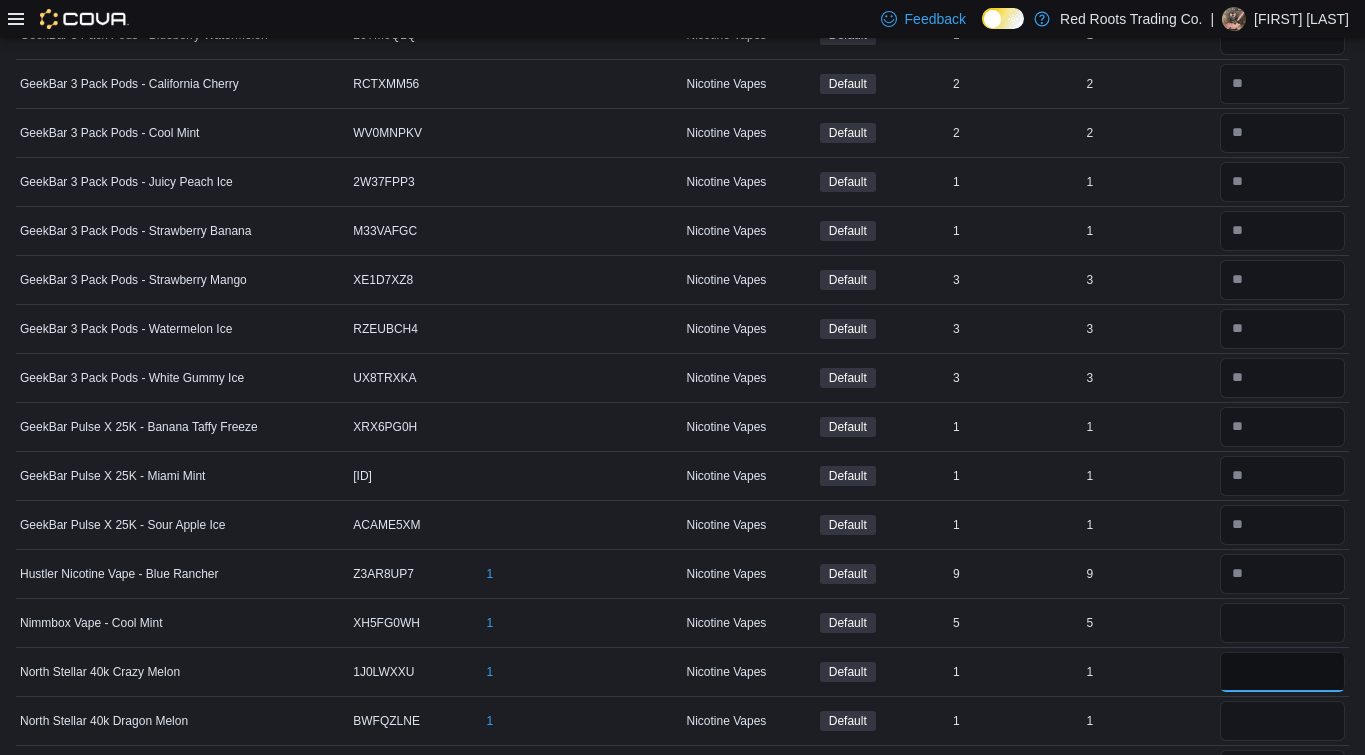 type 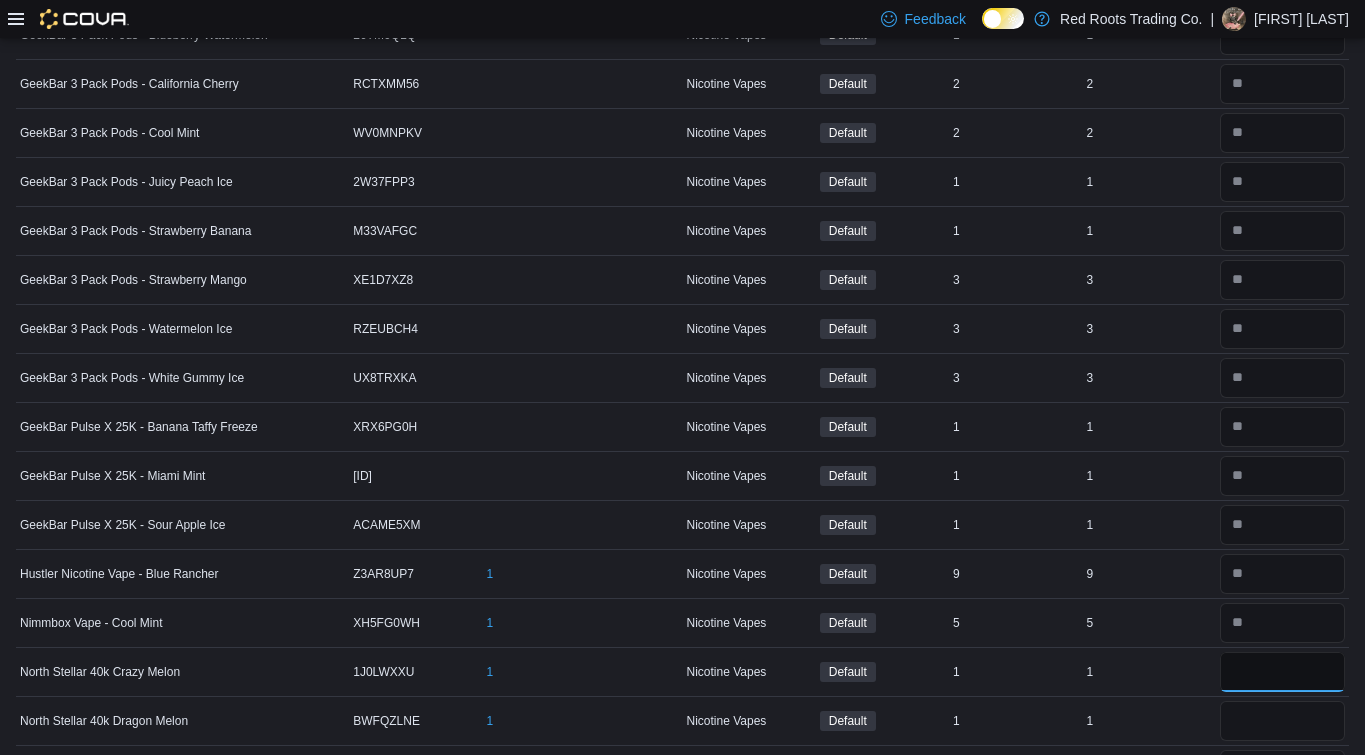 type on "*" 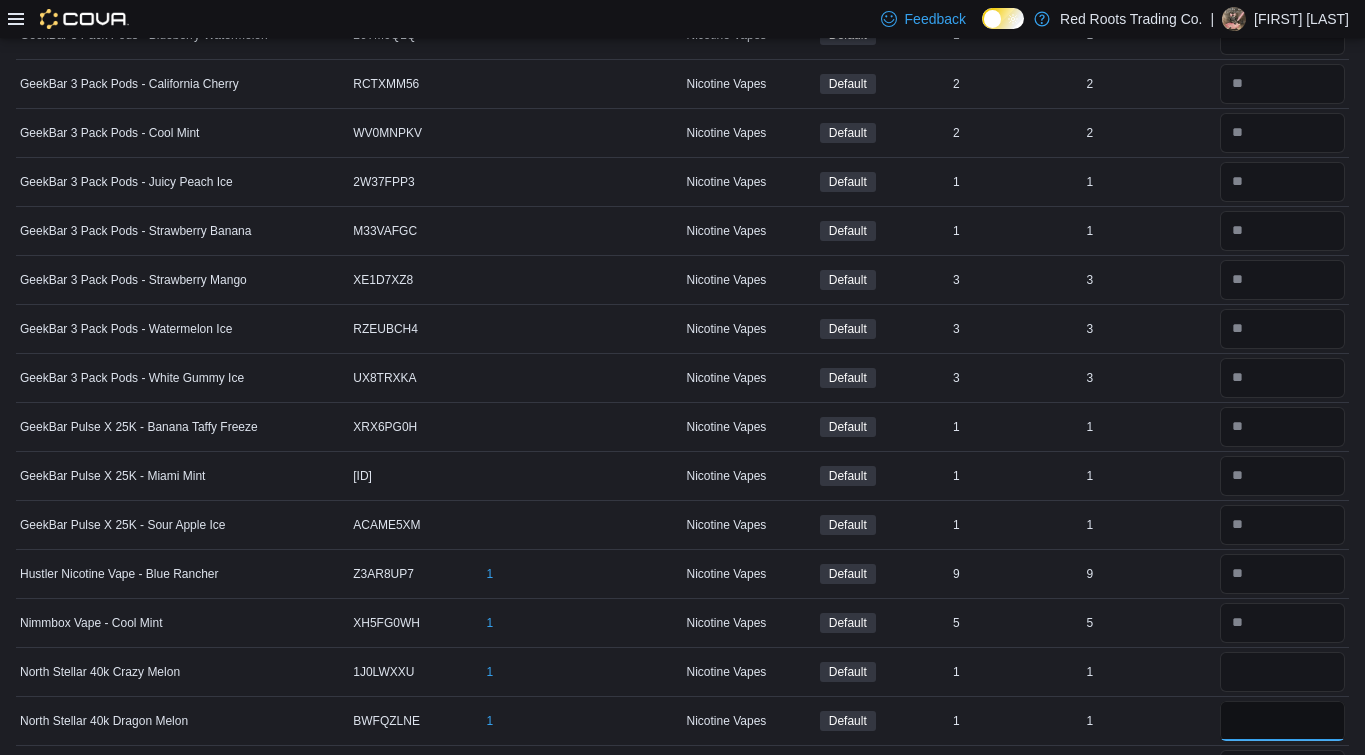 type 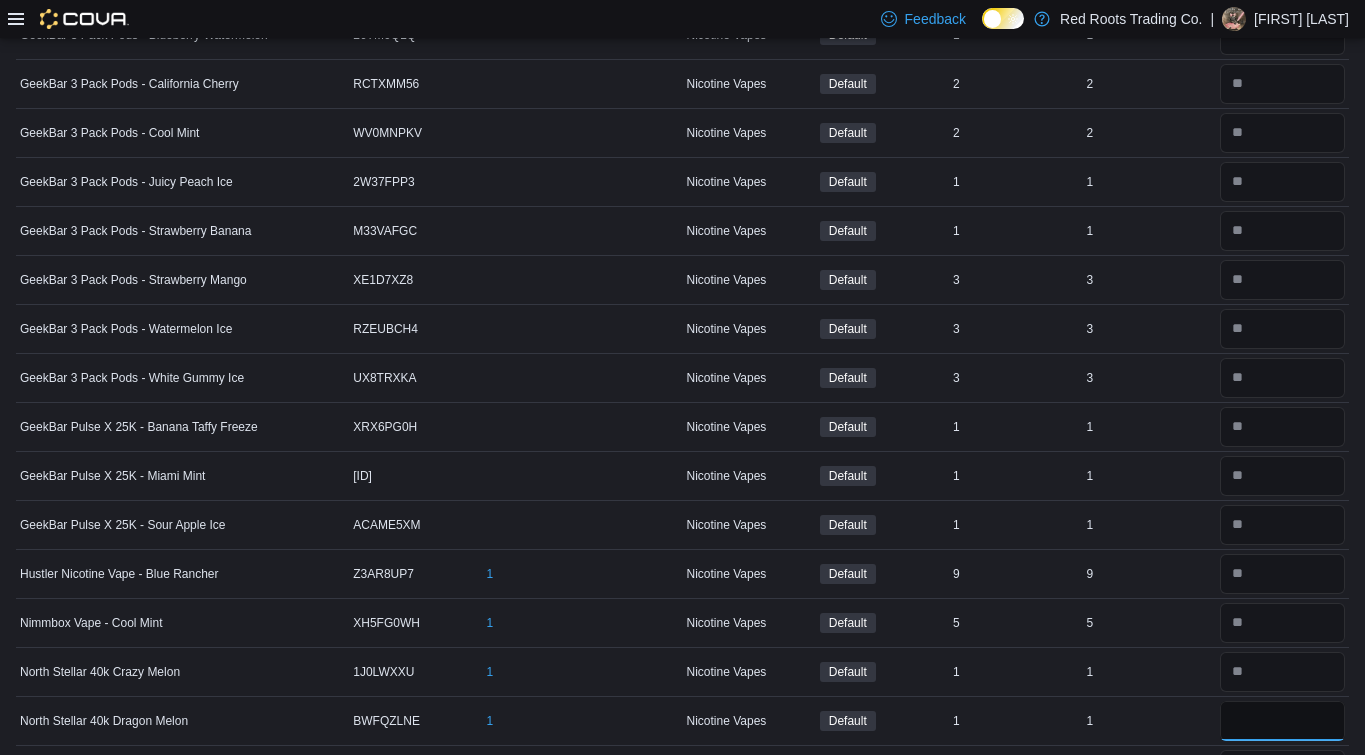 type on "*" 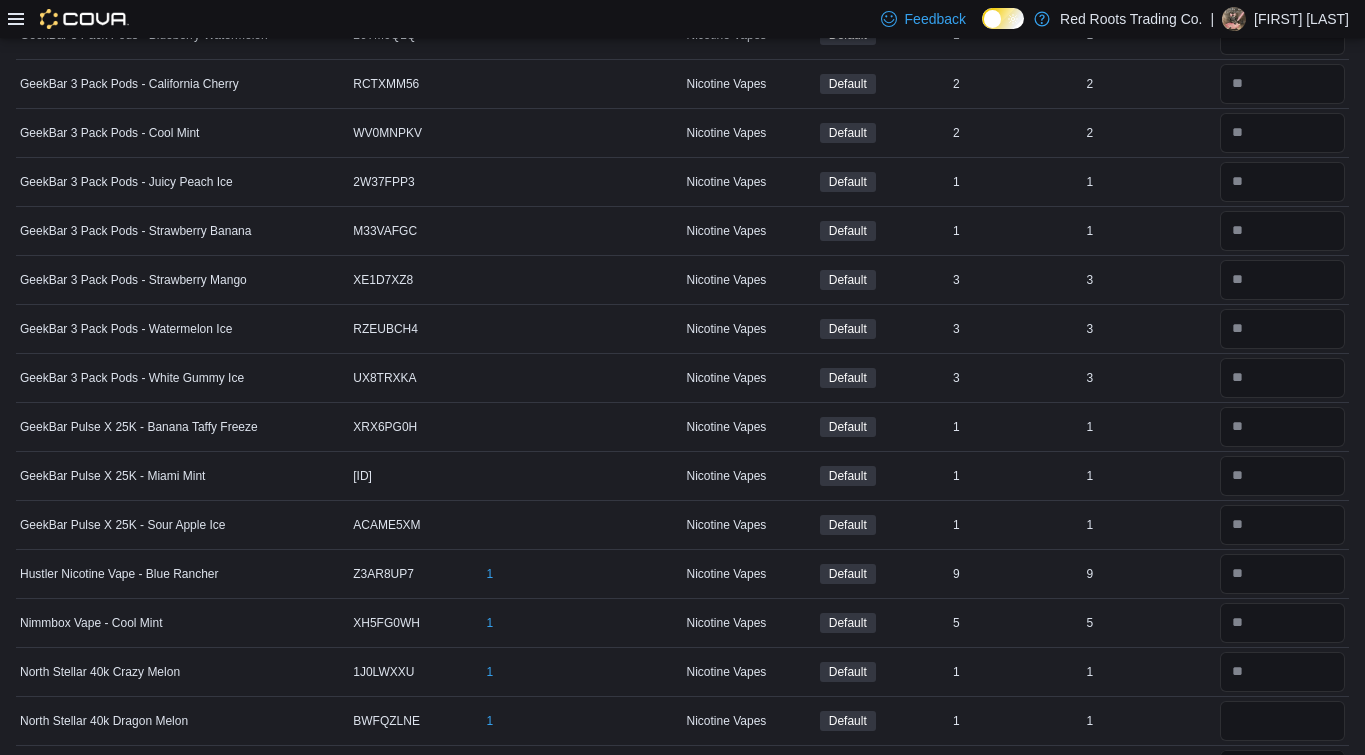 type 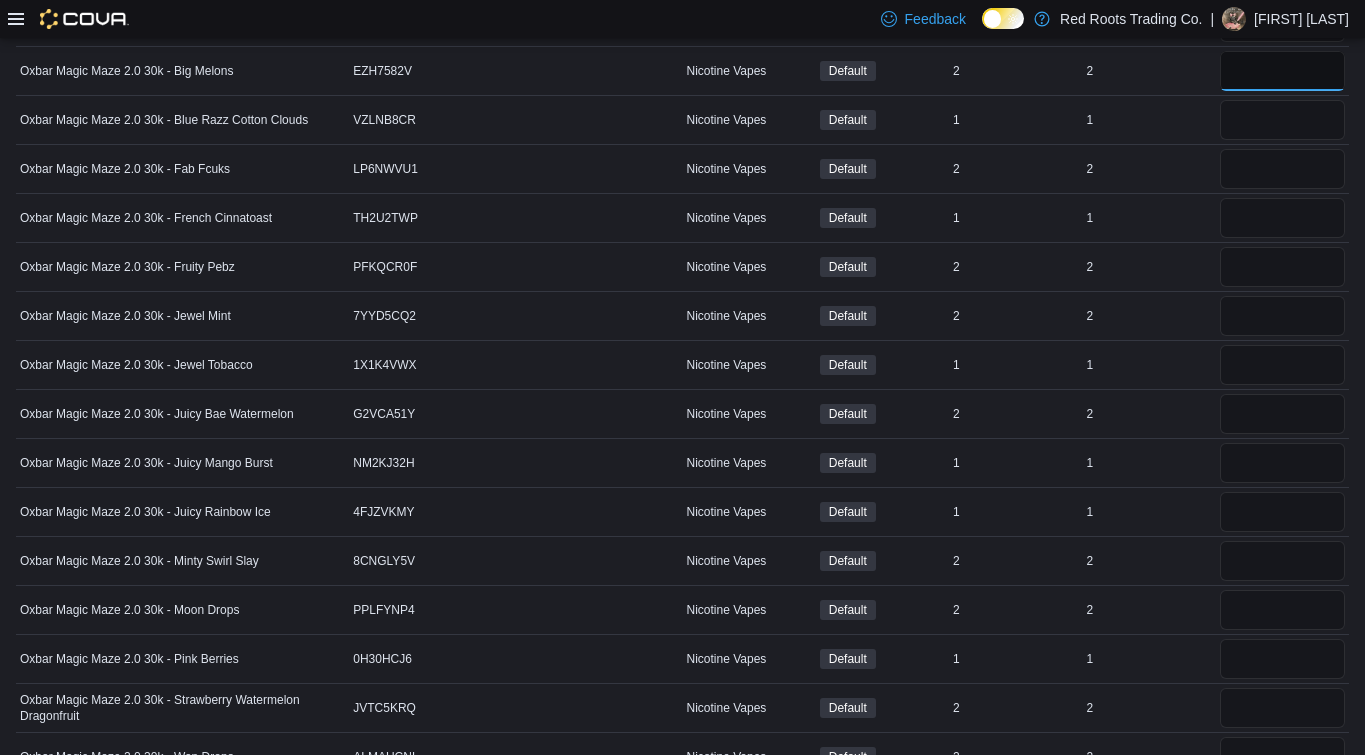 scroll, scrollTop: 2018, scrollLeft: 0, axis: vertical 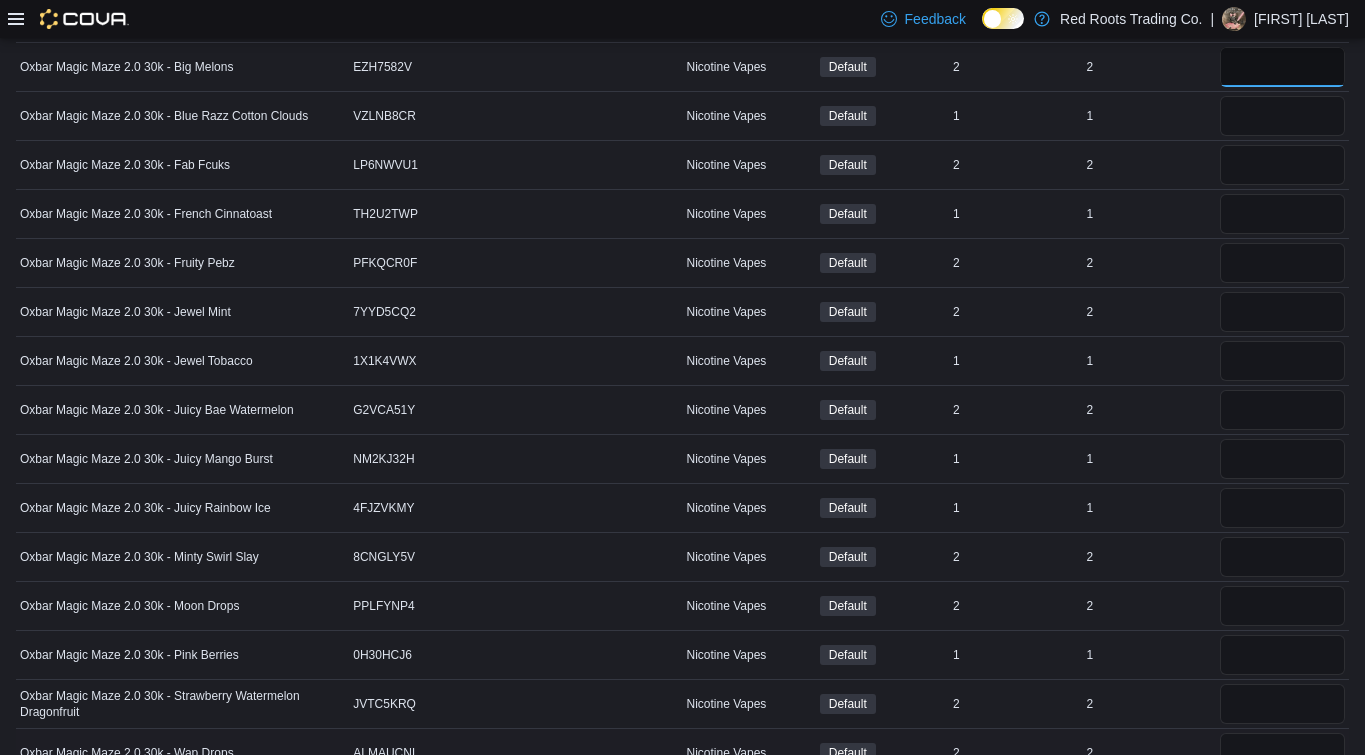 type on "*" 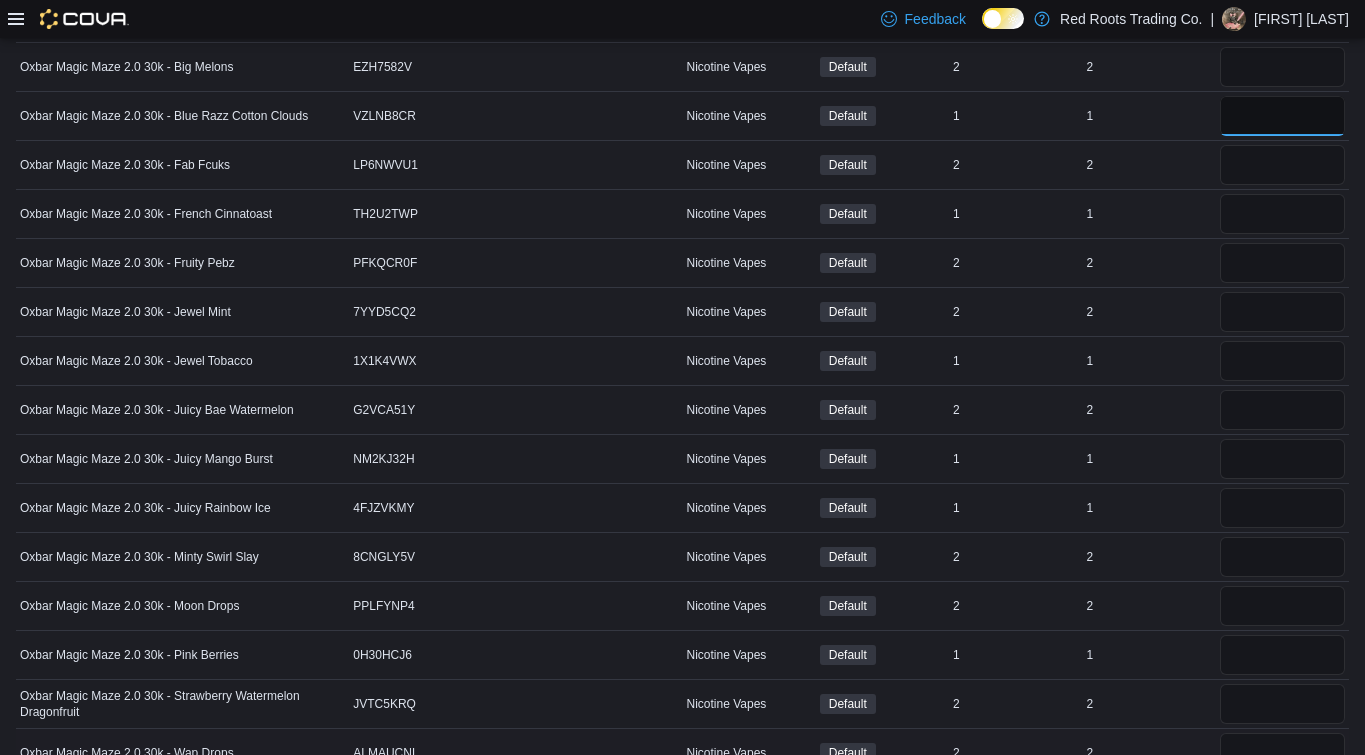type 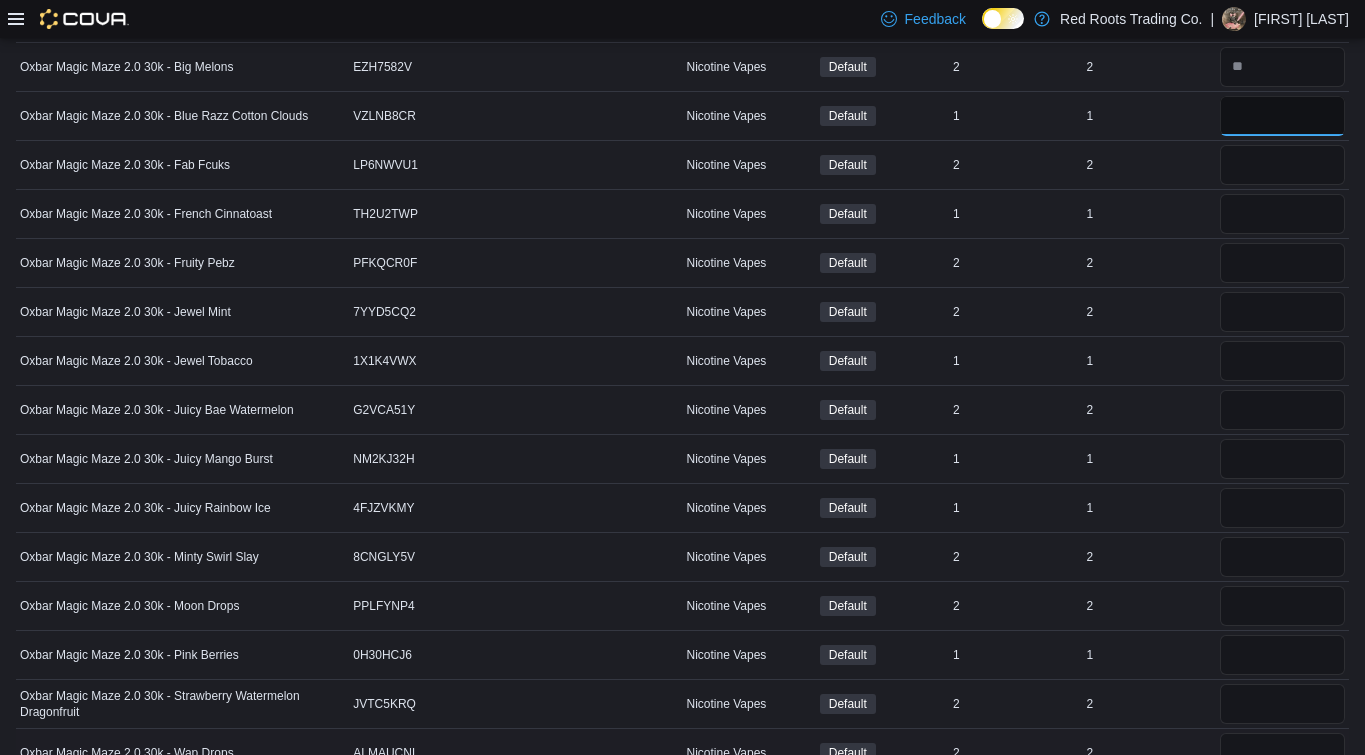 type on "*" 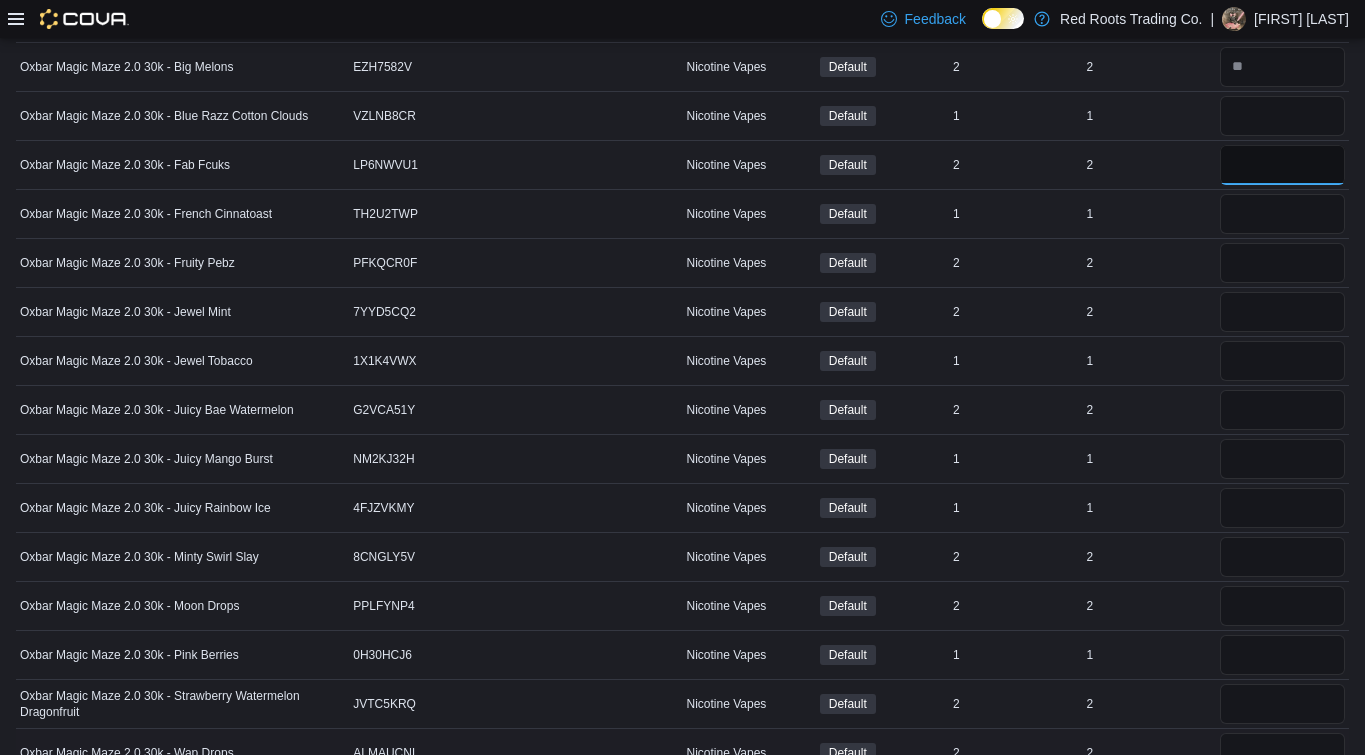 type 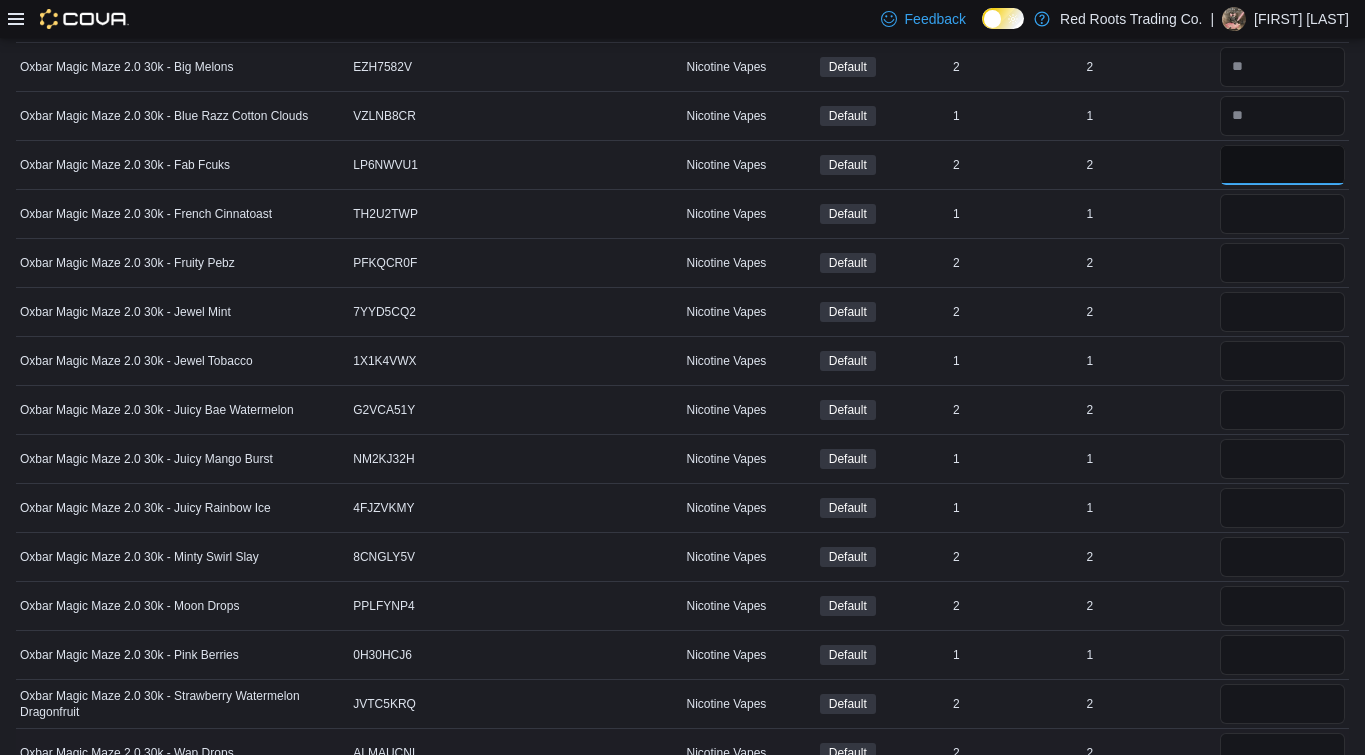 type on "*" 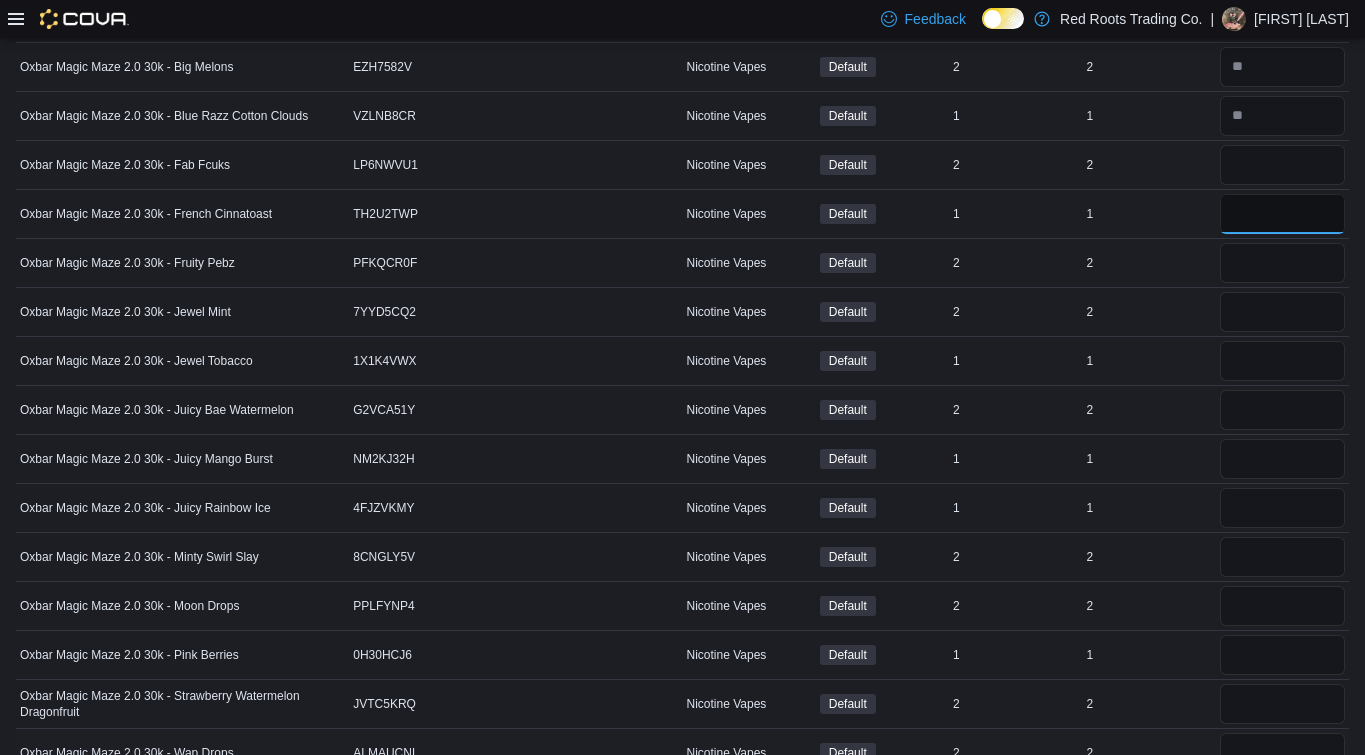 type 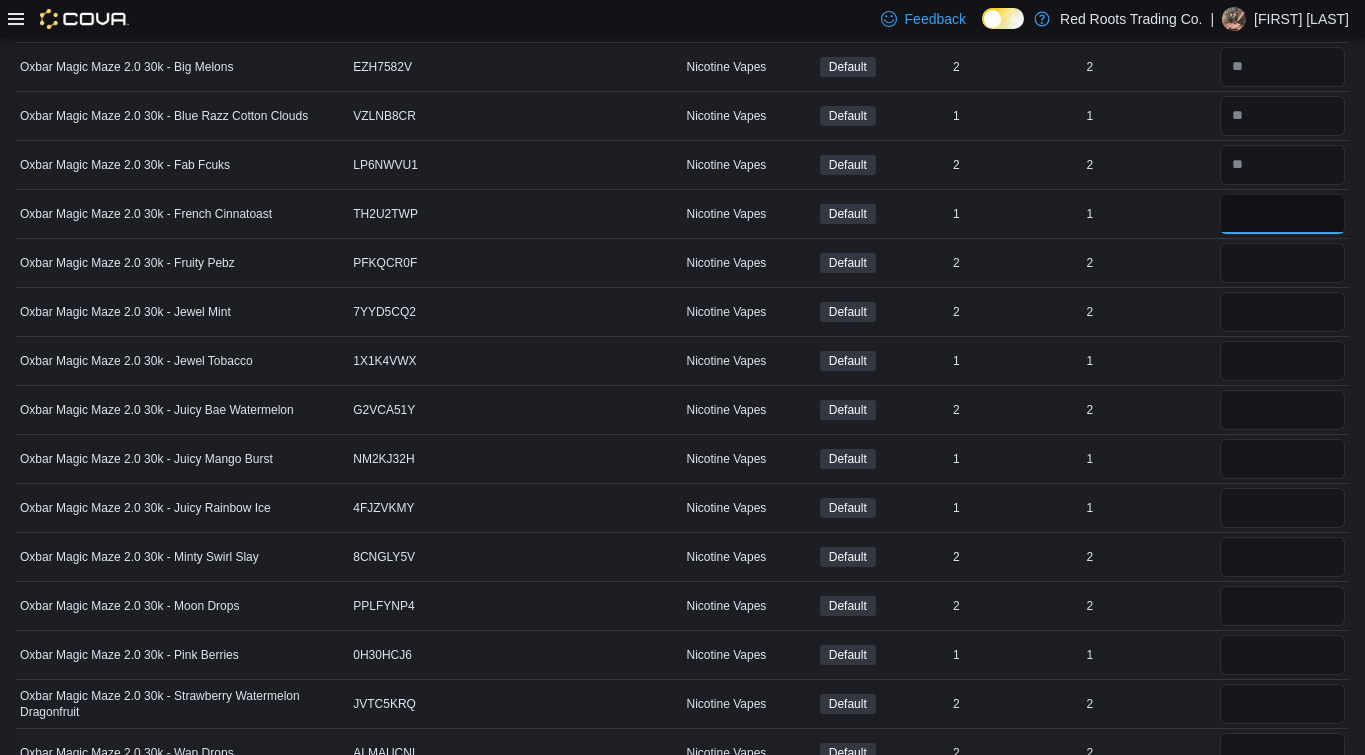 type on "*" 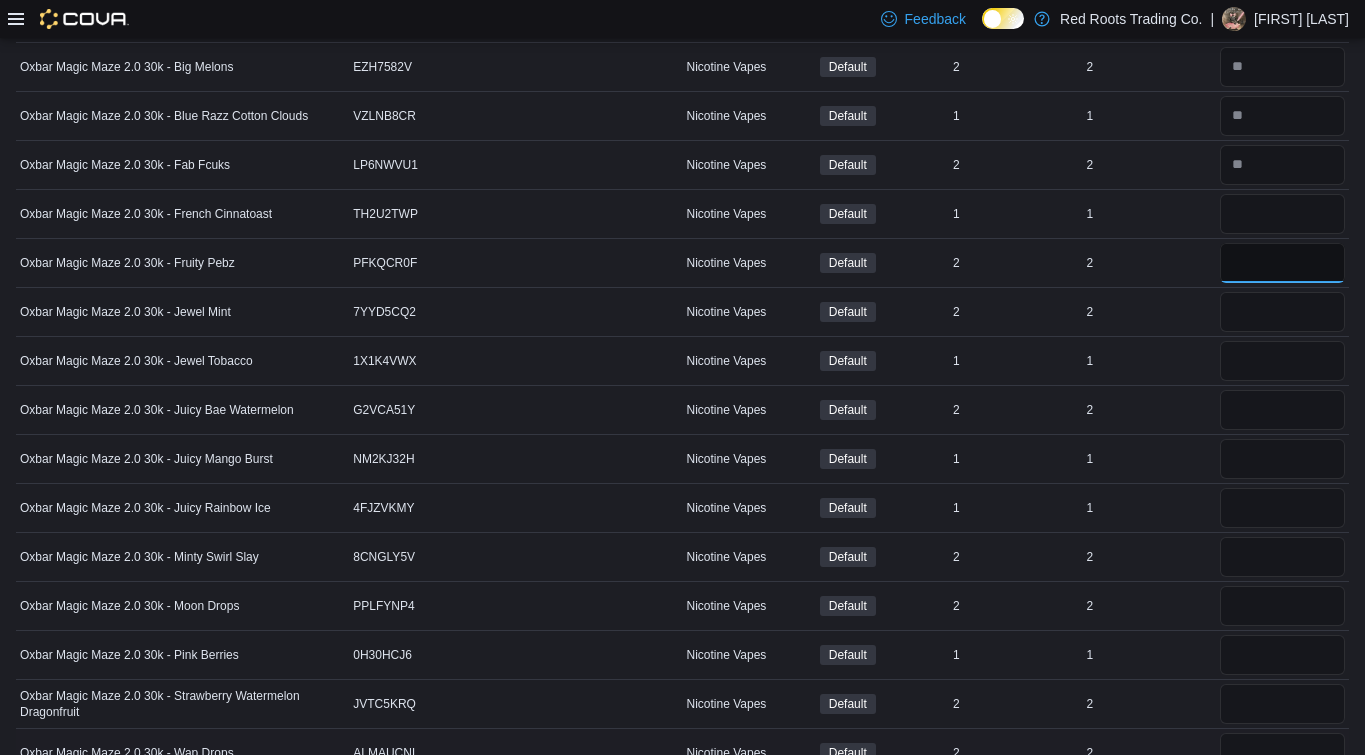 type 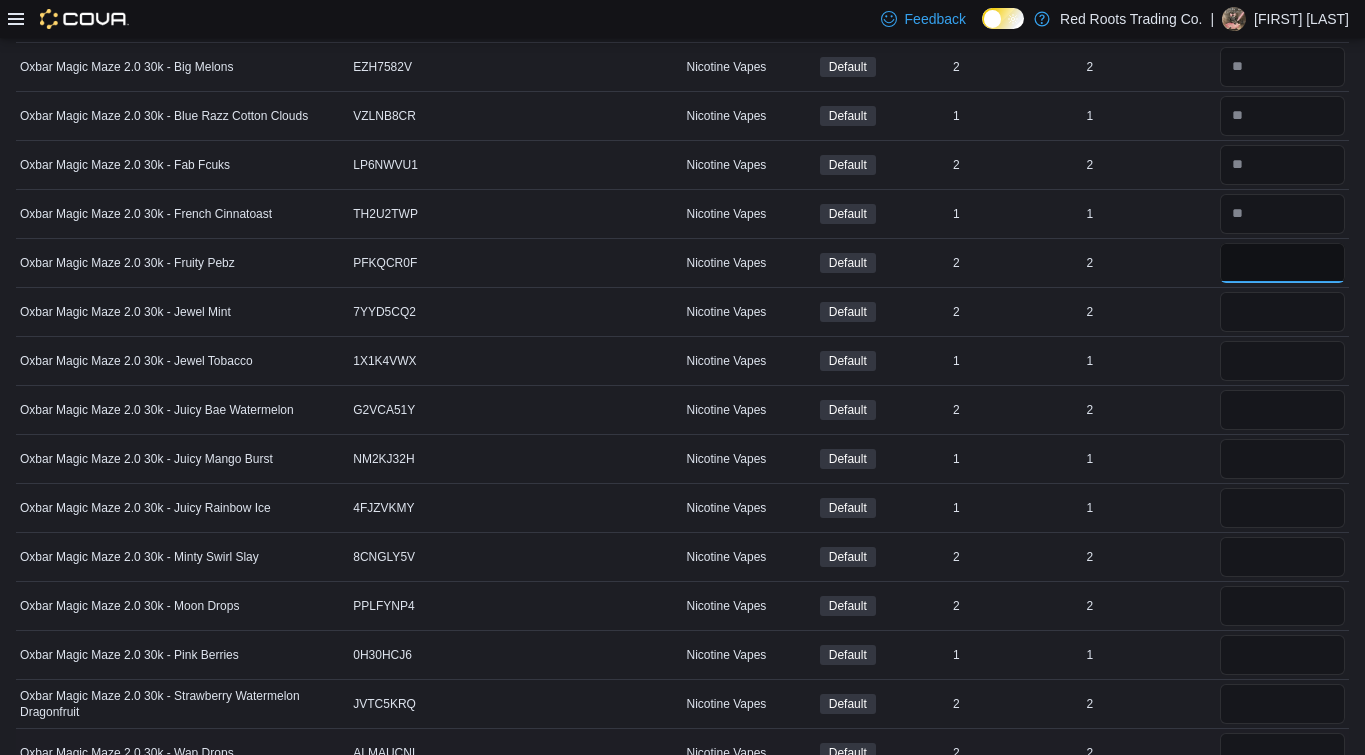 type on "*" 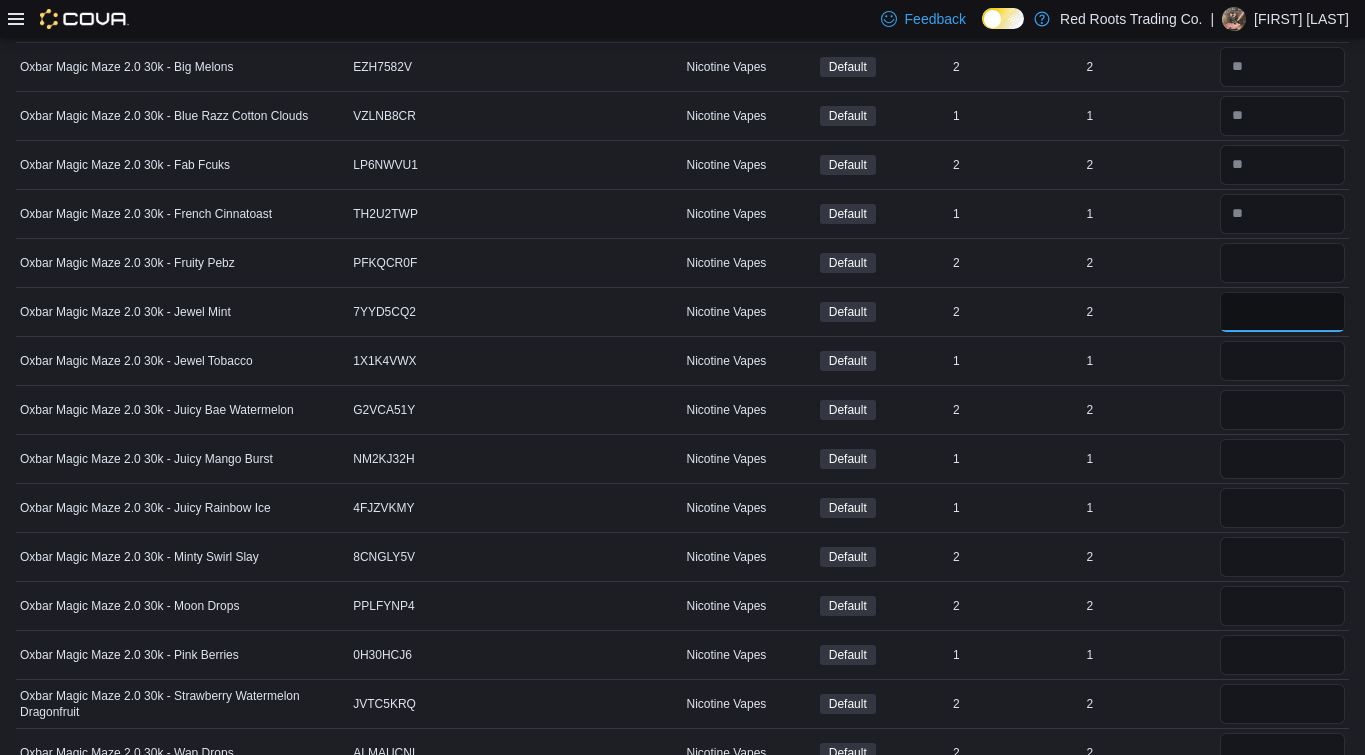 type 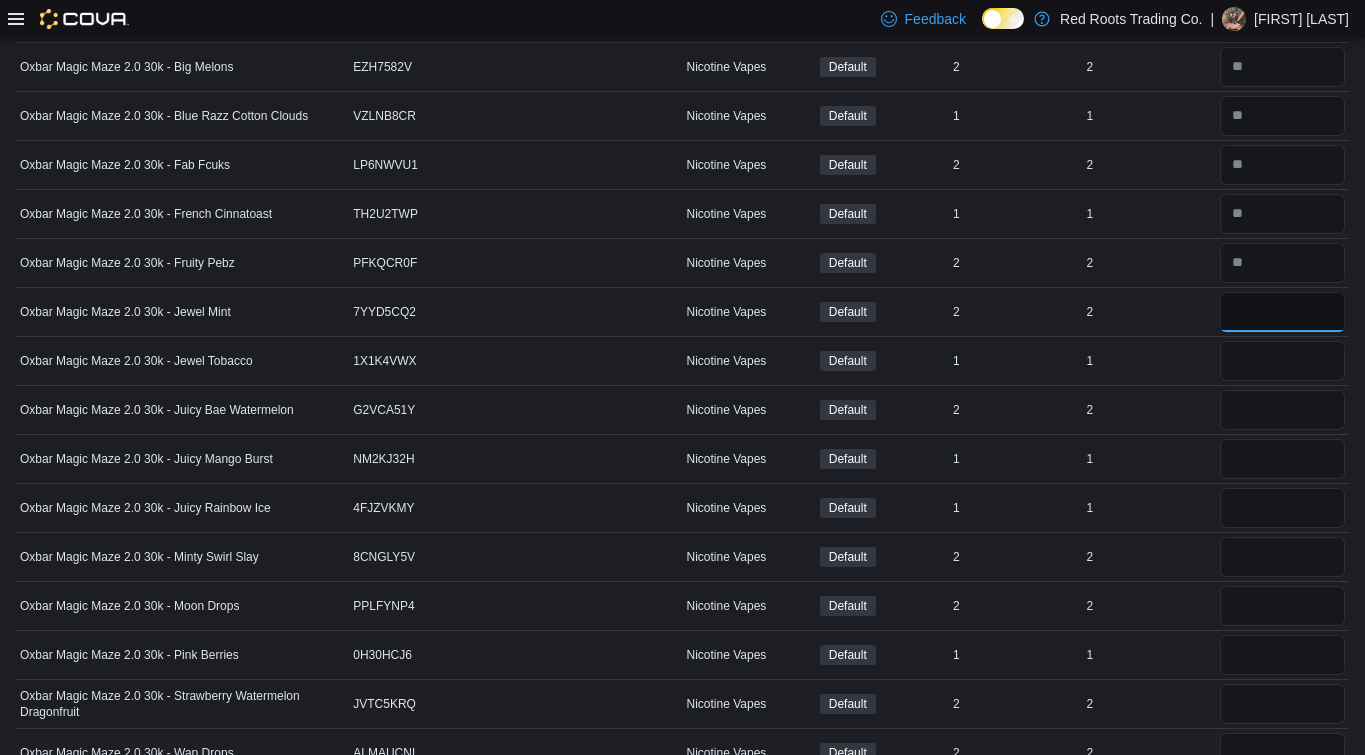 type on "*" 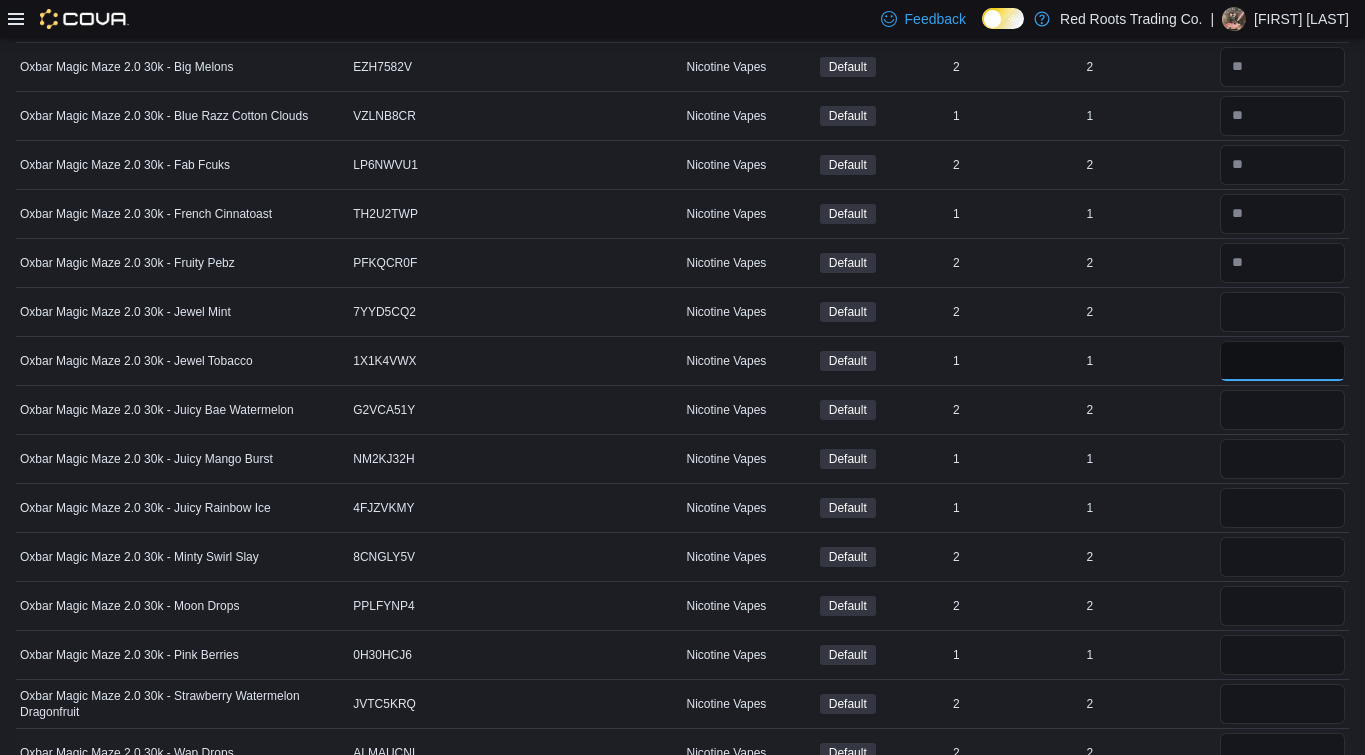 type 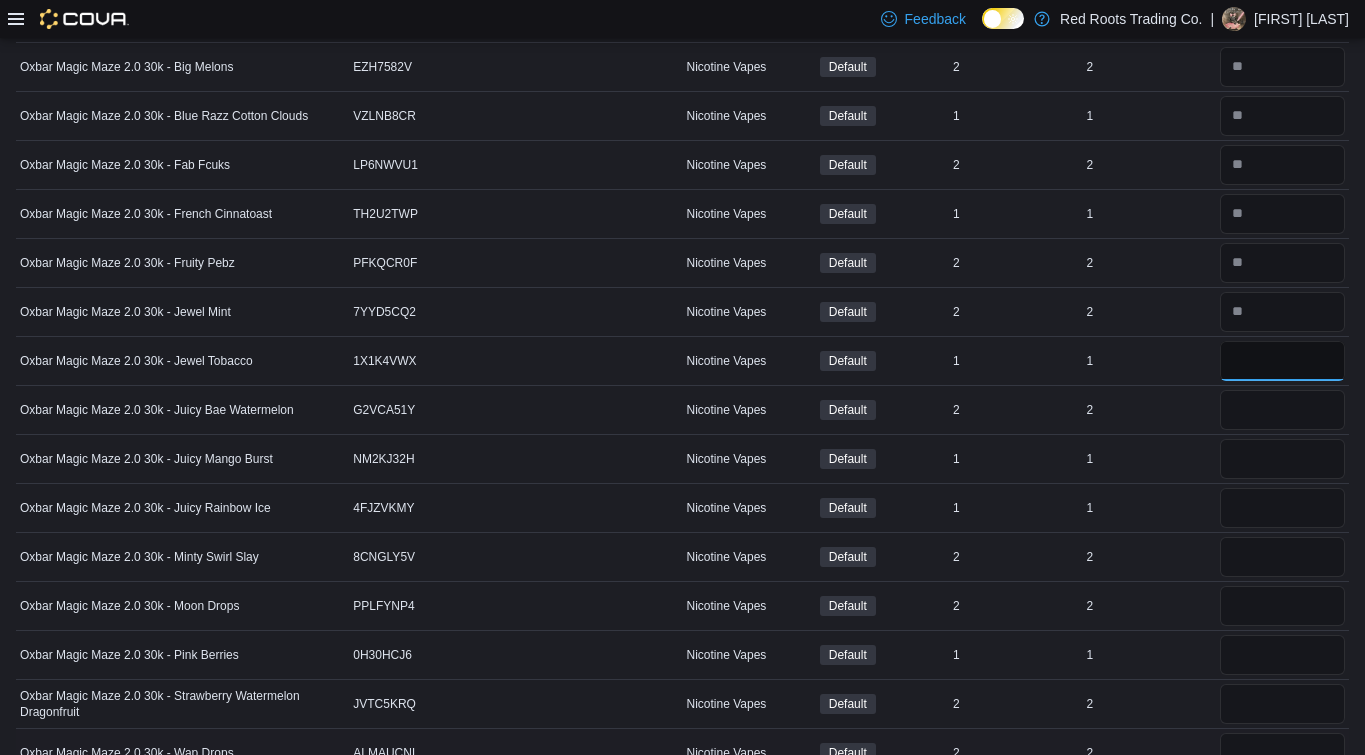 type on "*" 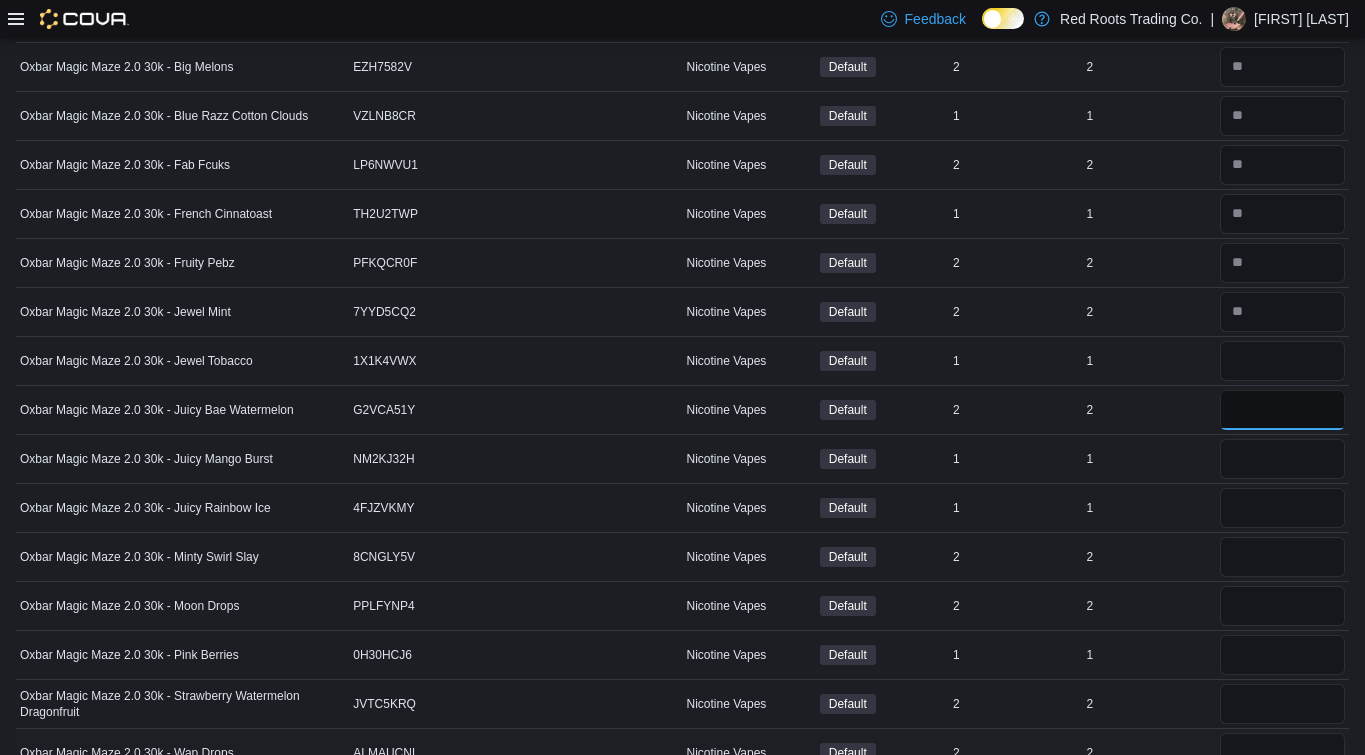 type 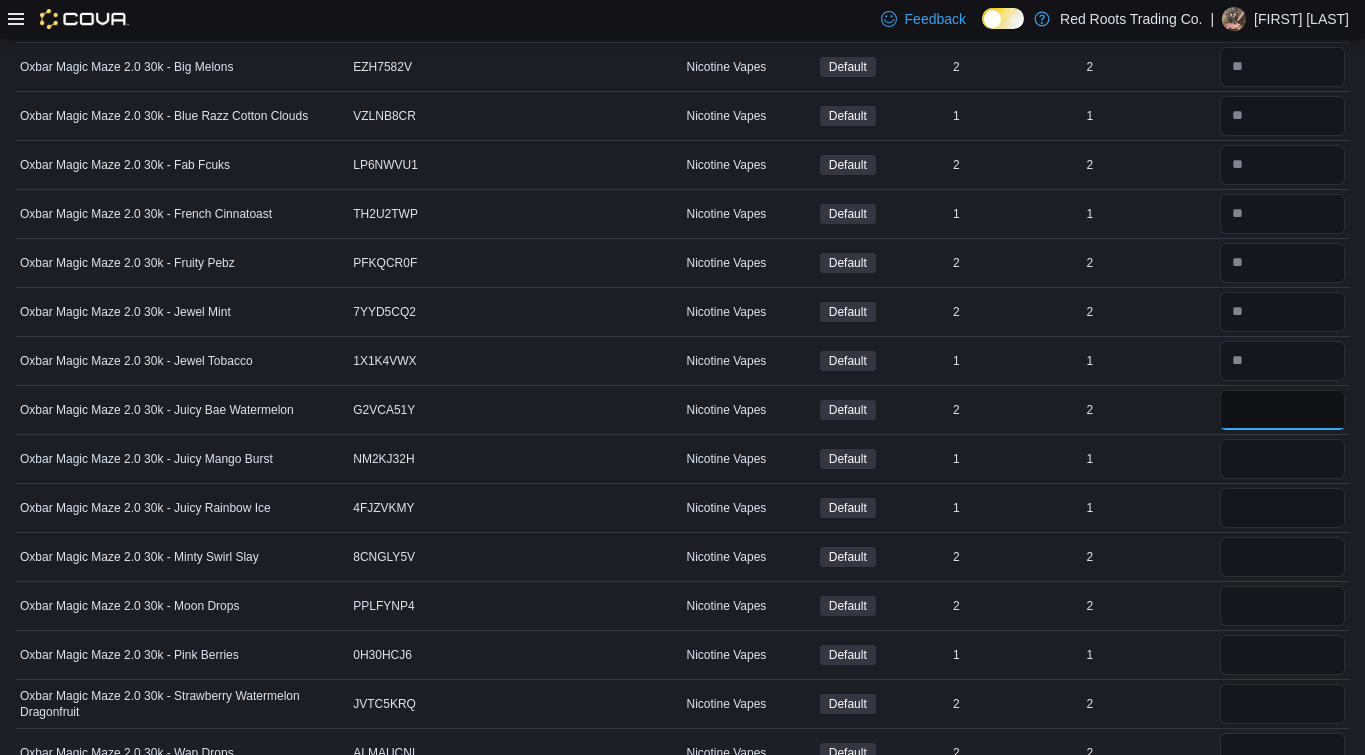 type on "*" 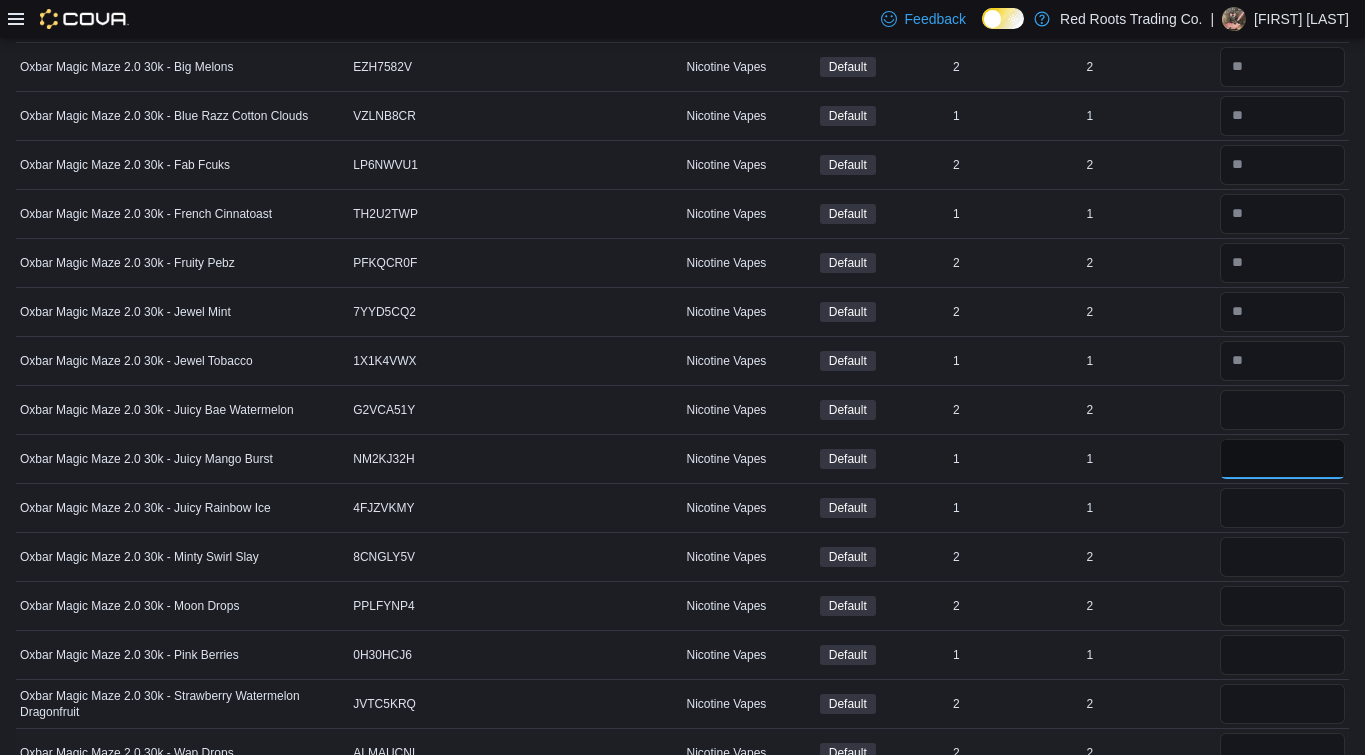 type 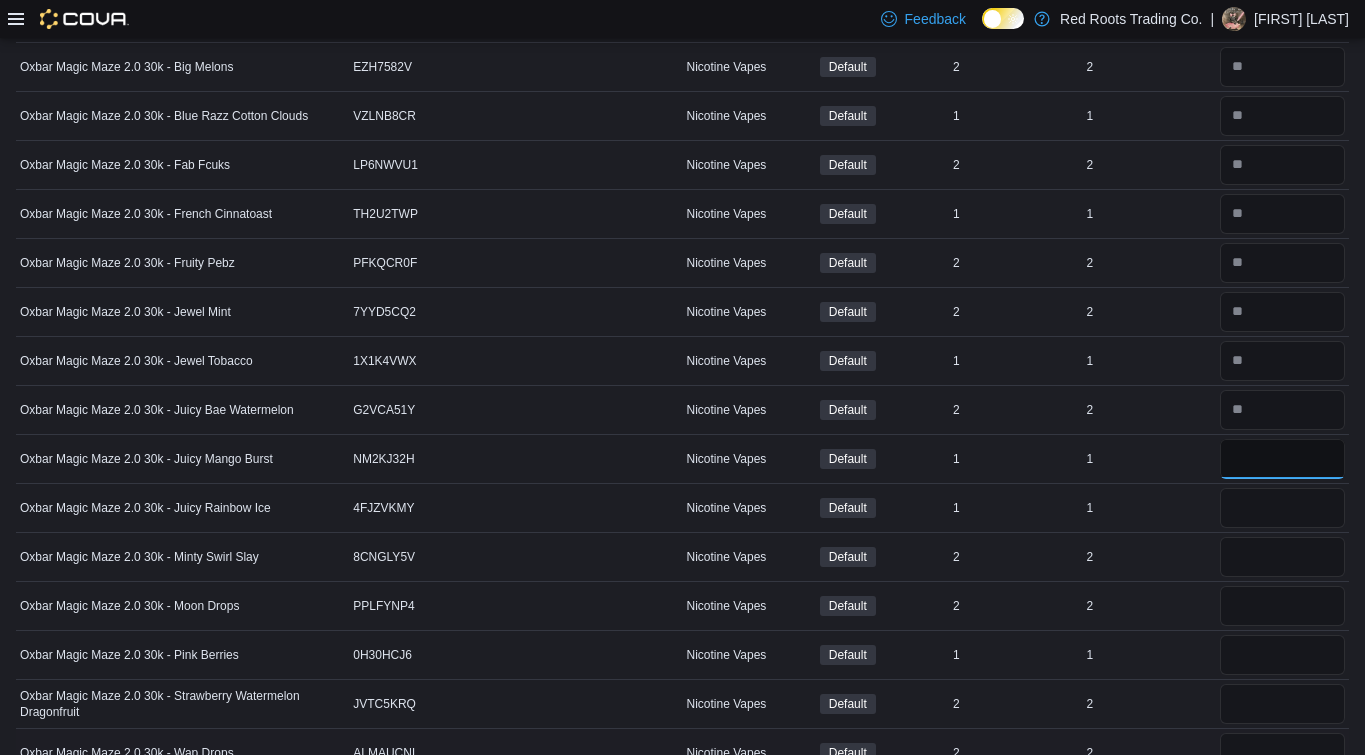 type on "*" 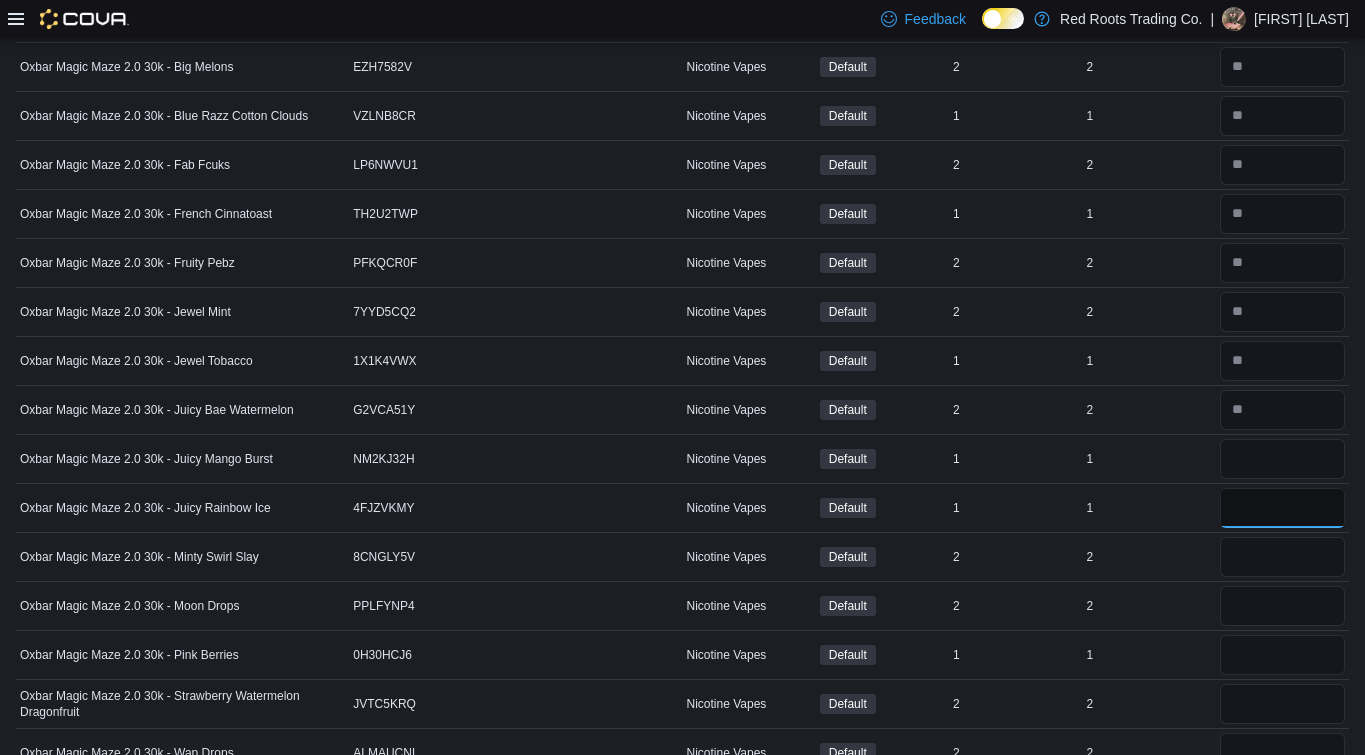 type 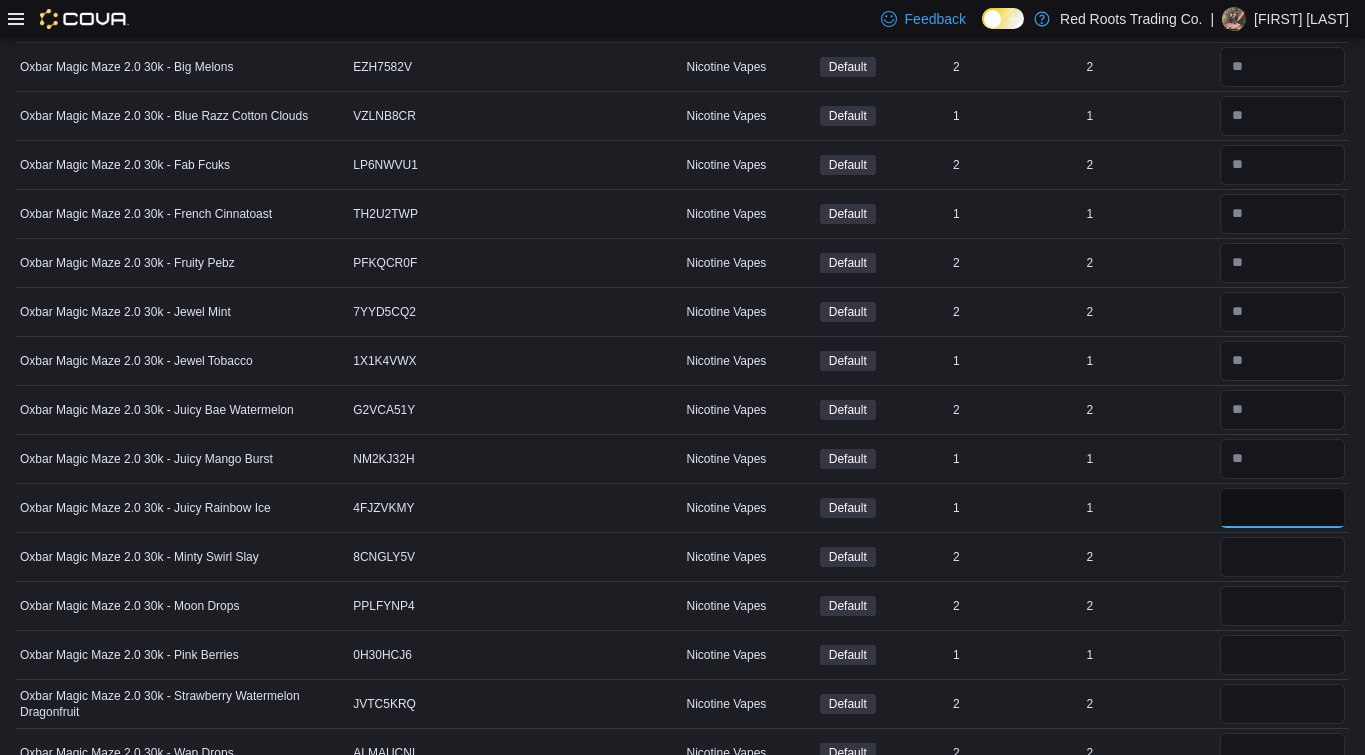 type on "*" 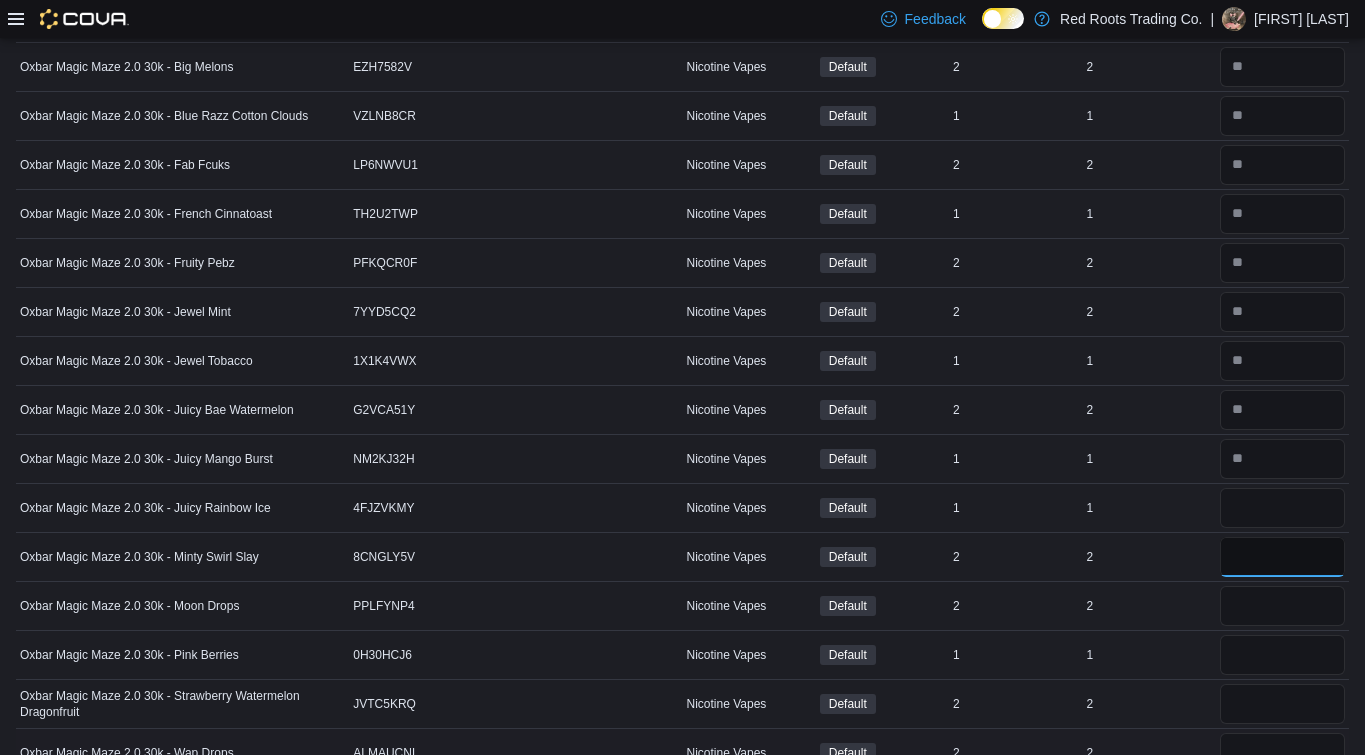 type 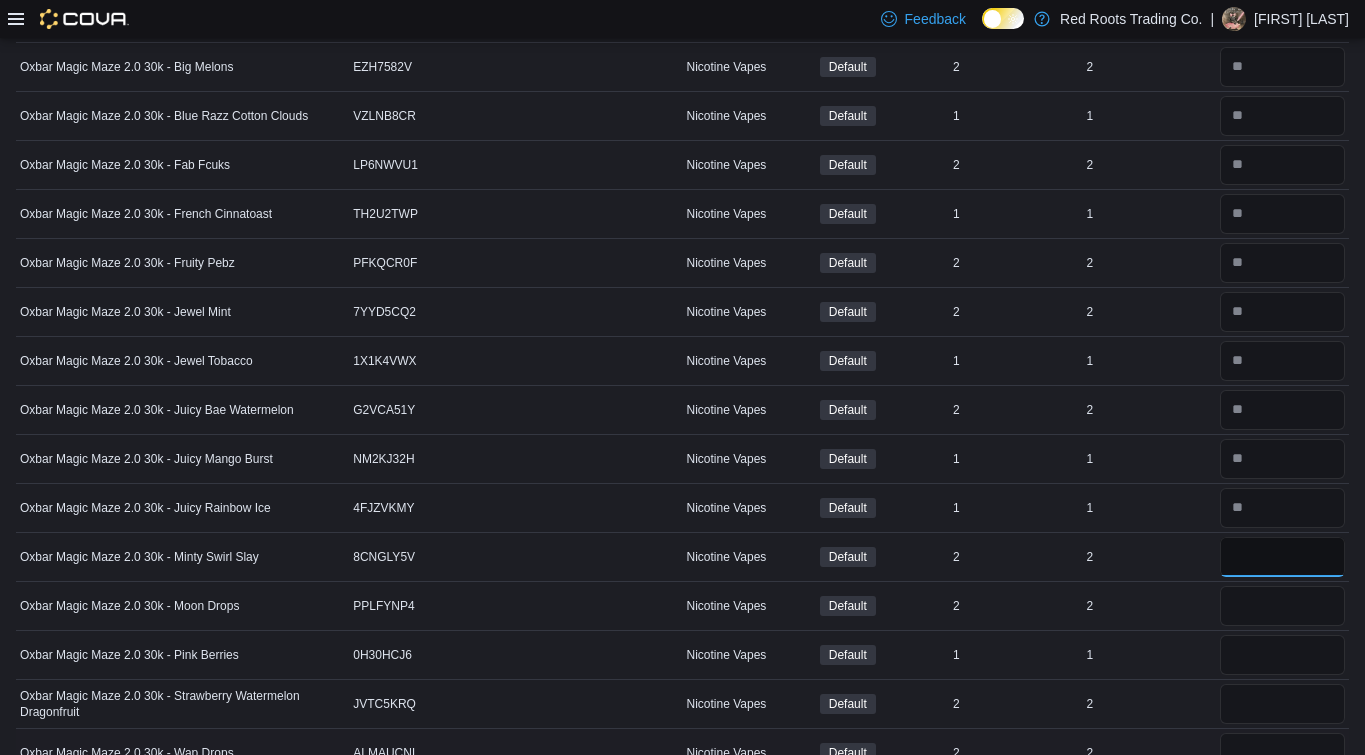type on "*" 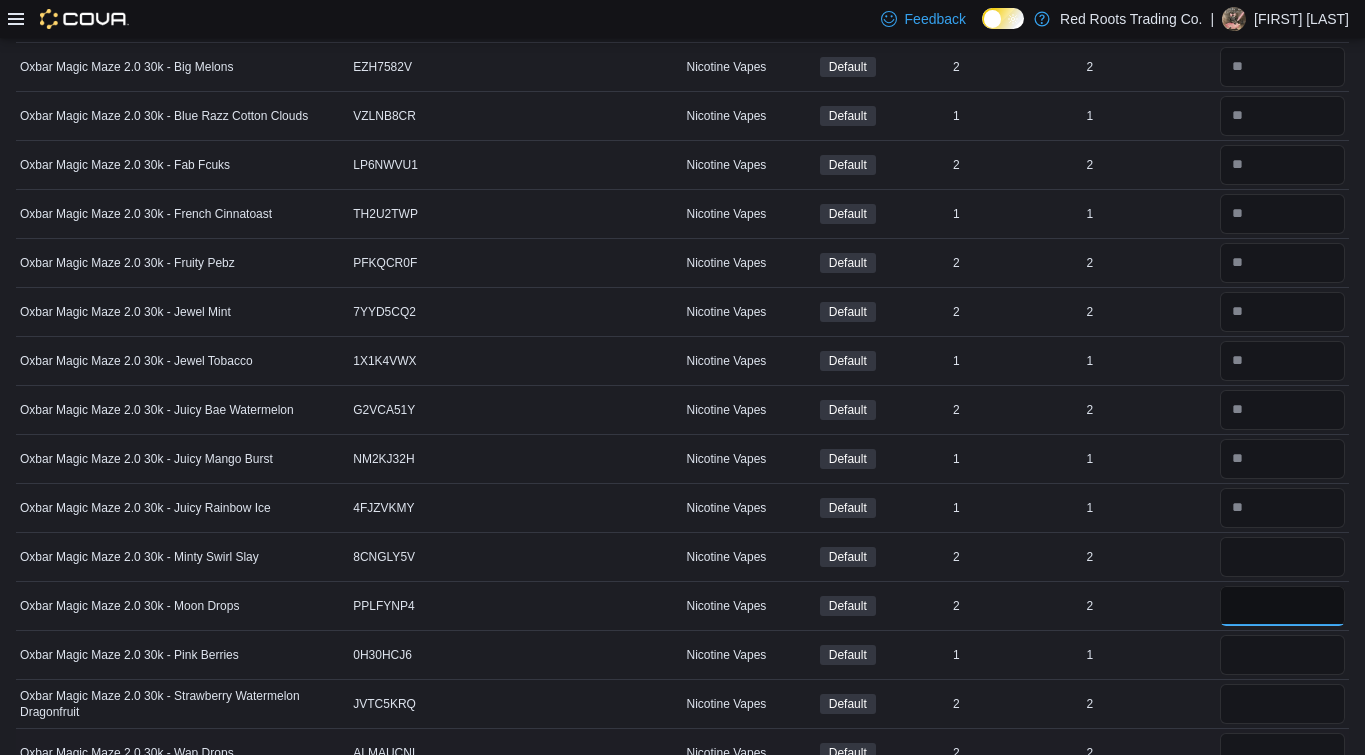 type 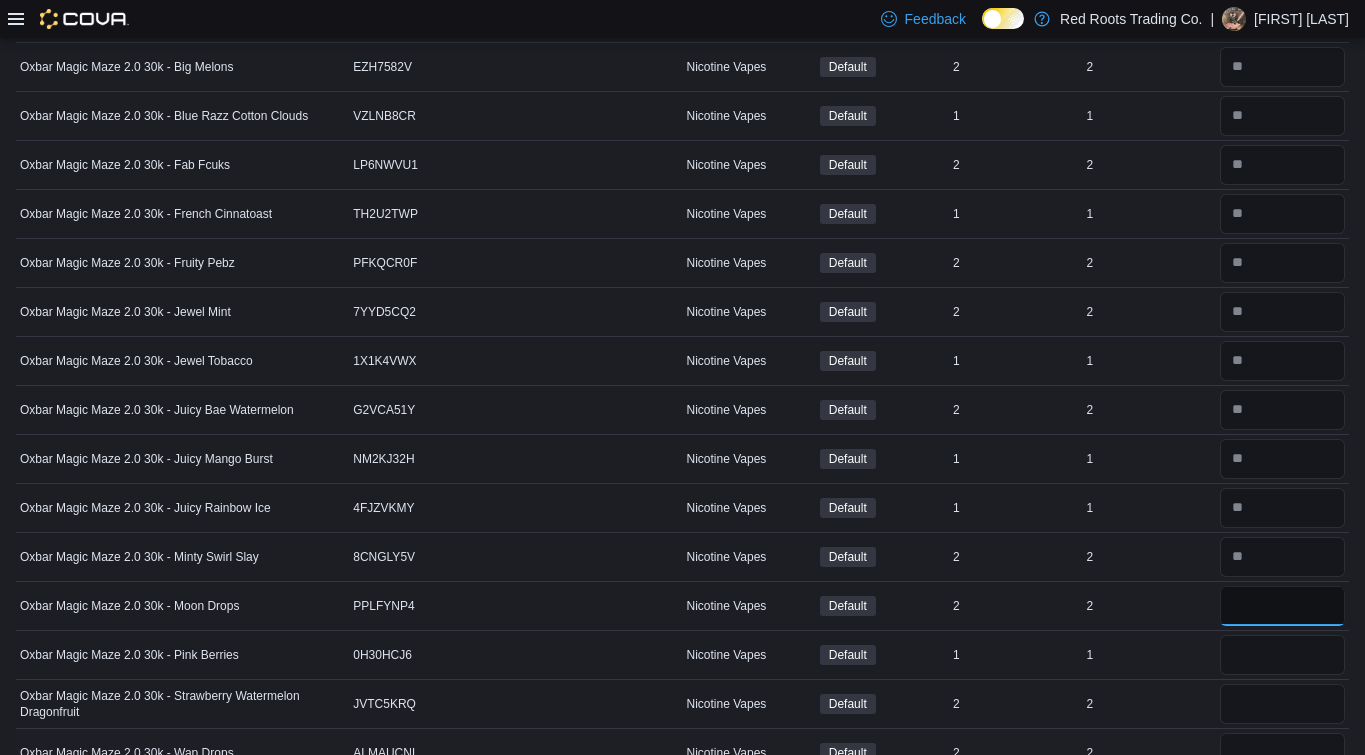 type on "*" 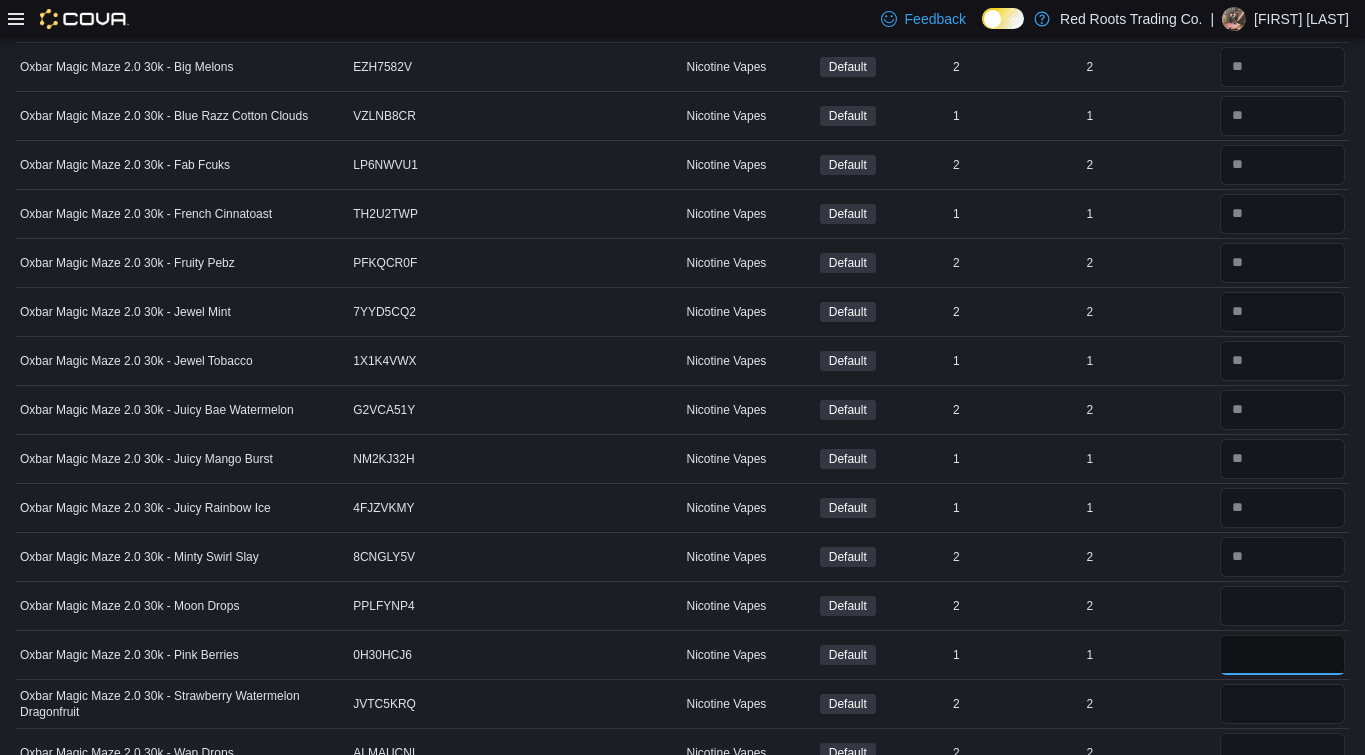 type 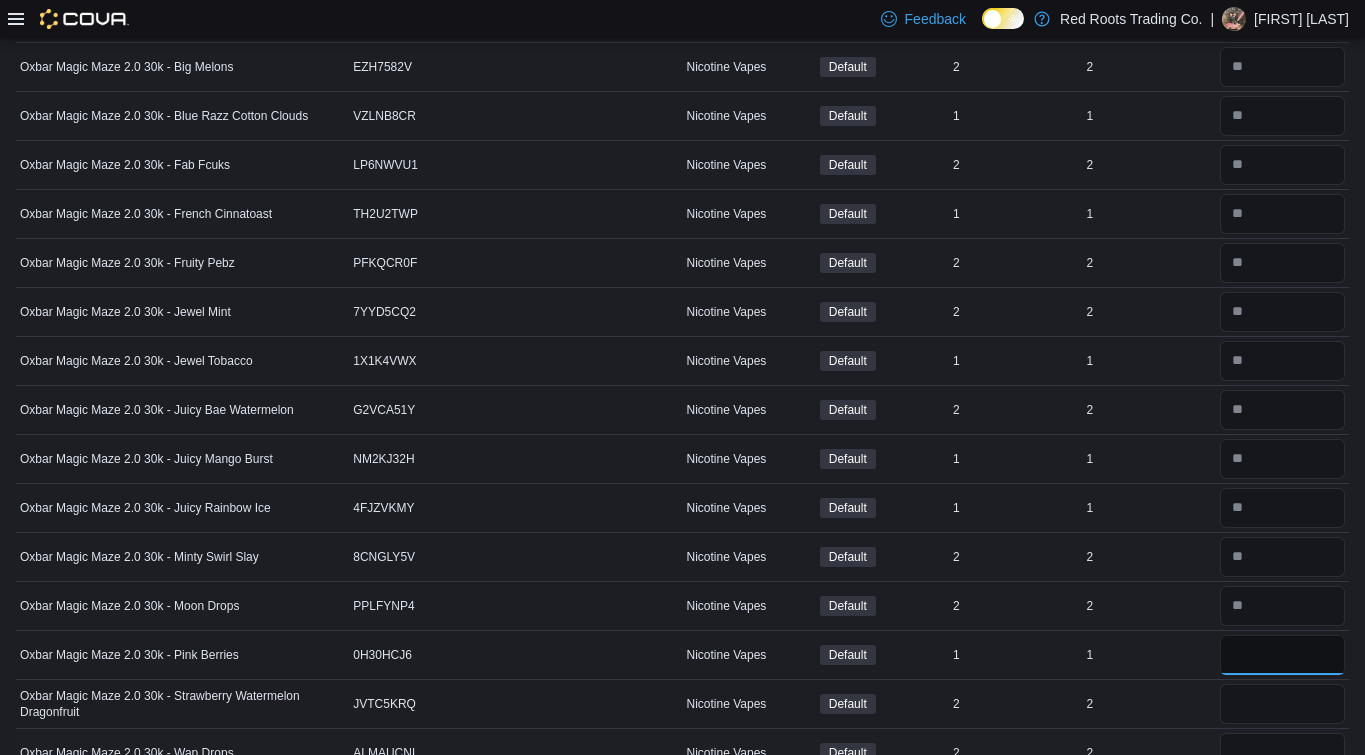 type on "*" 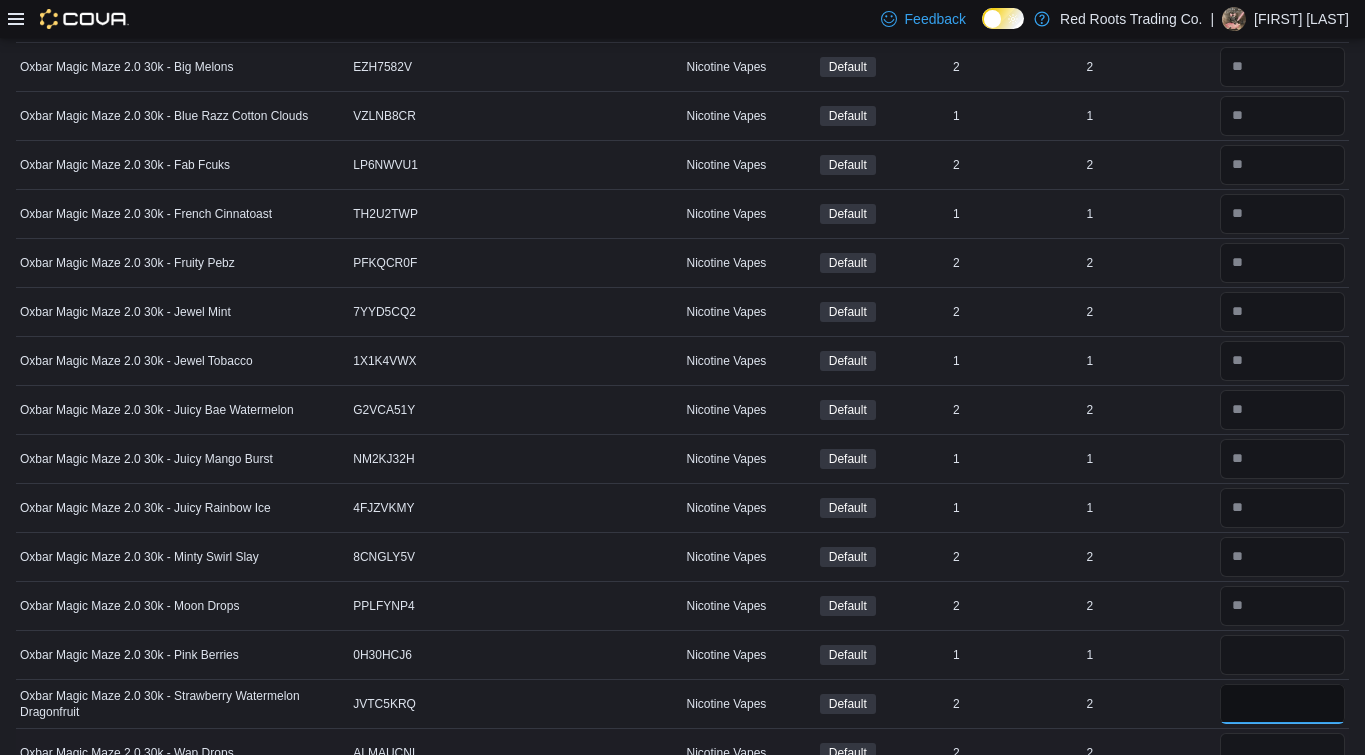 type 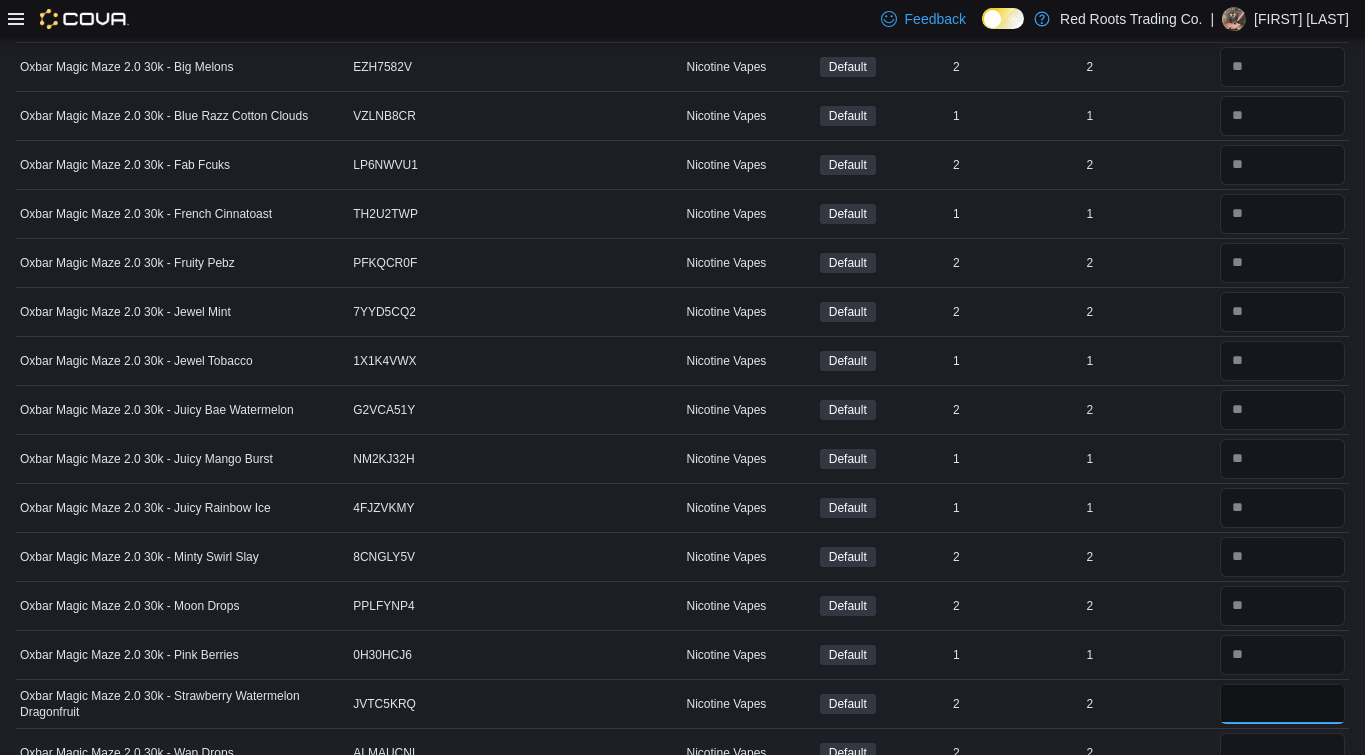 type on "*" 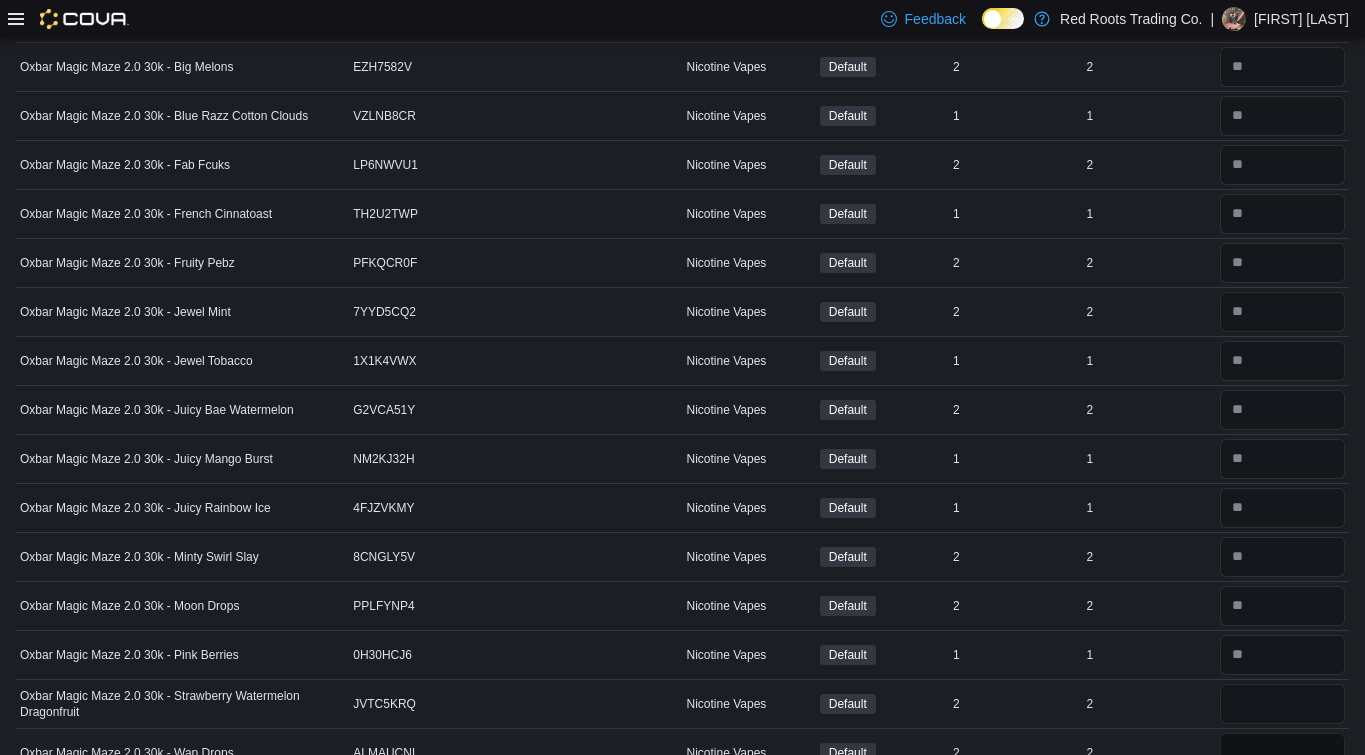 type 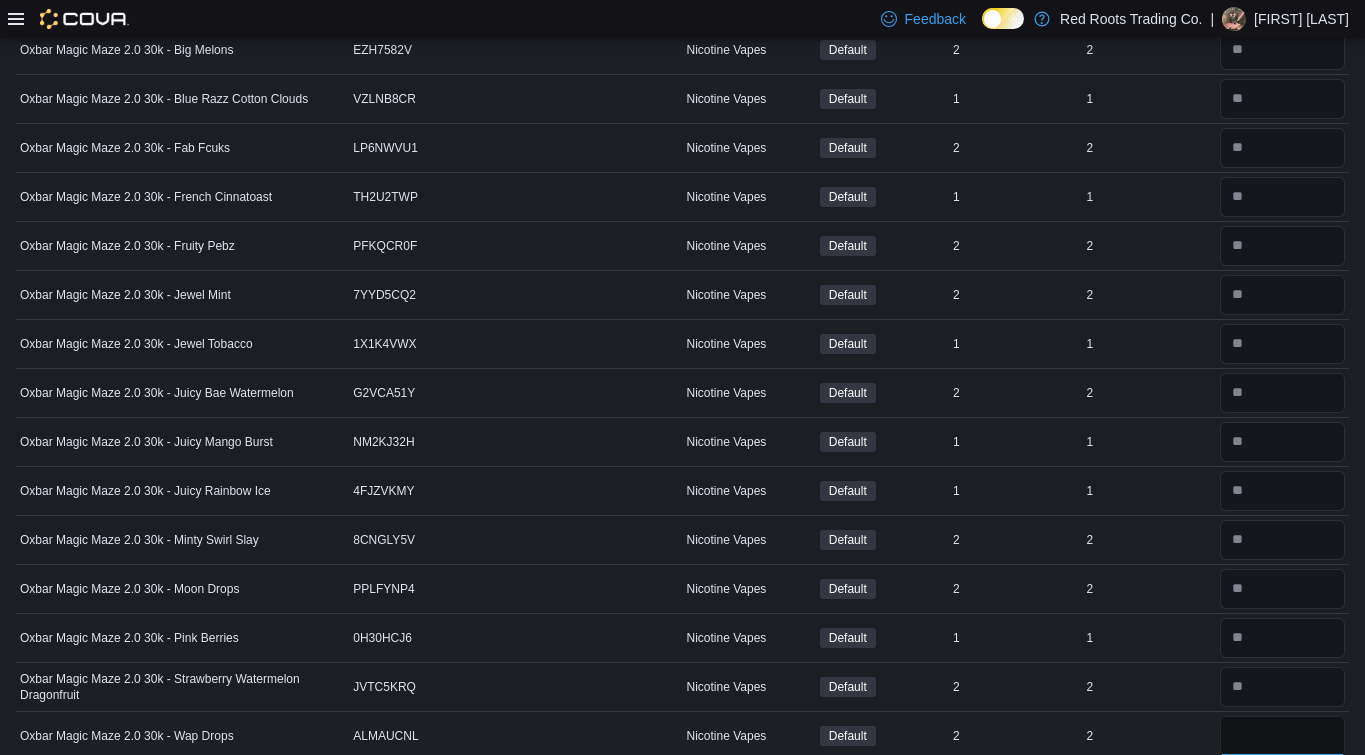 type on "*" 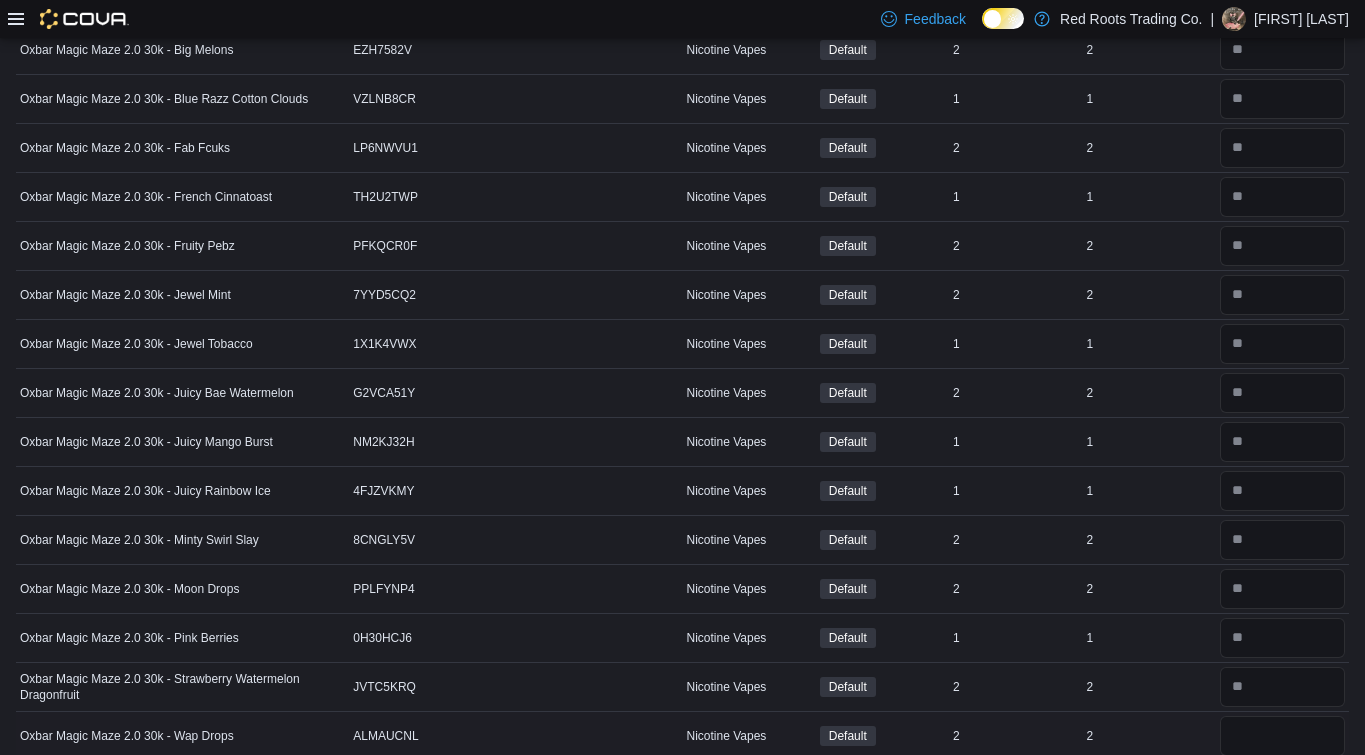 type 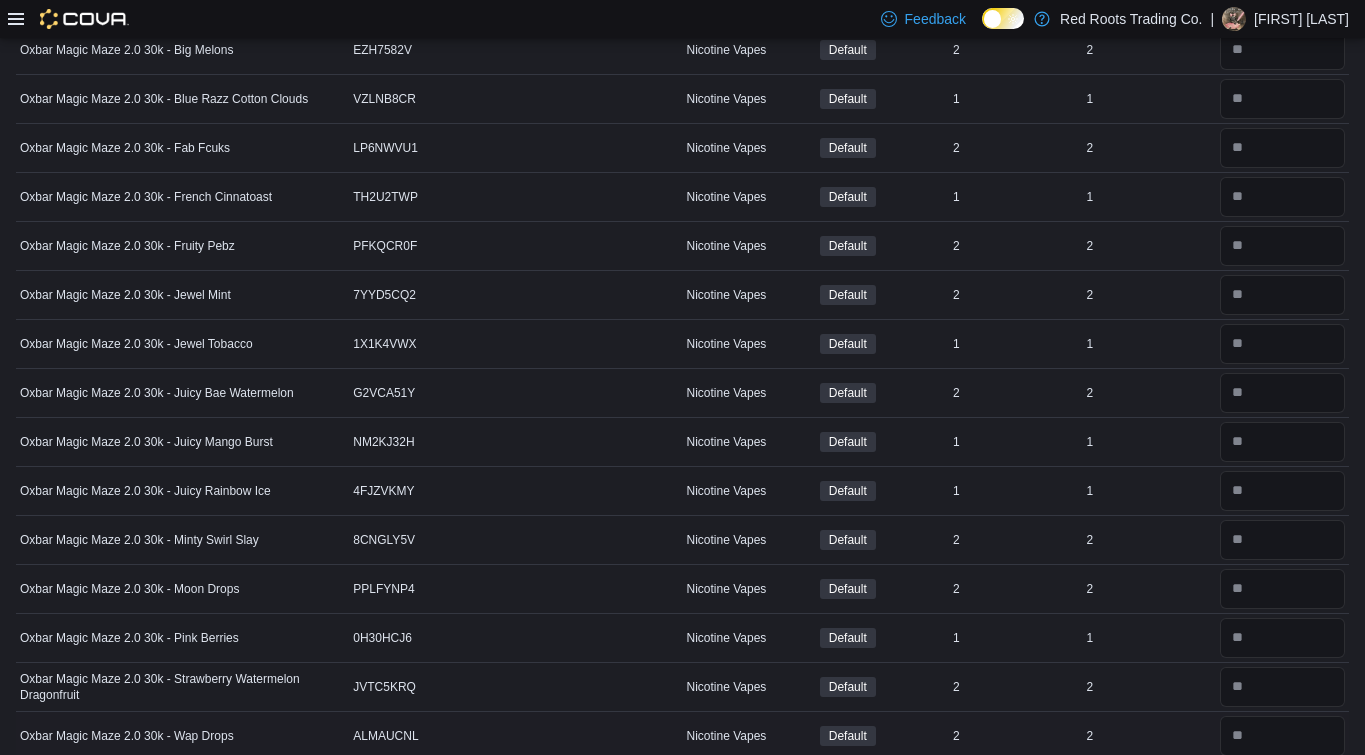 scroll, scrollTop: 2442, scrollLeft: 0, axis: vertical 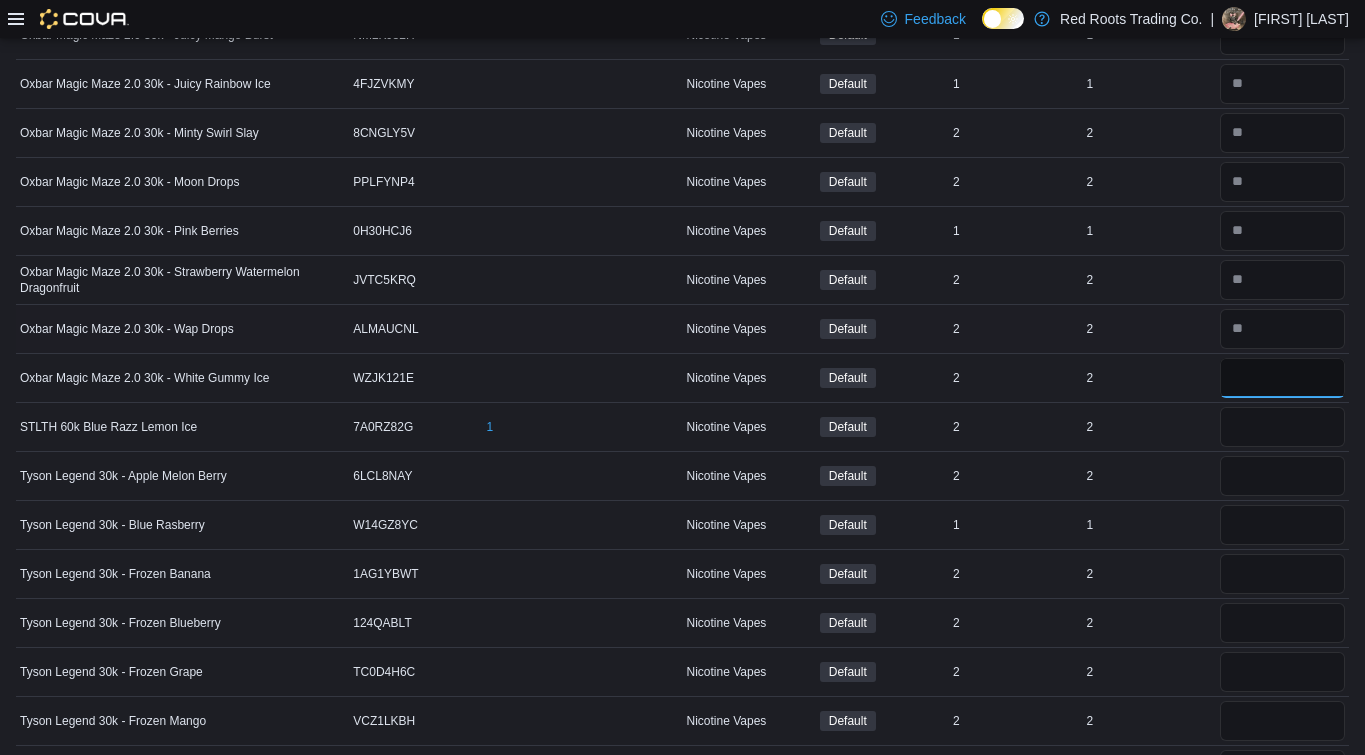 type on "*" 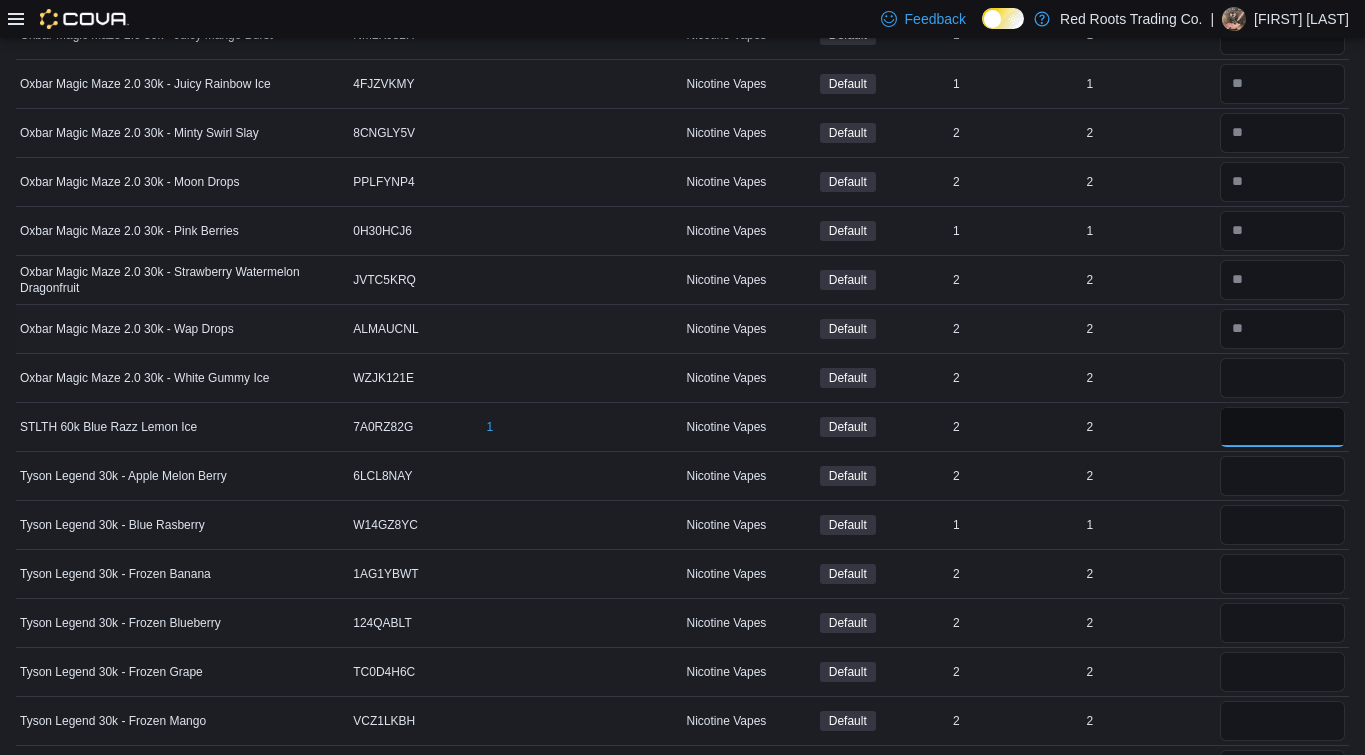 type 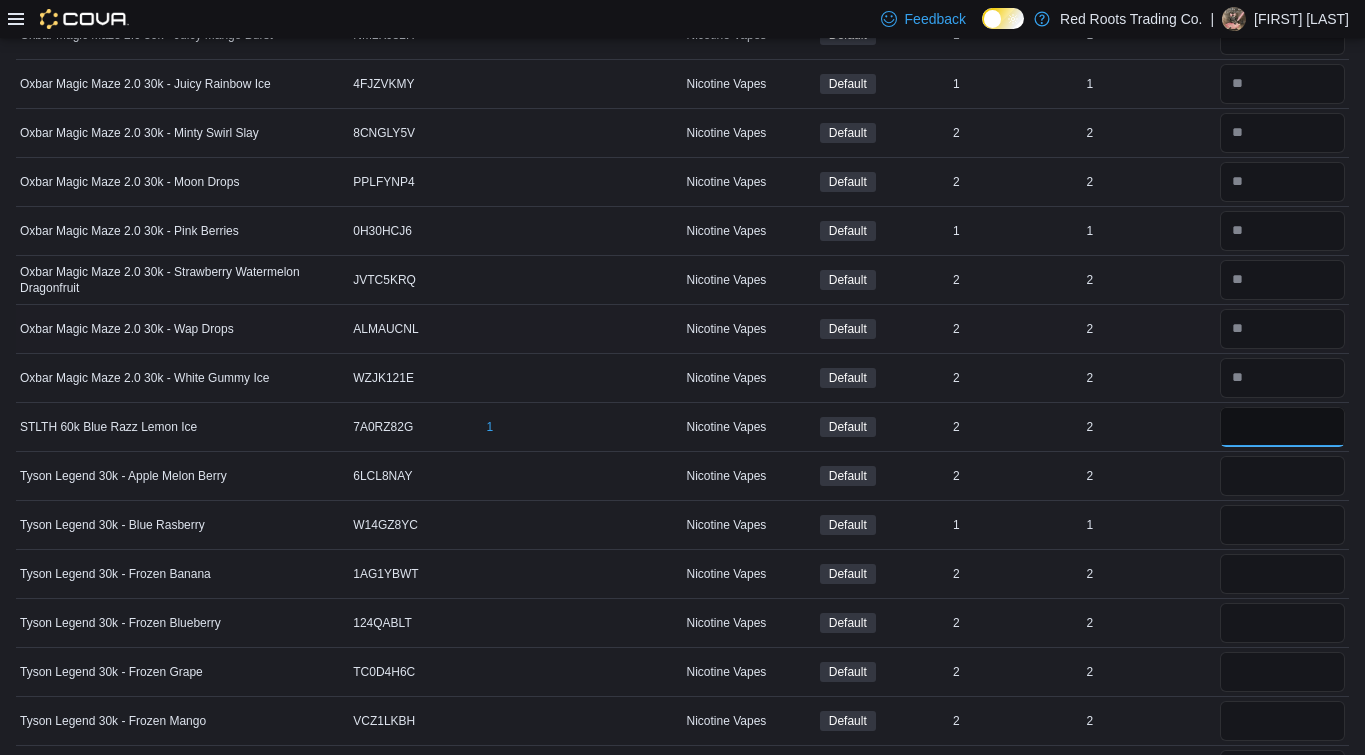 type on "*" 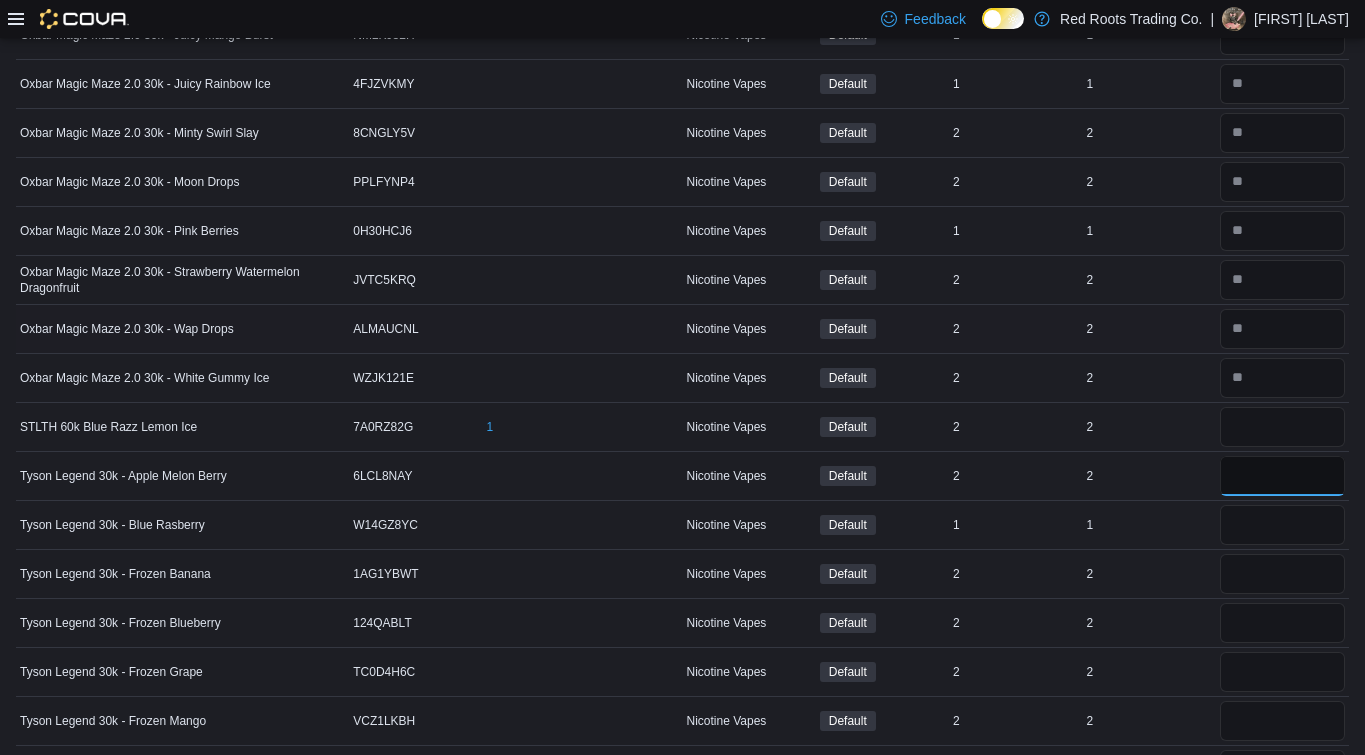 type 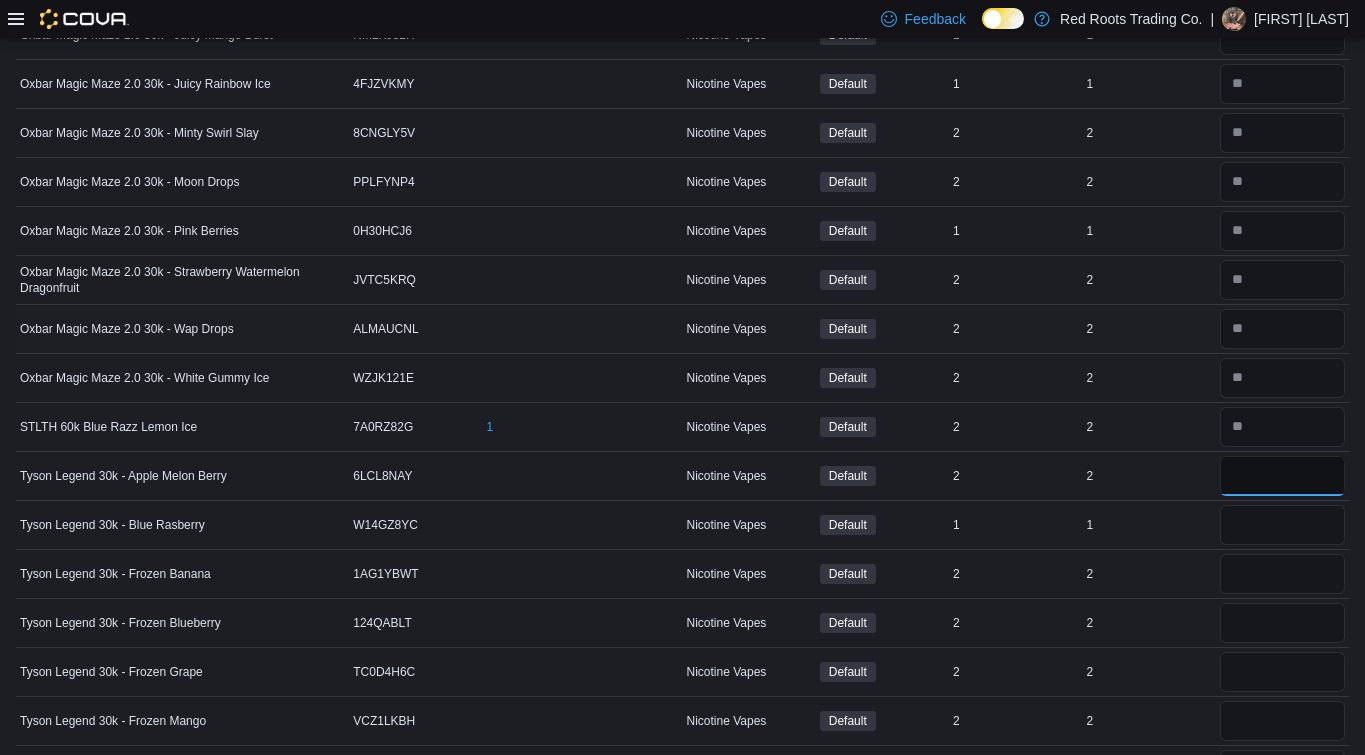 type on "*" 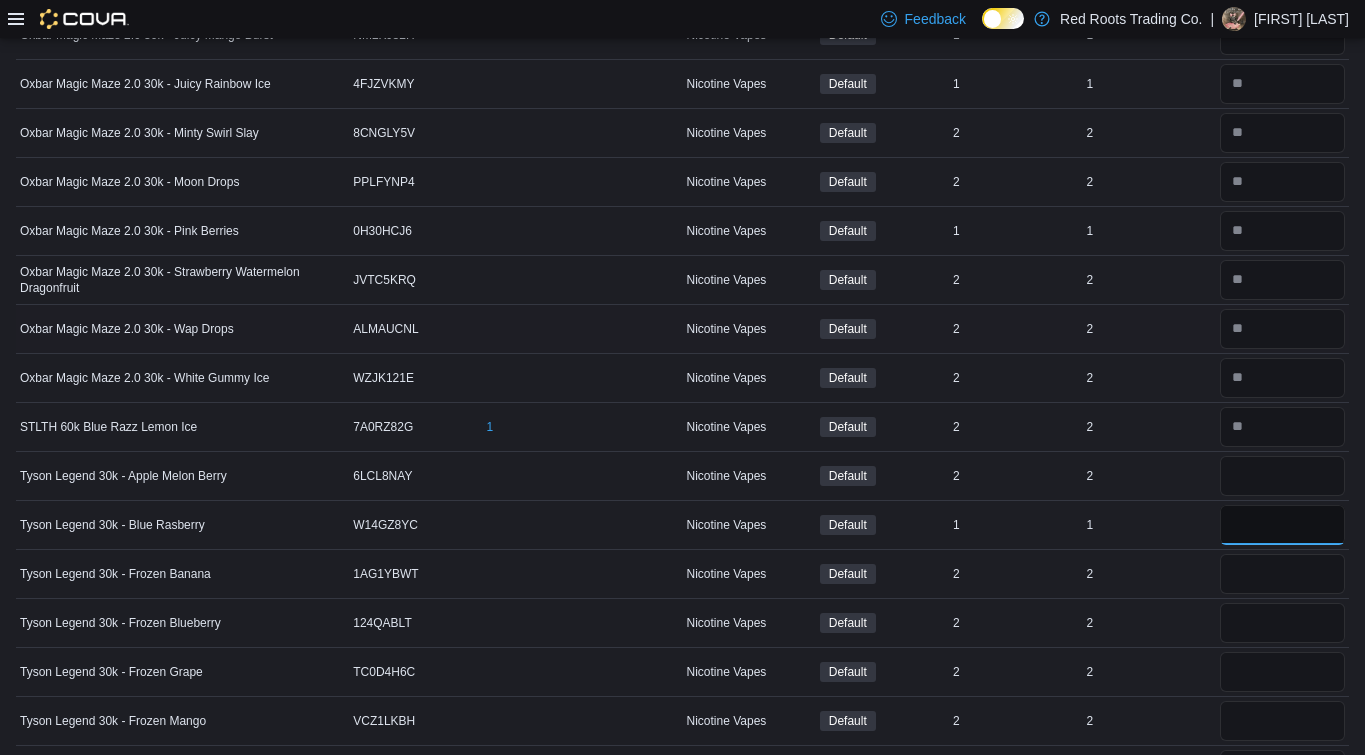type 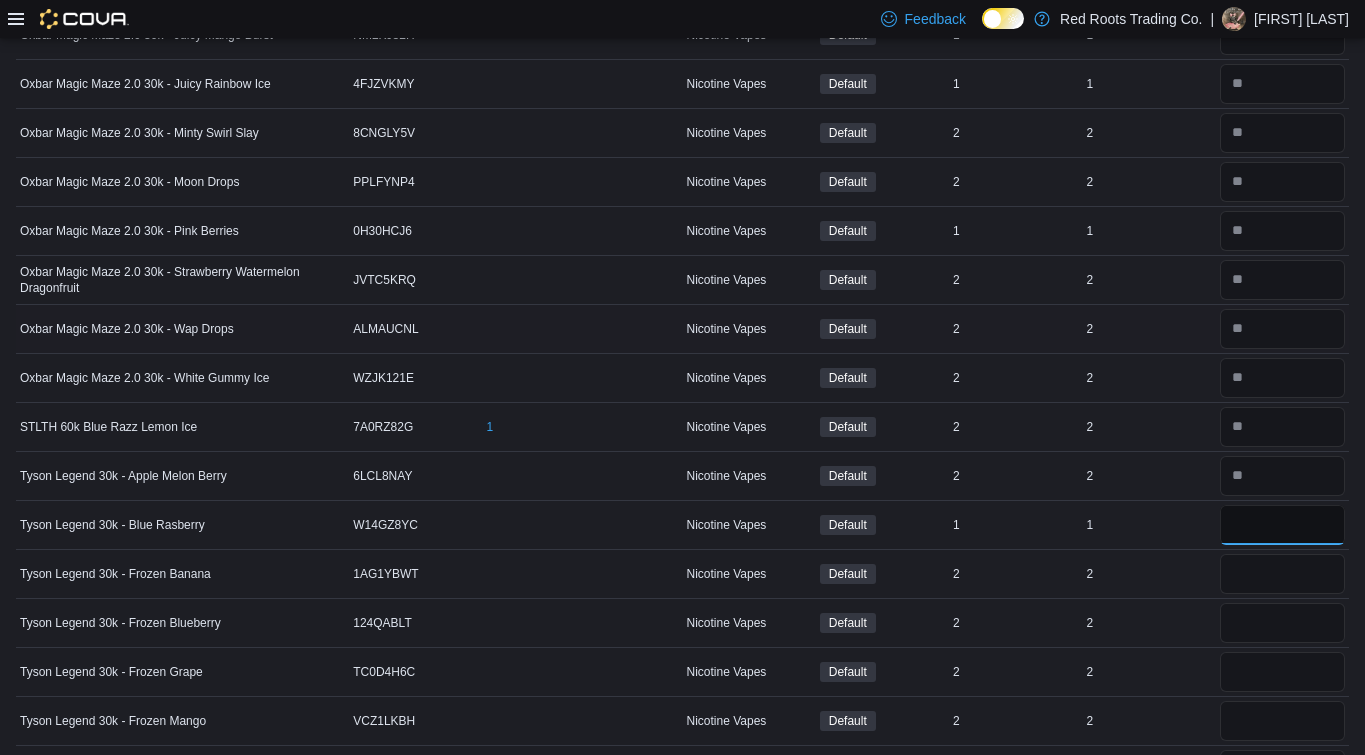 type on "*" 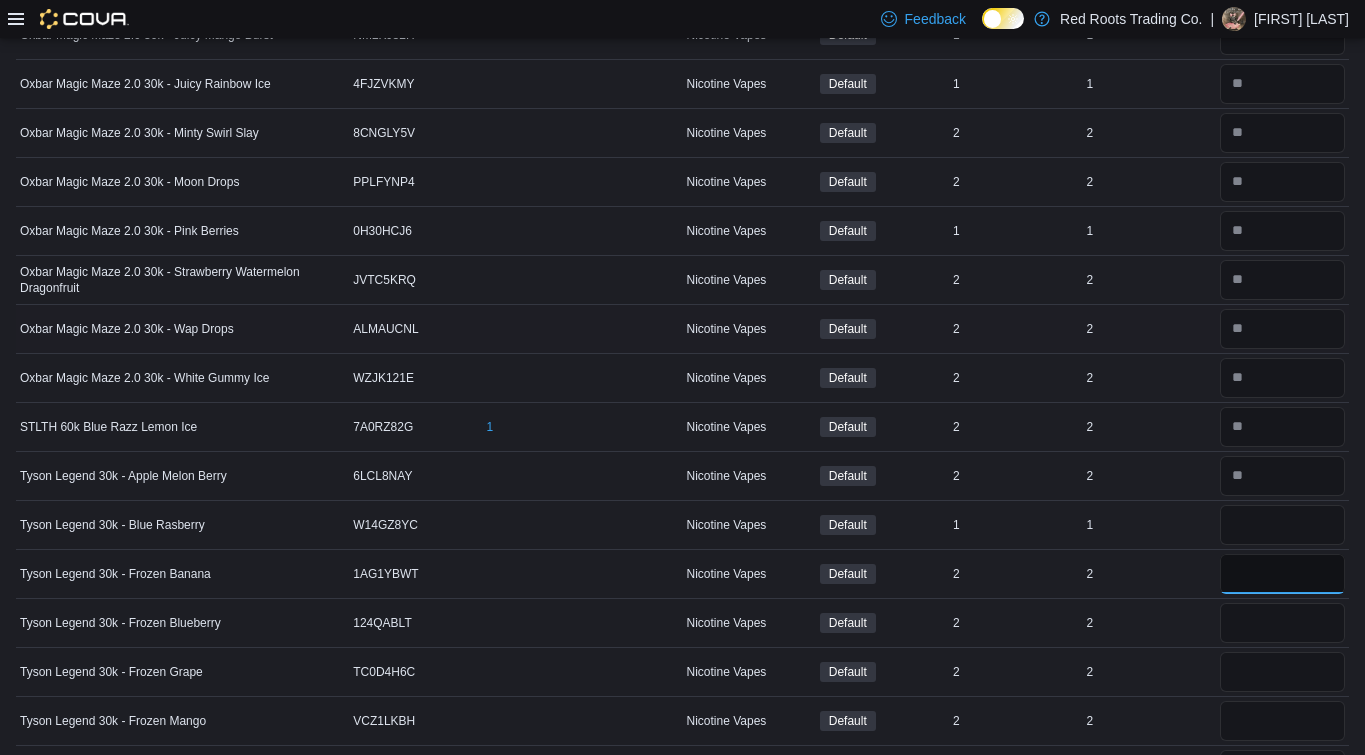type 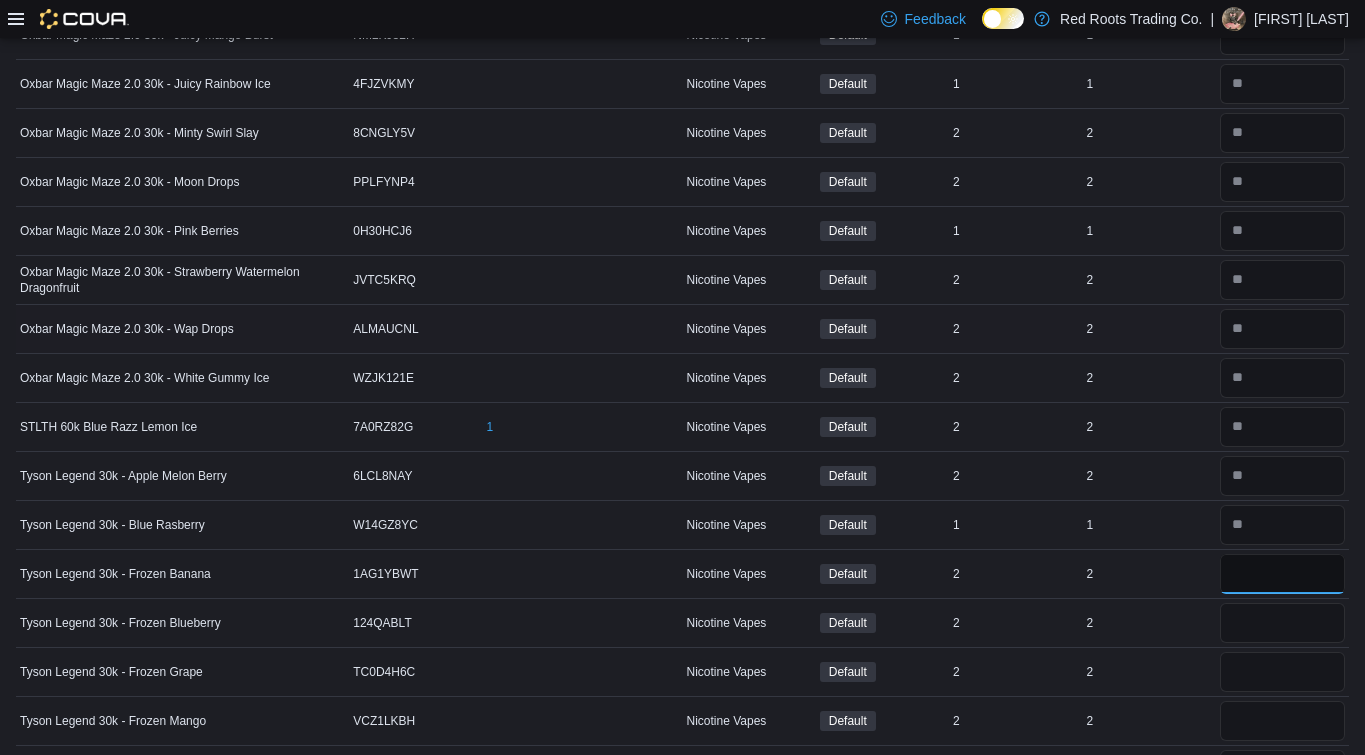 type on "*" 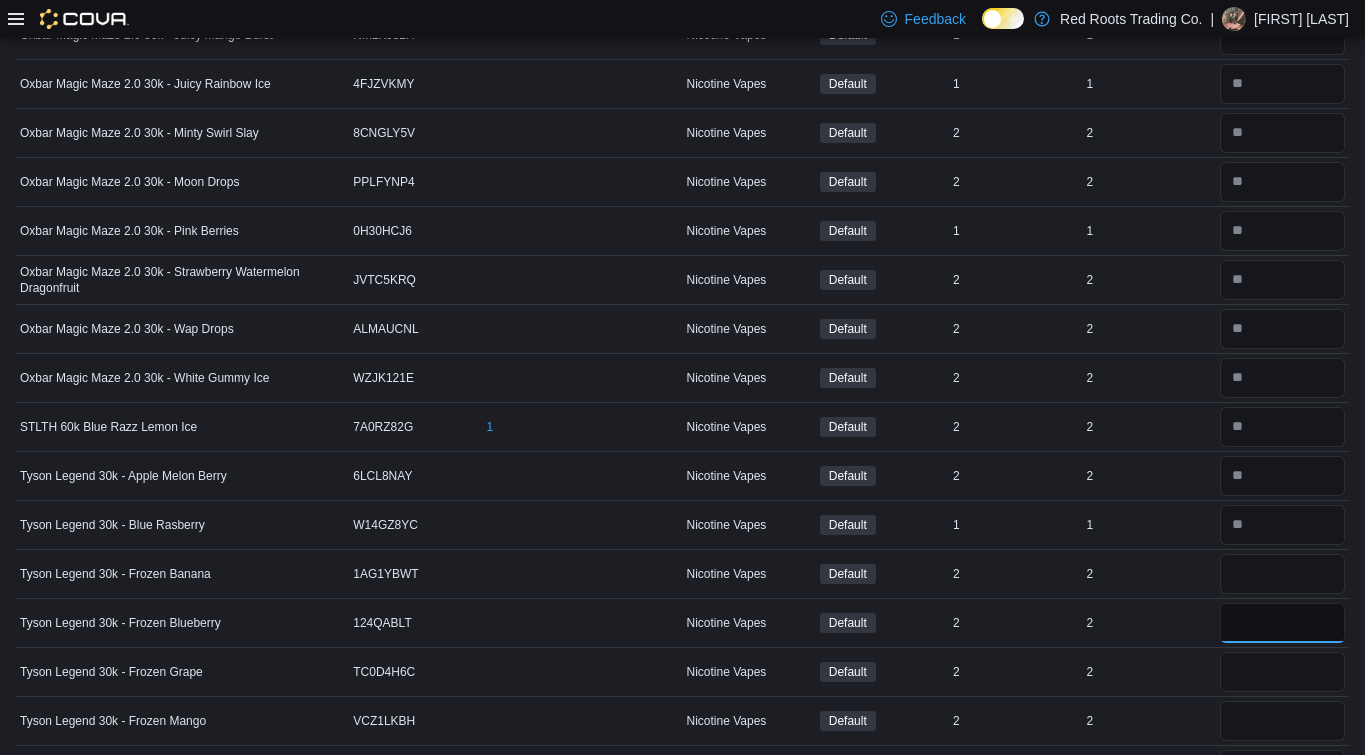 type 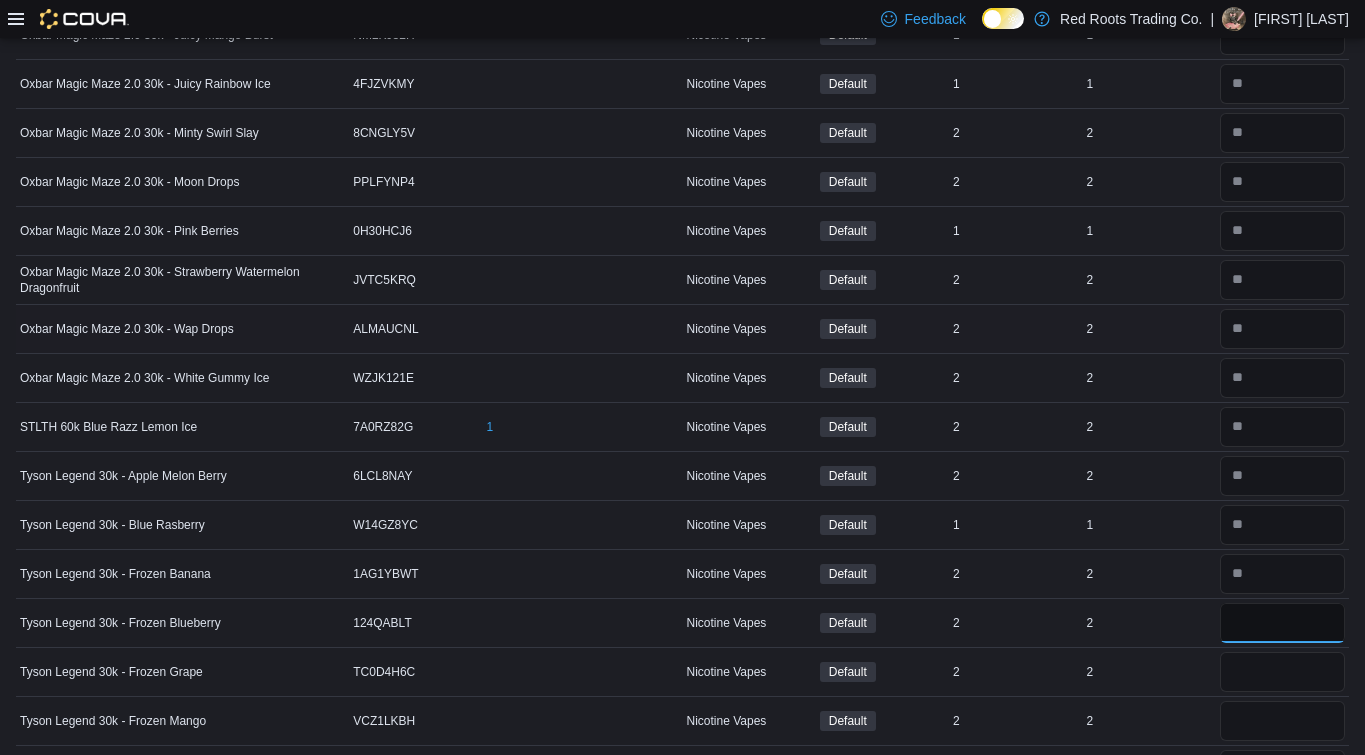 type on "*" 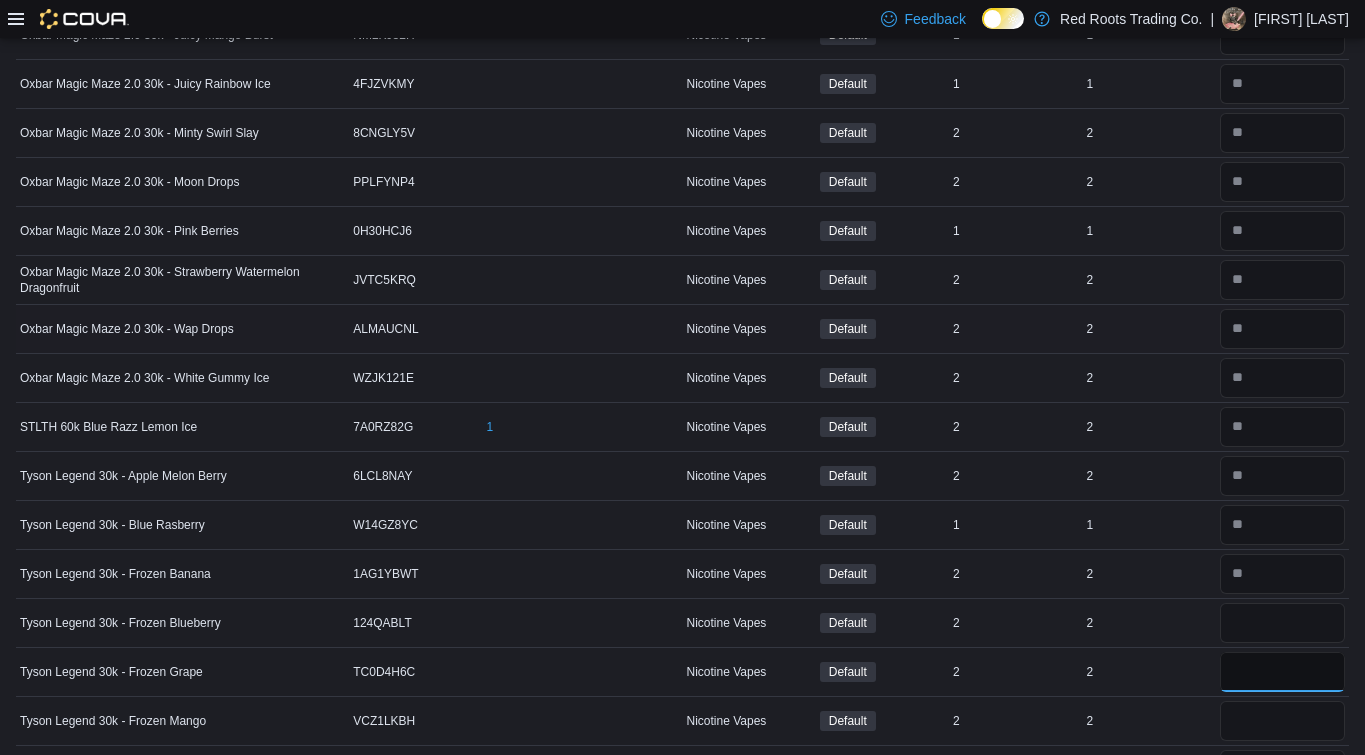type 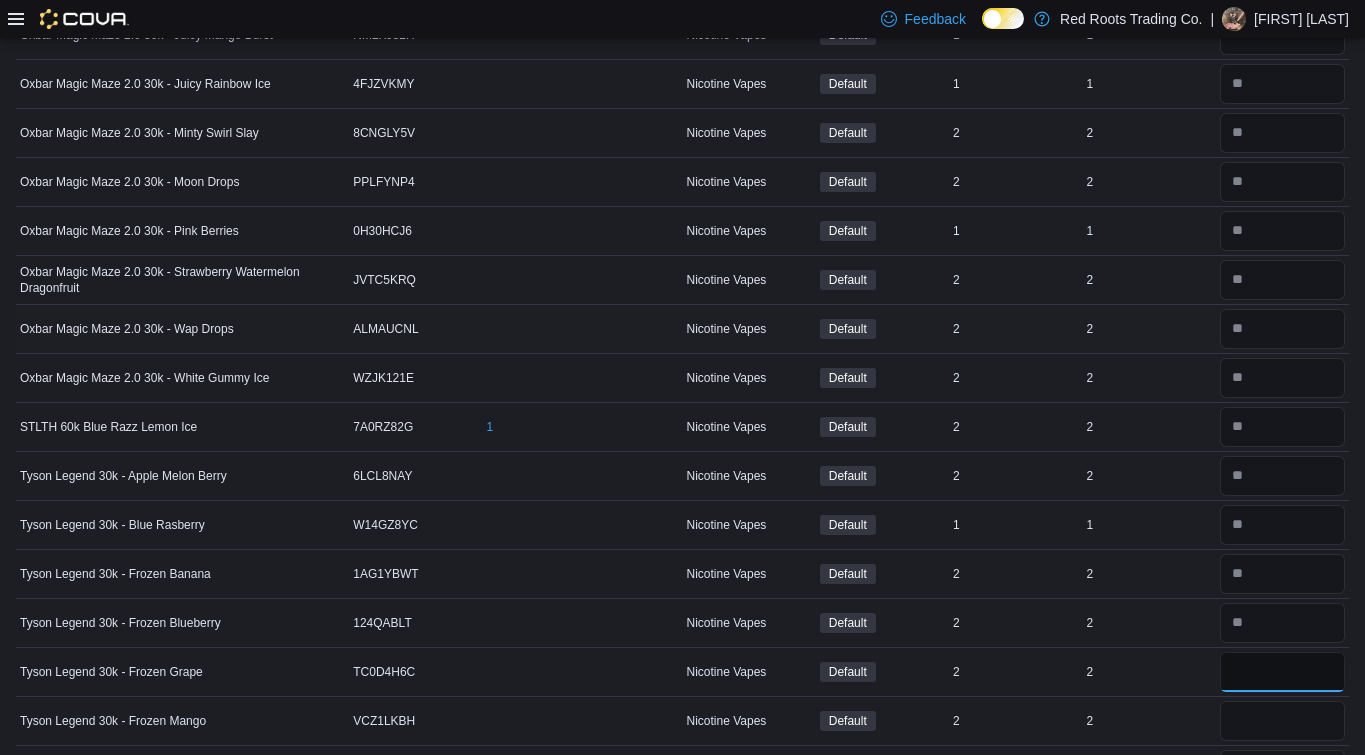 type on "*" 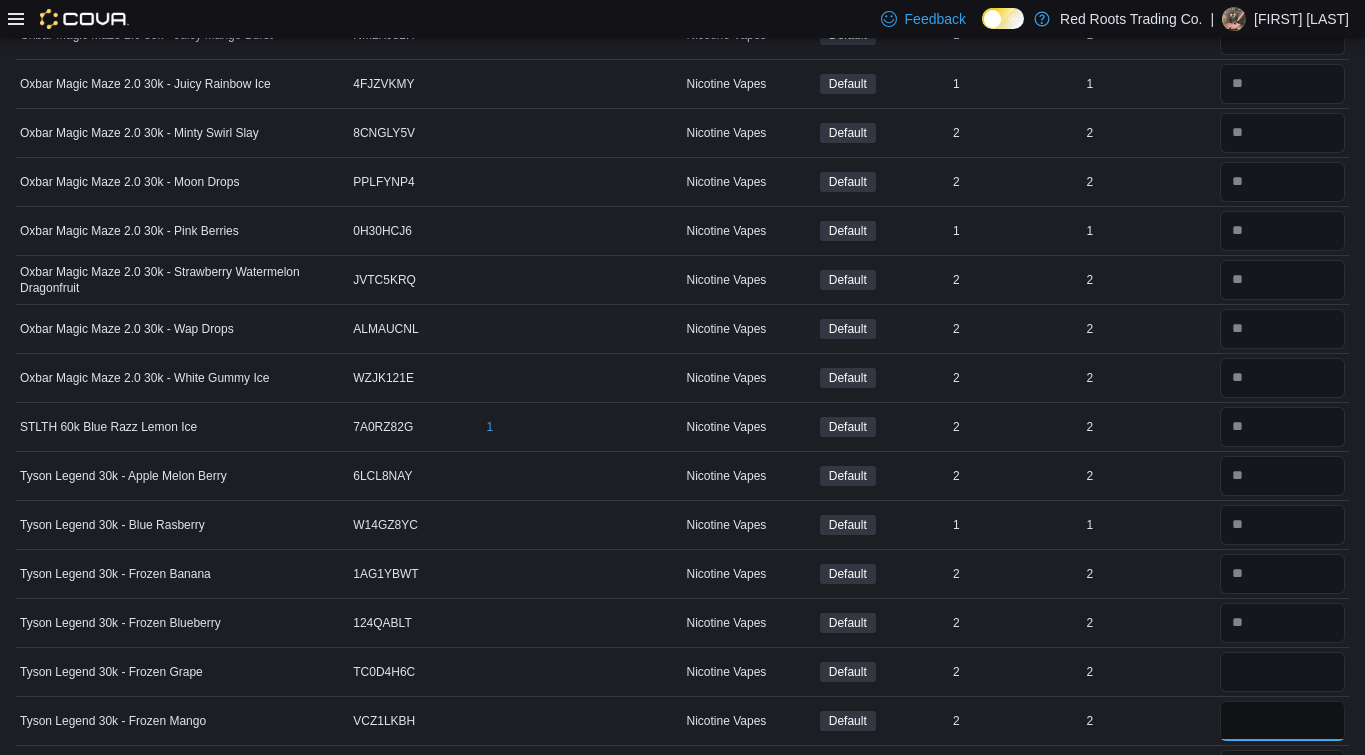 type 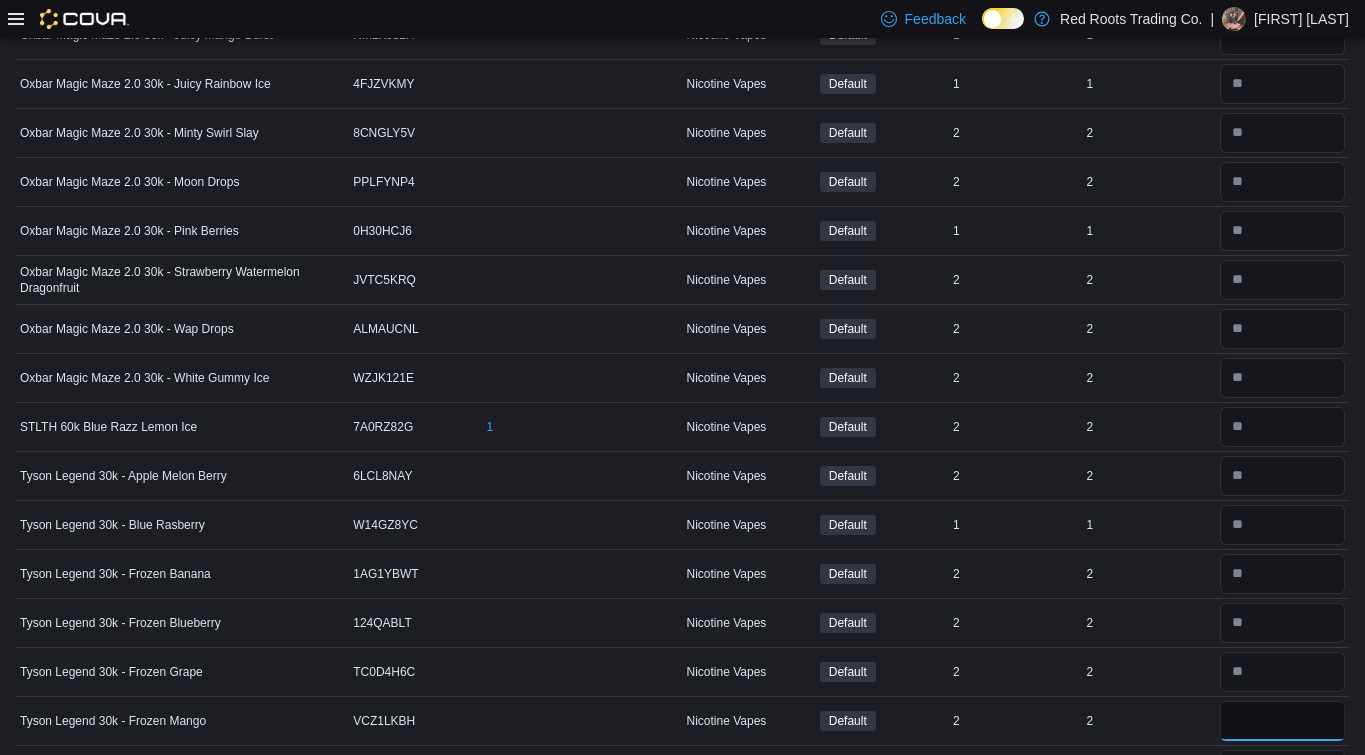 type on "*" 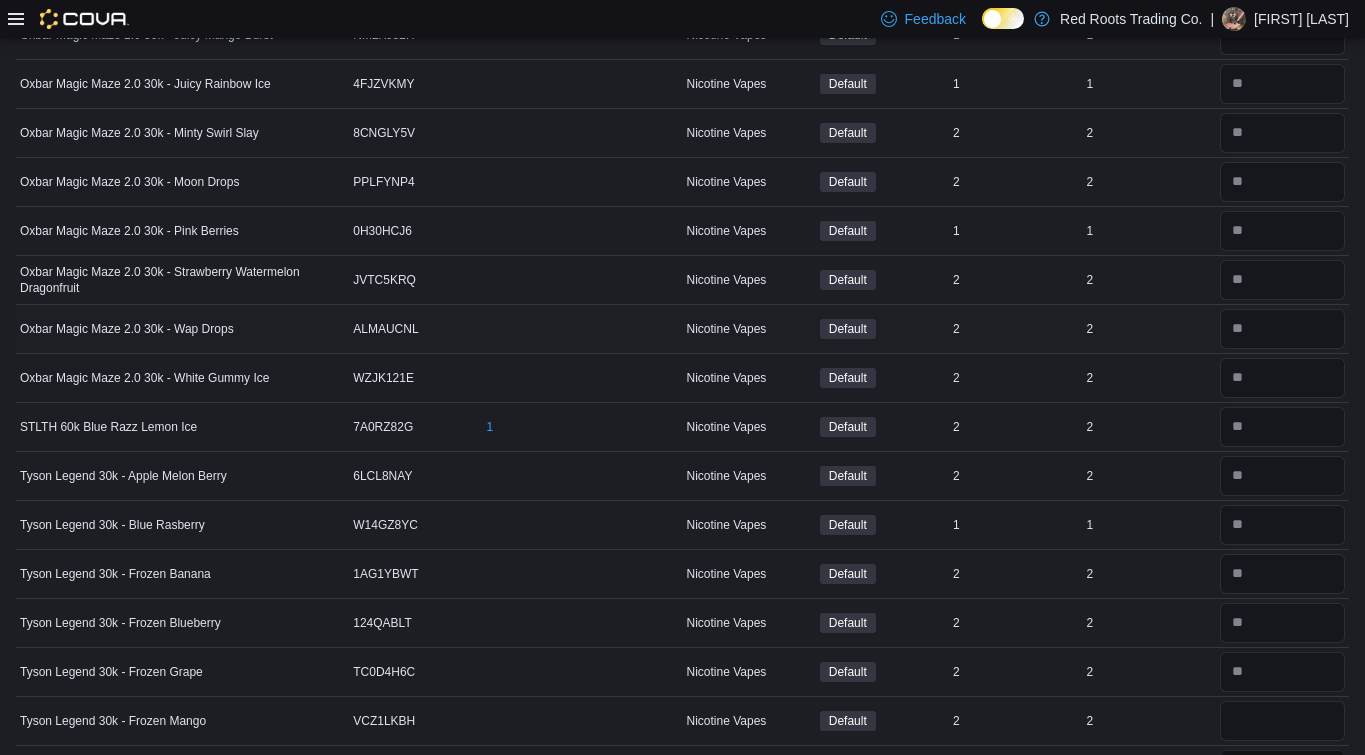 type 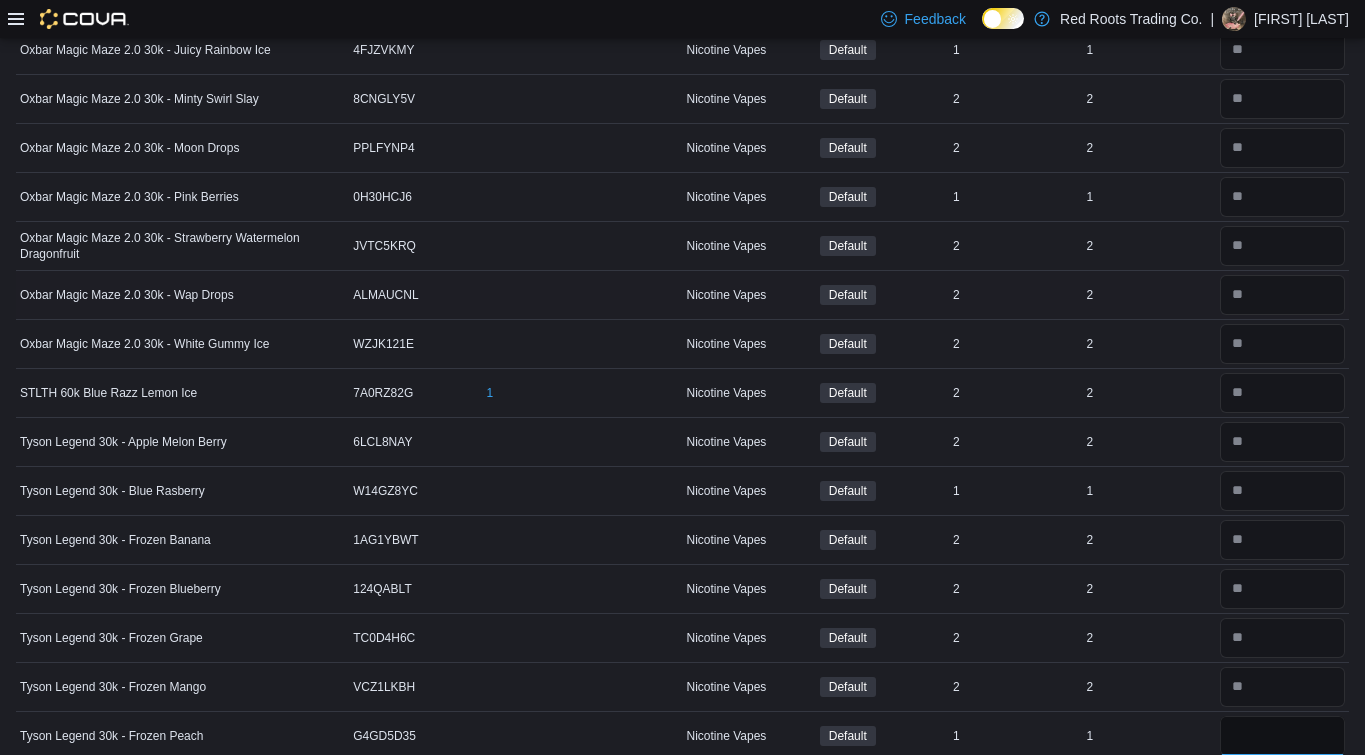 type on "*" 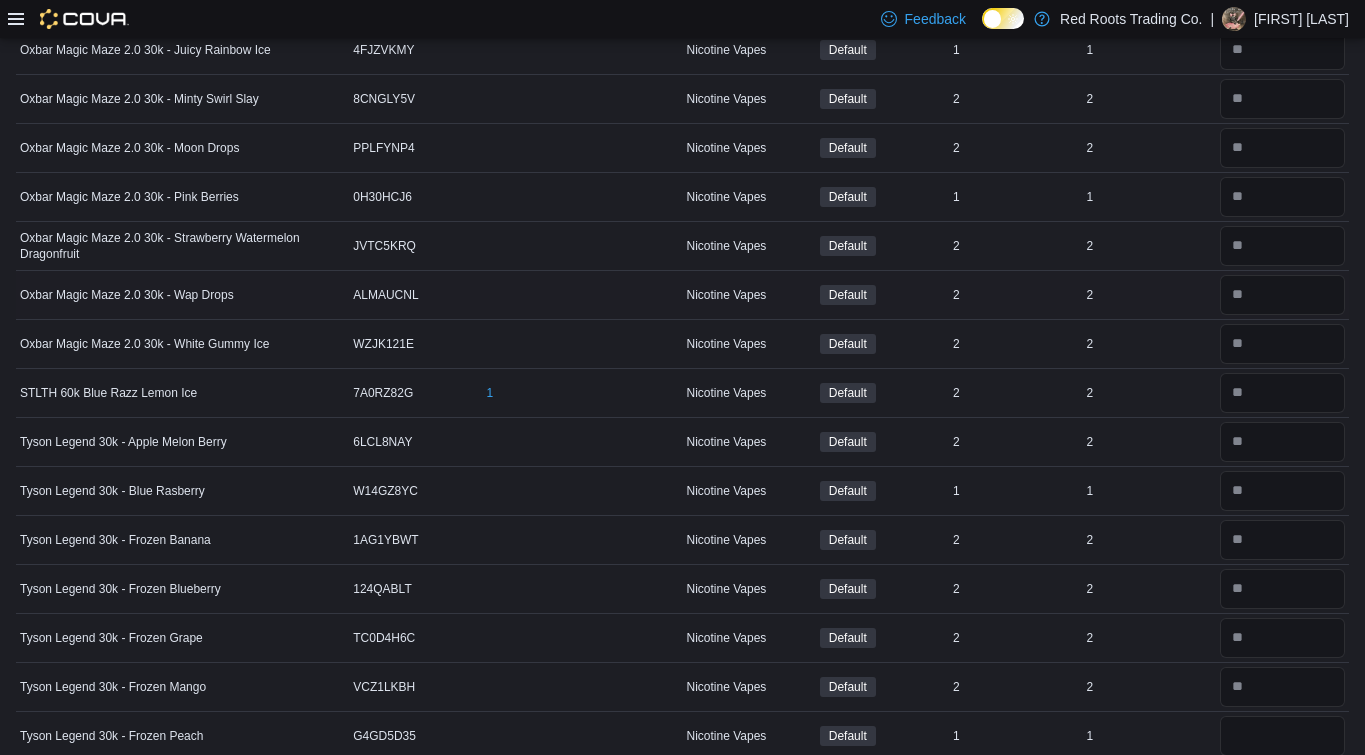 type 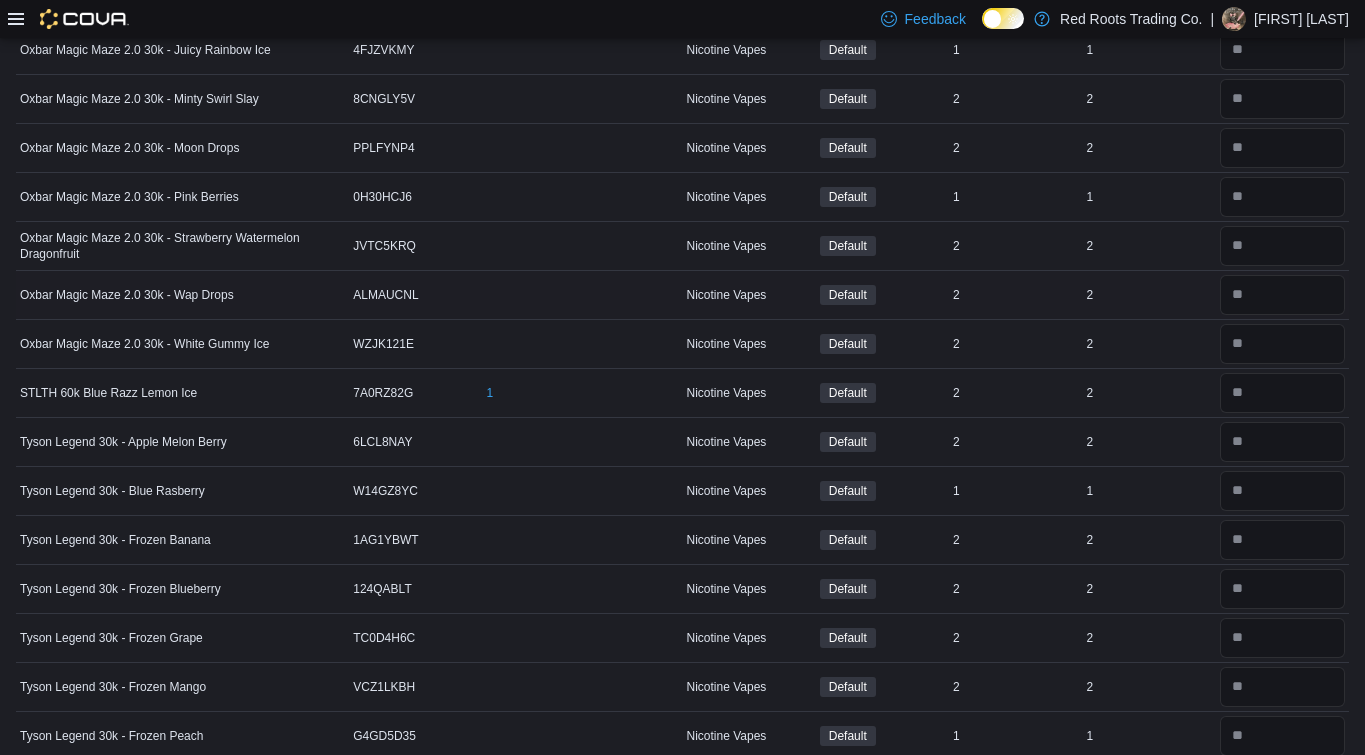 scroll, scrollTop: 2883, scrollLeft: 0, axis: vertical 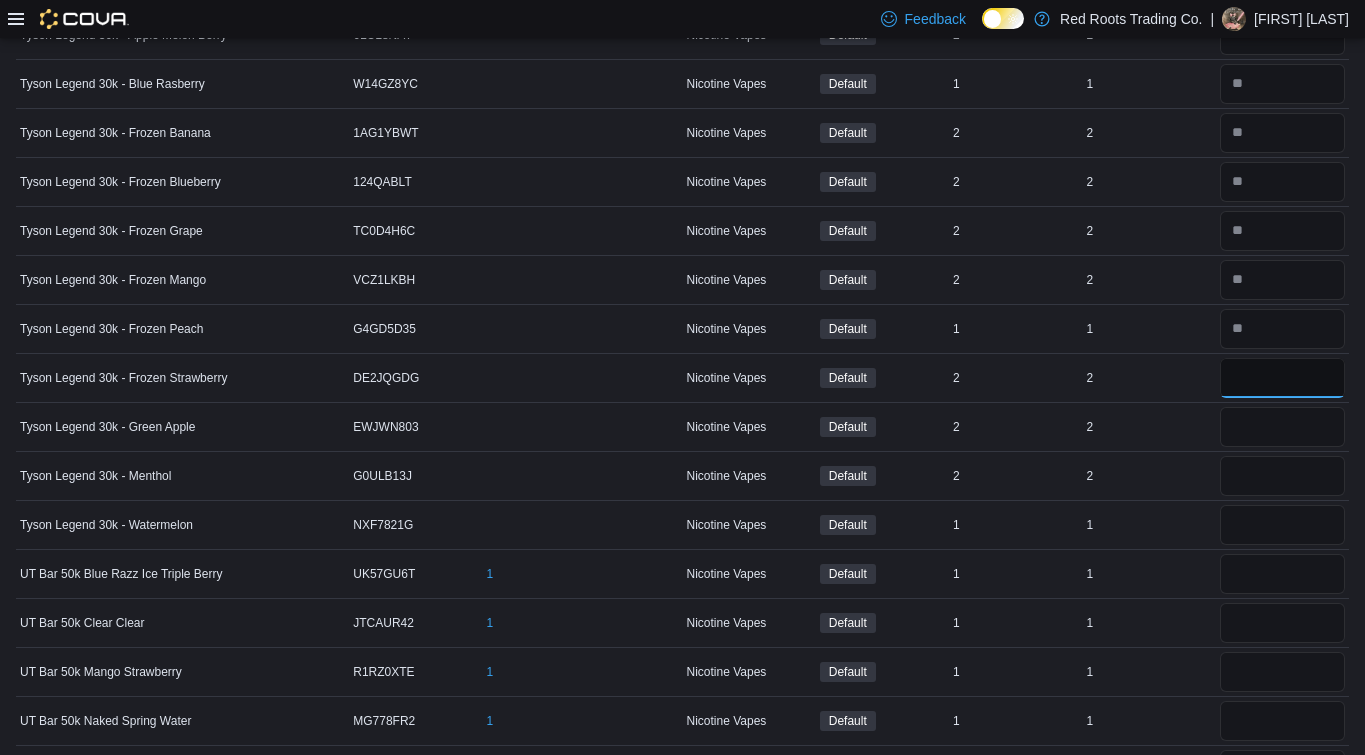 type on "*" 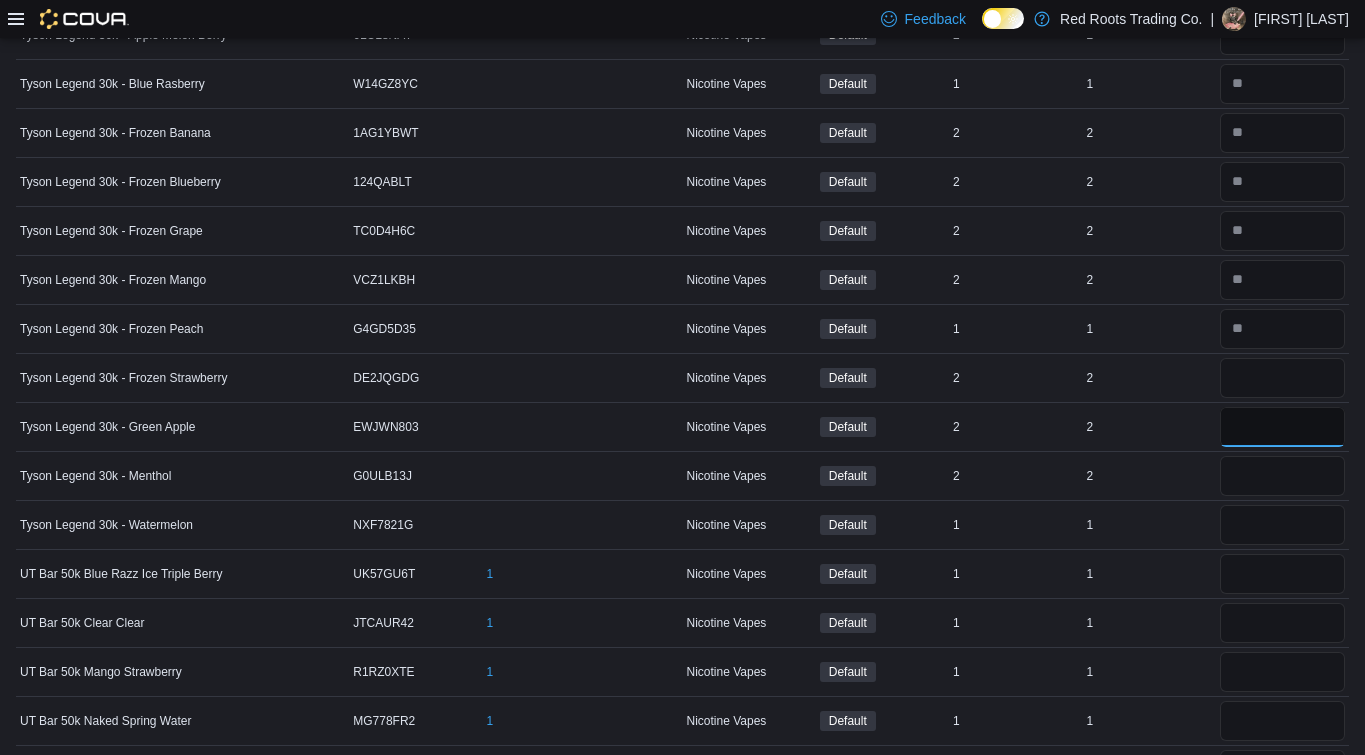 type 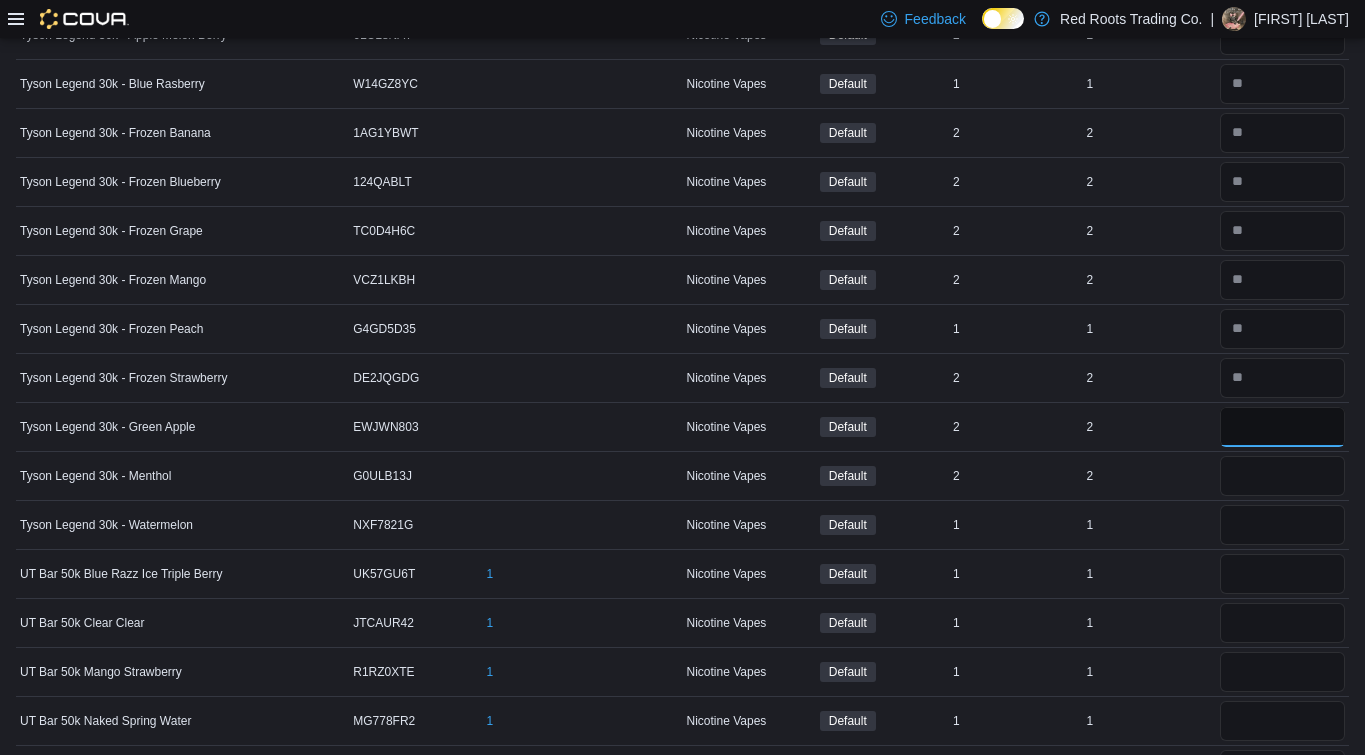 type on "*" 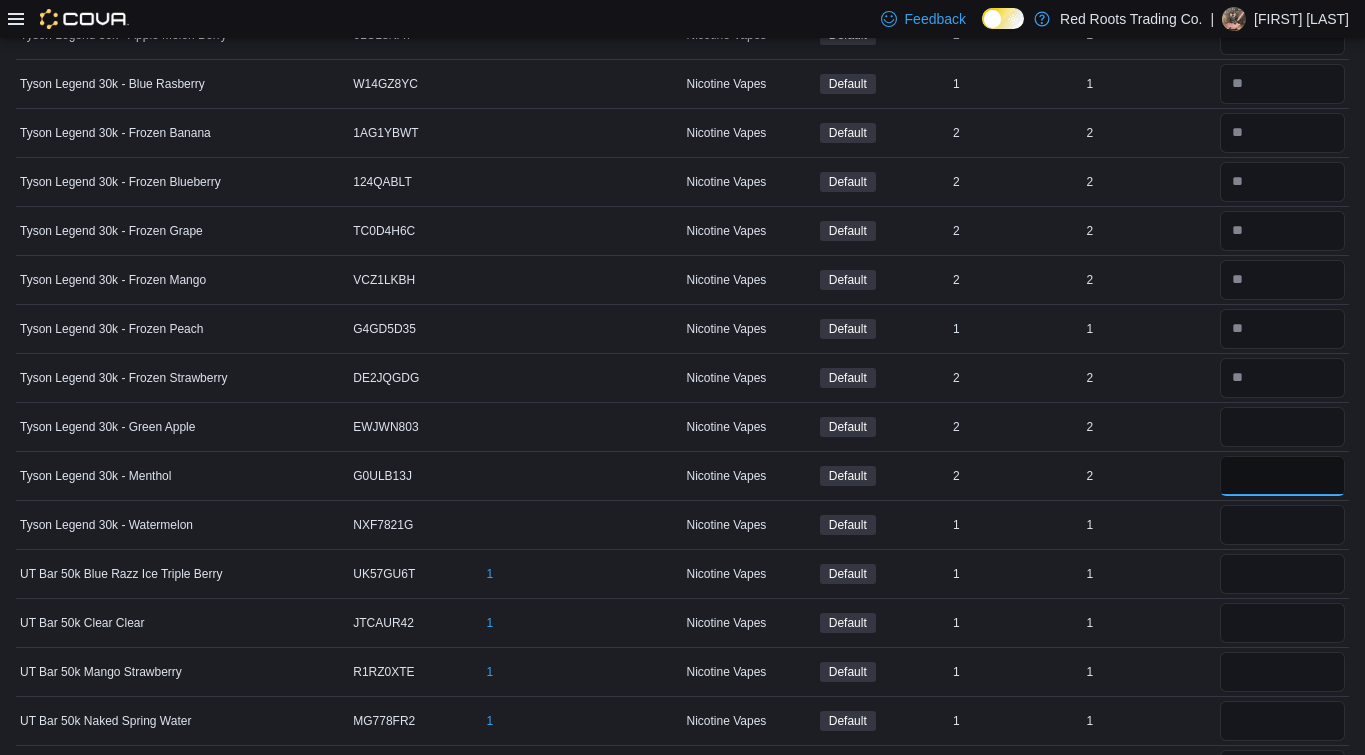 type 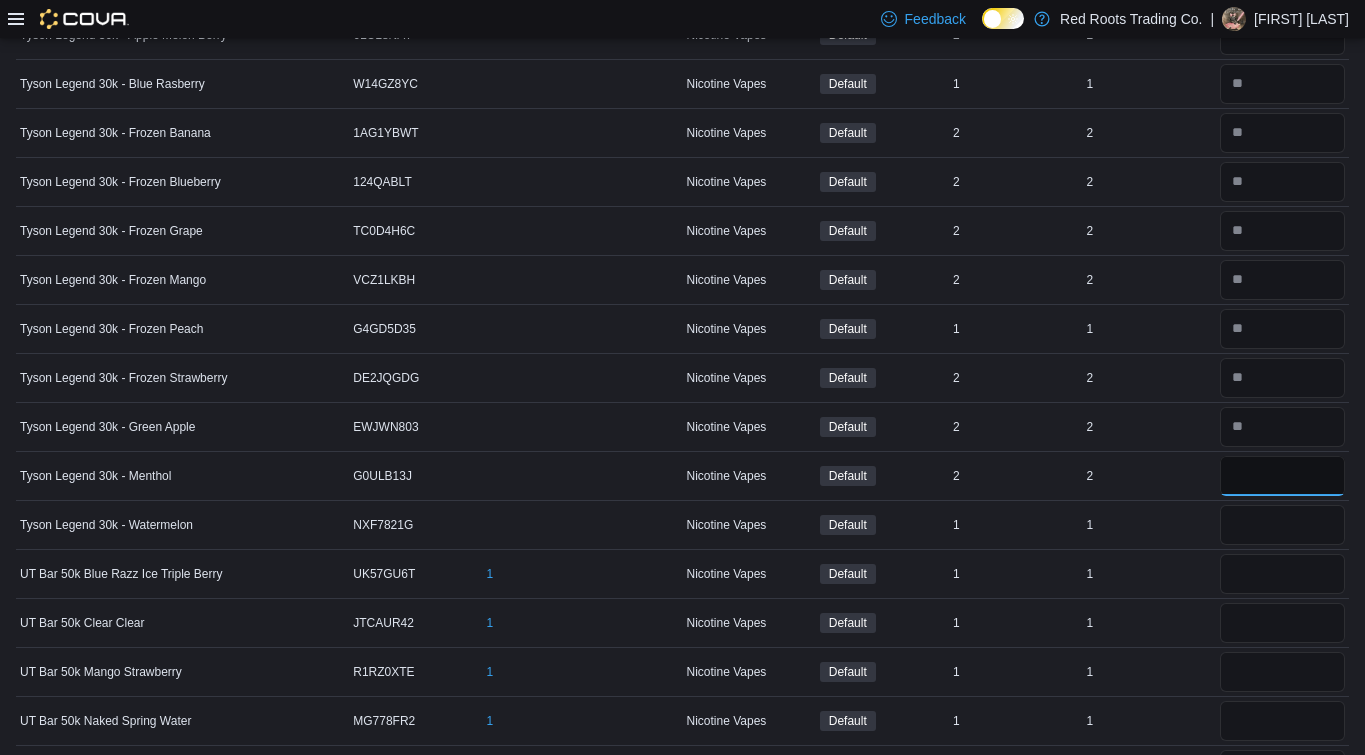 type on "*" 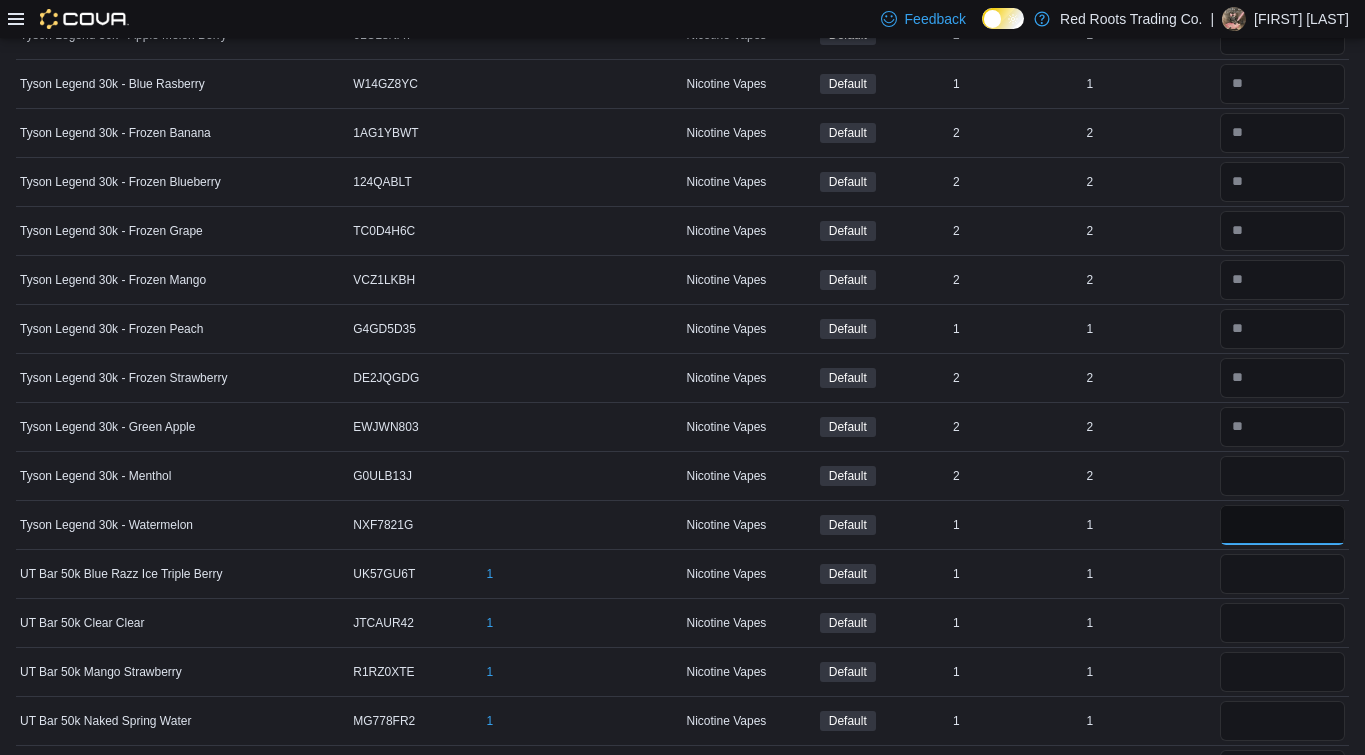 type 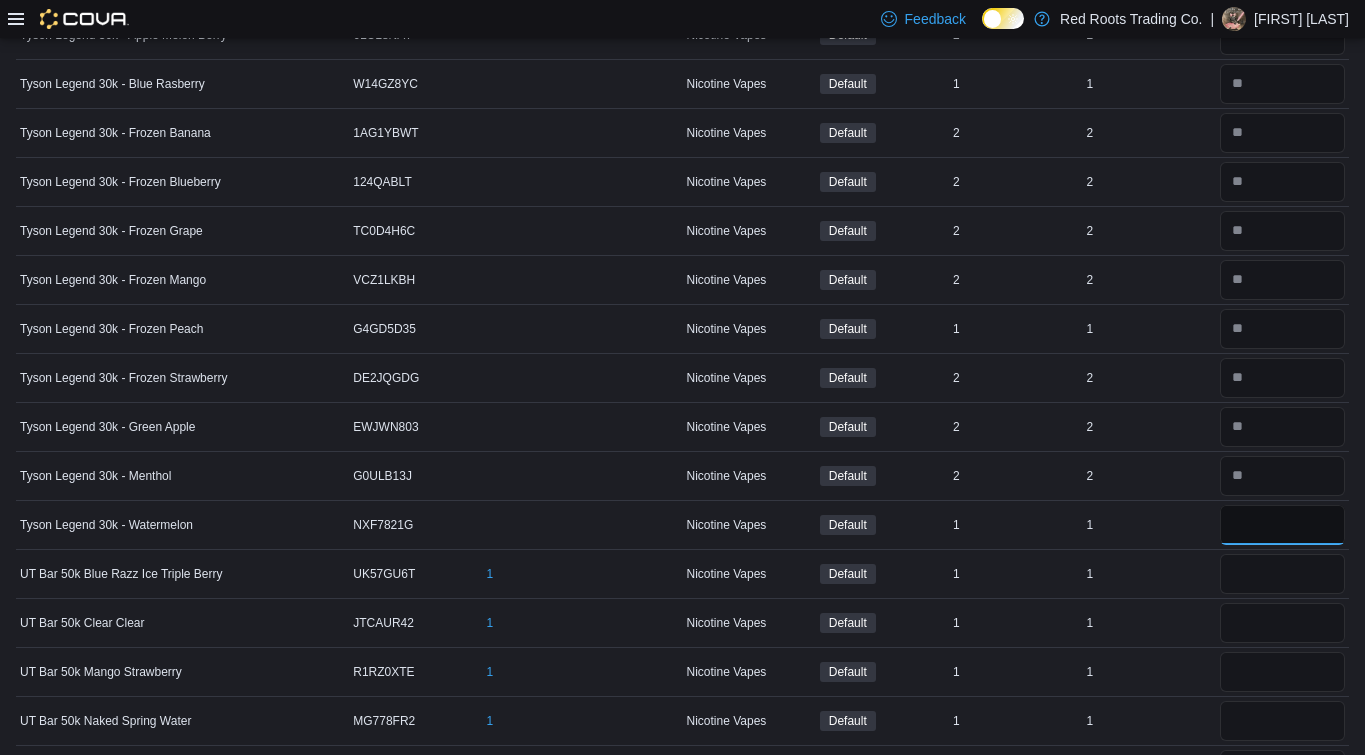 type on "*" 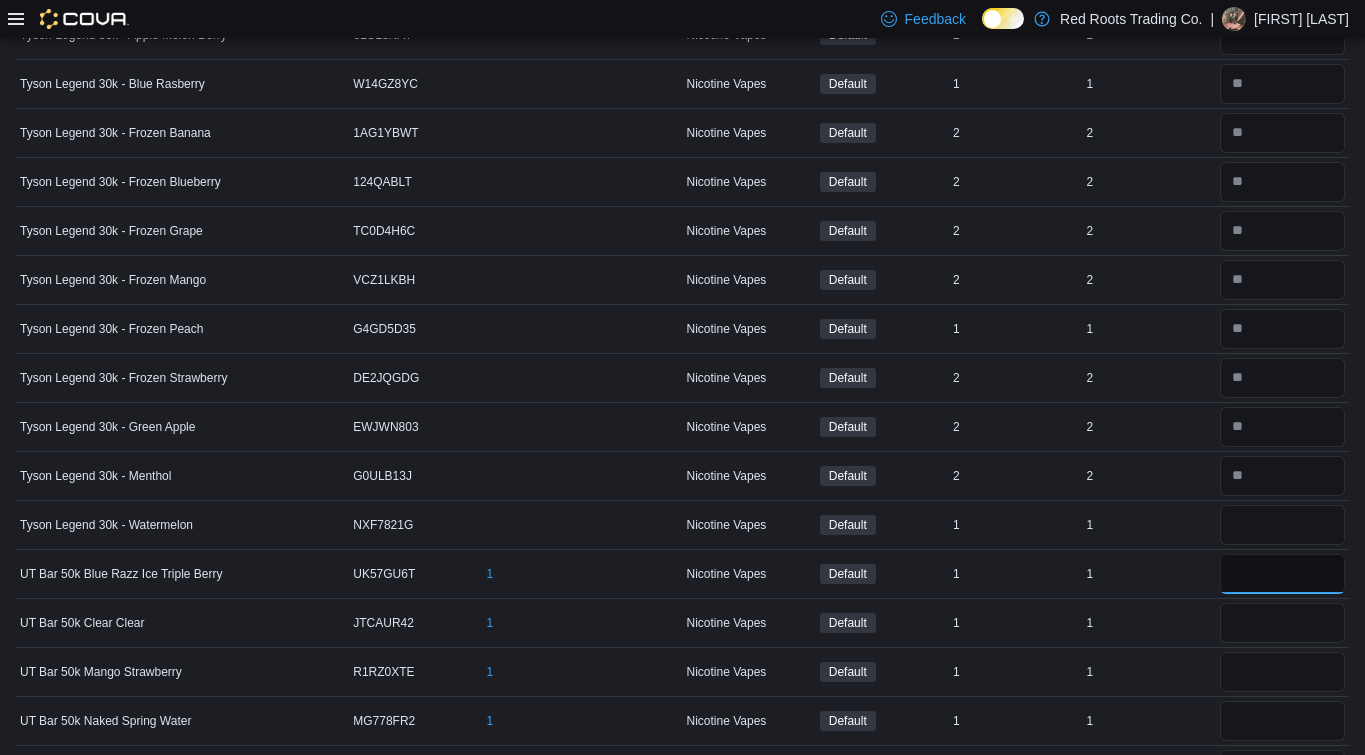 type 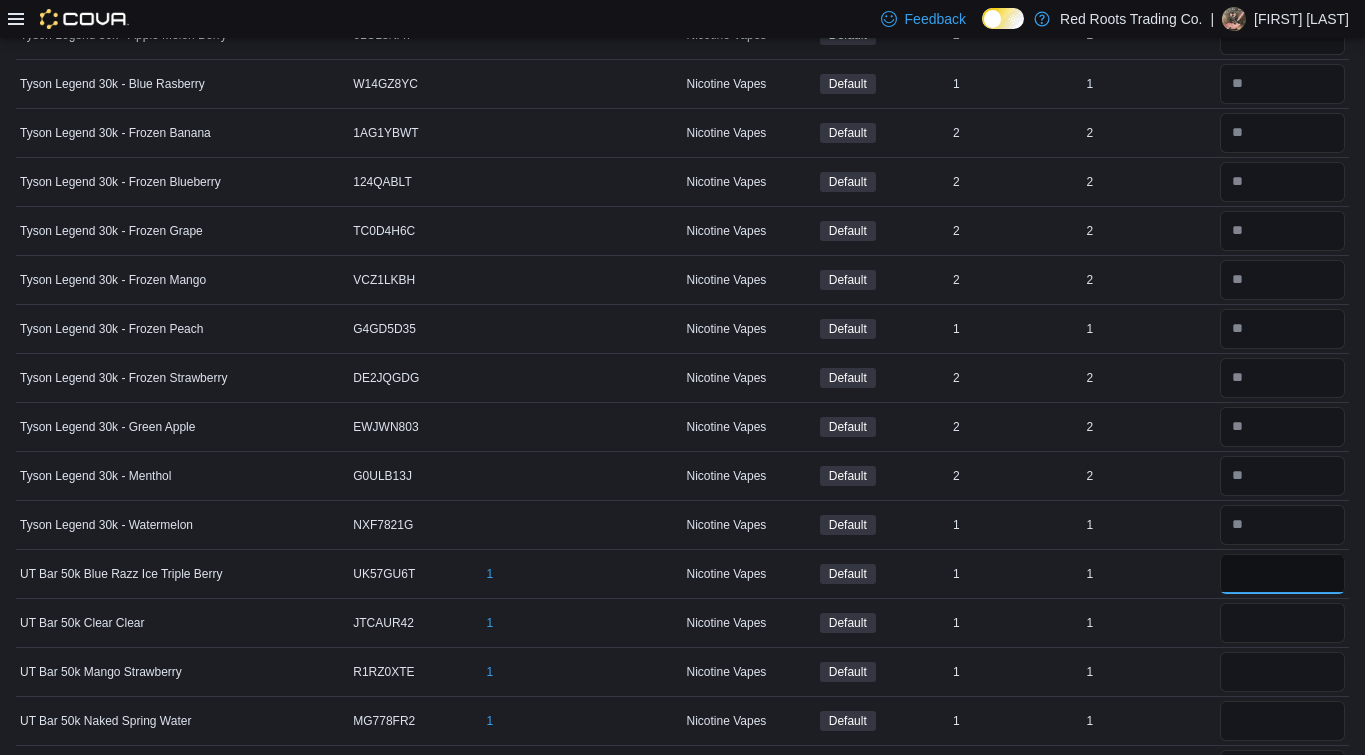 type on "*" 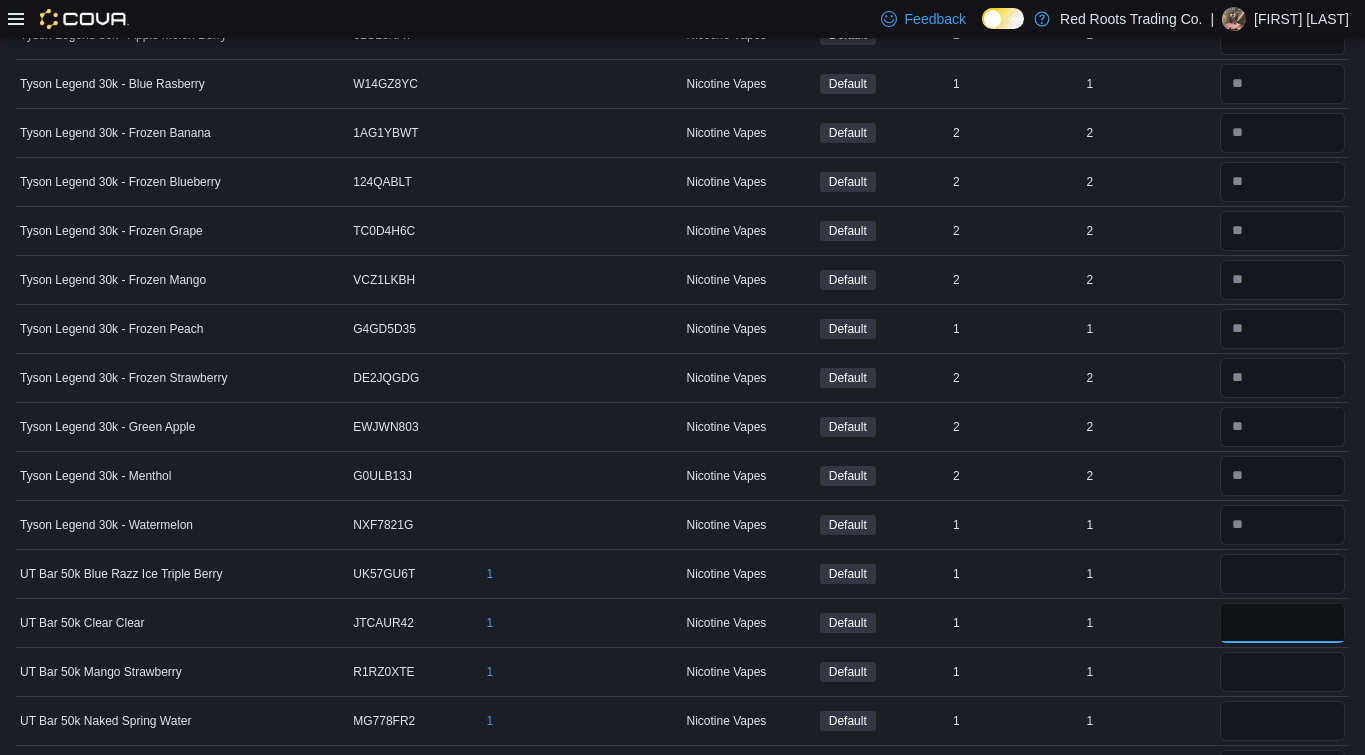 type 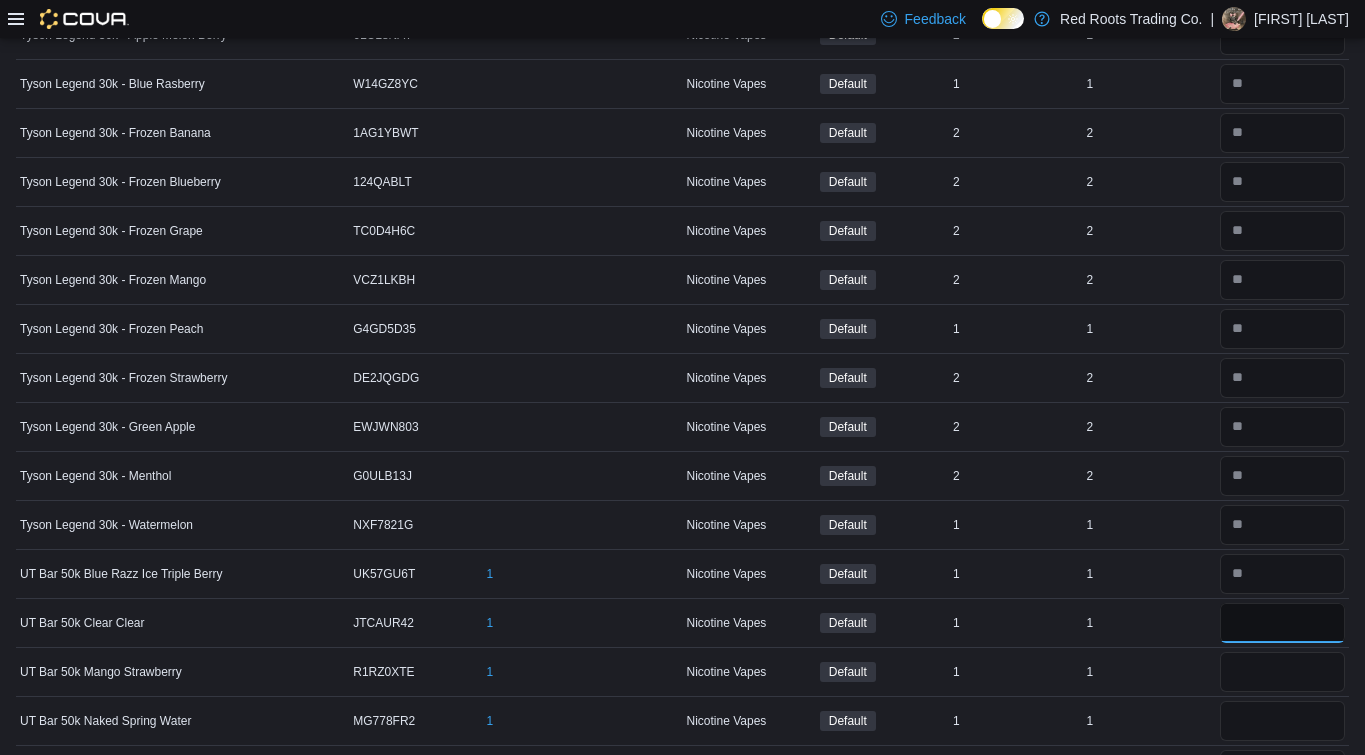 type on "*" 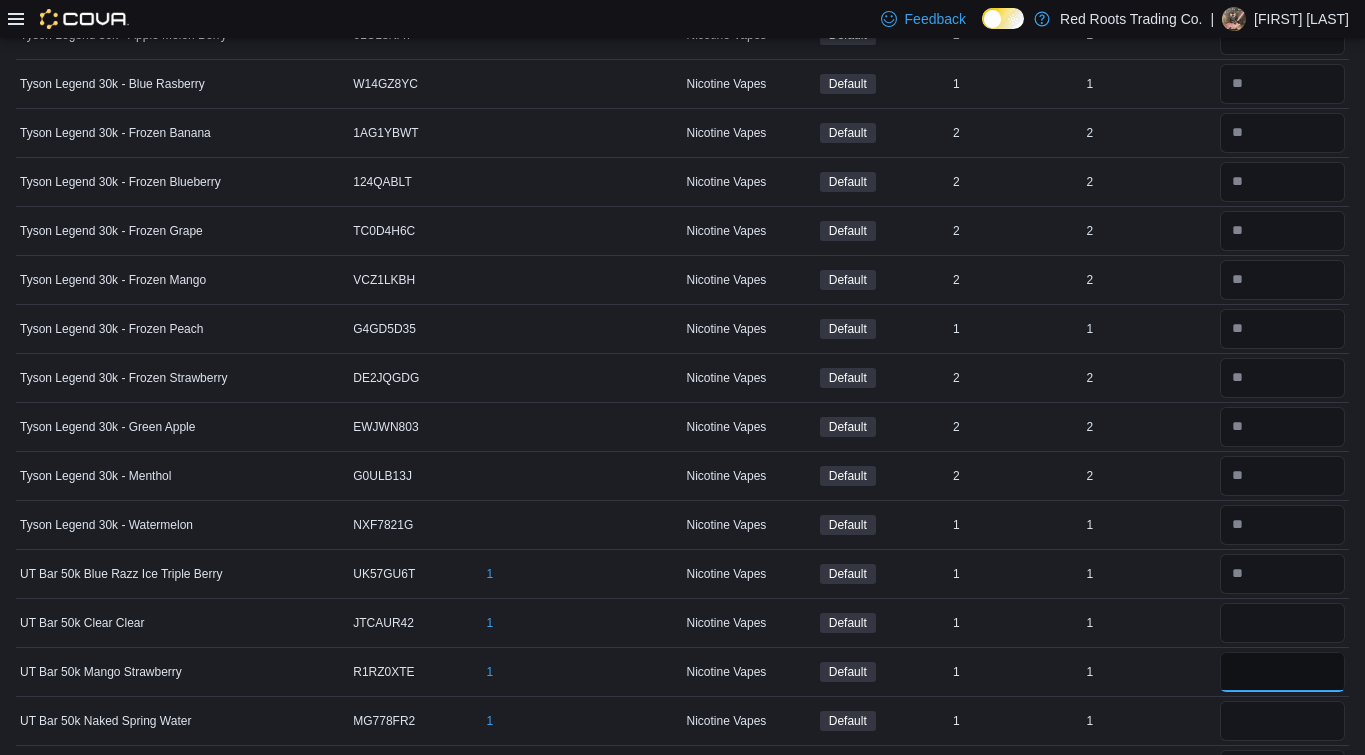 type 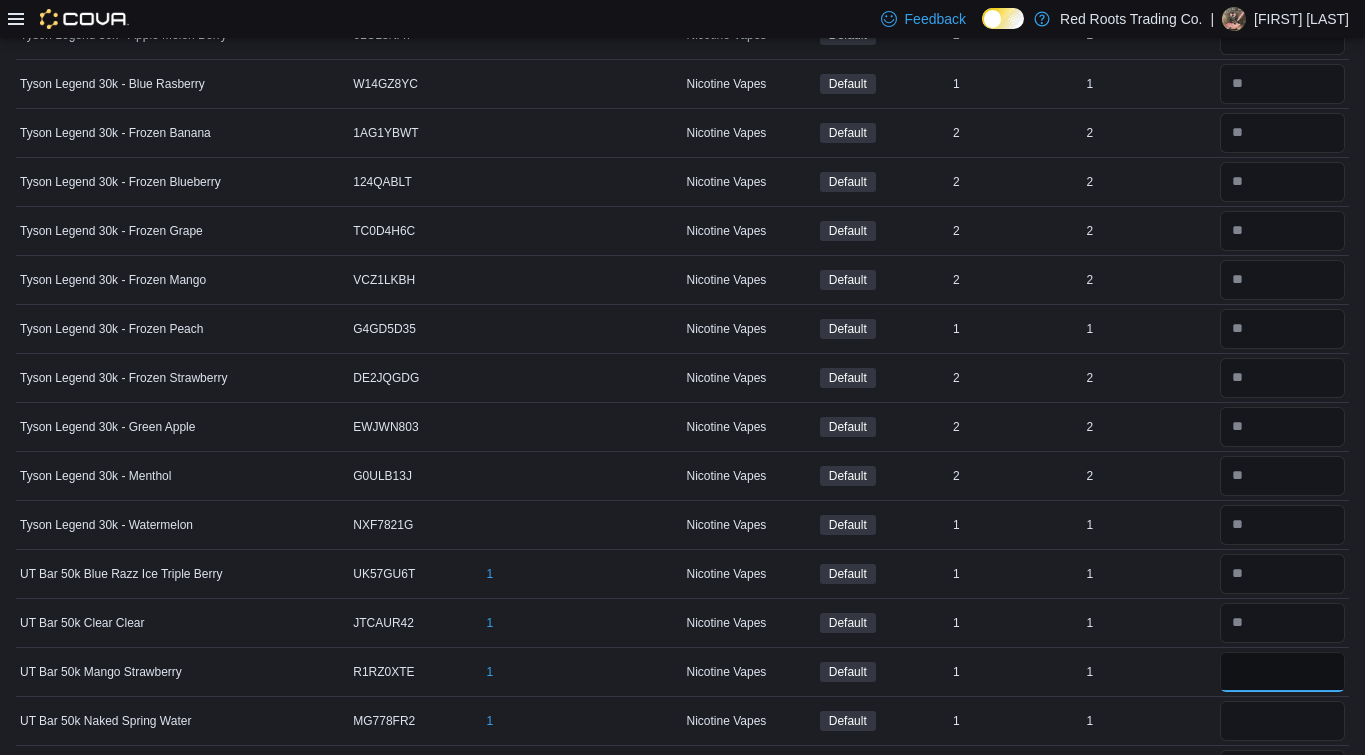 type on "*" 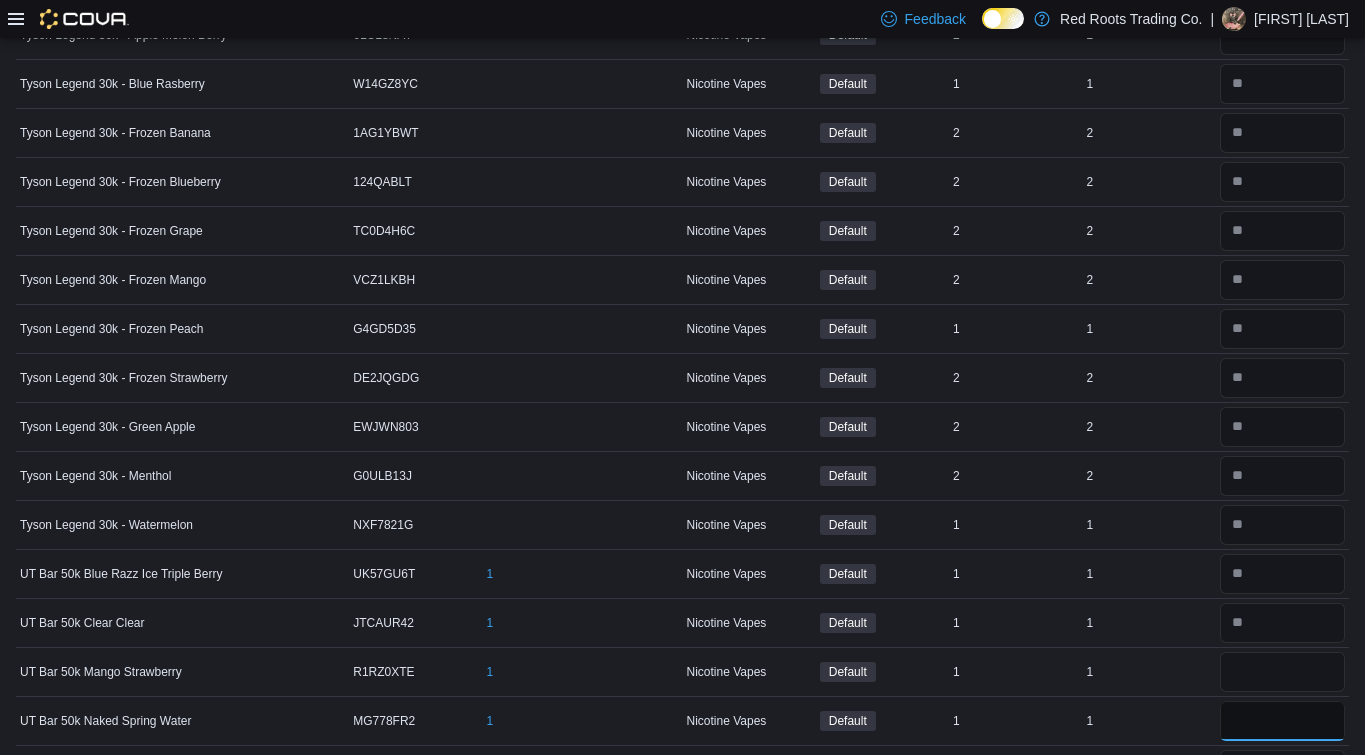 type 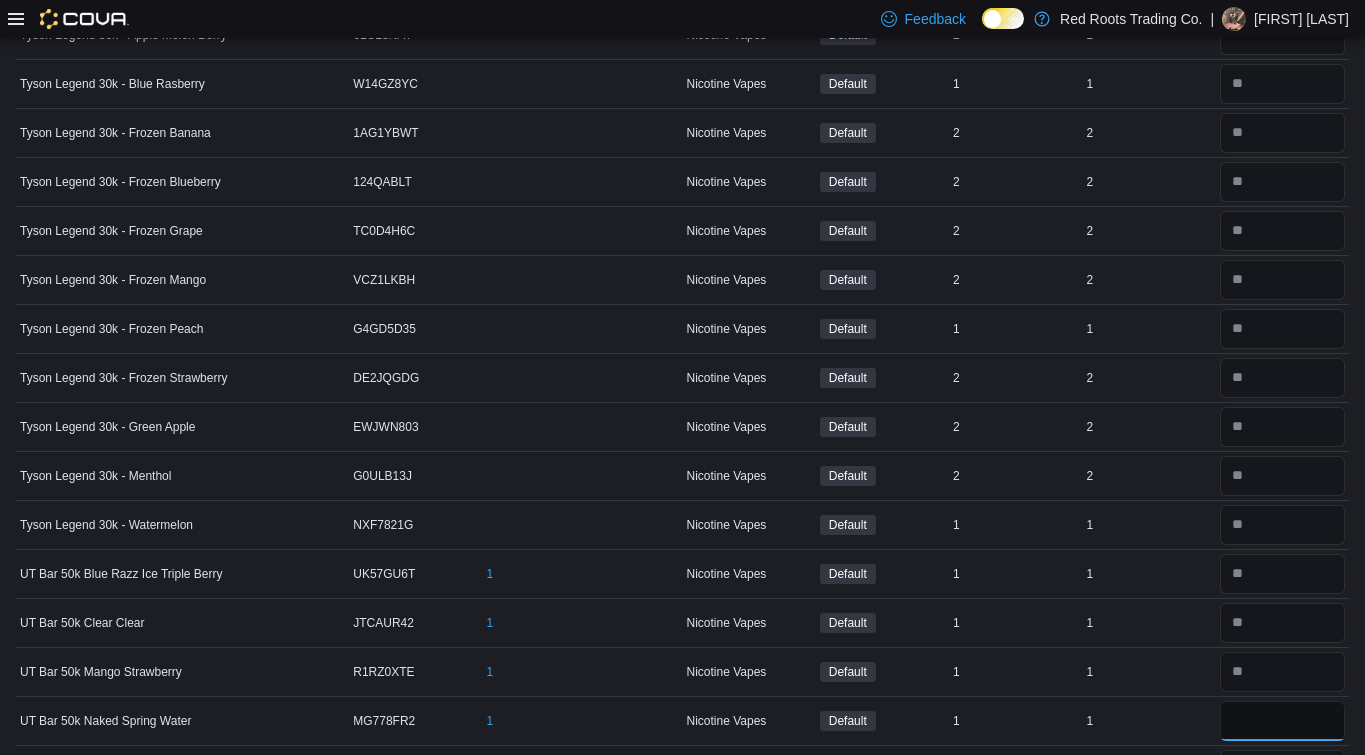 type on "*" 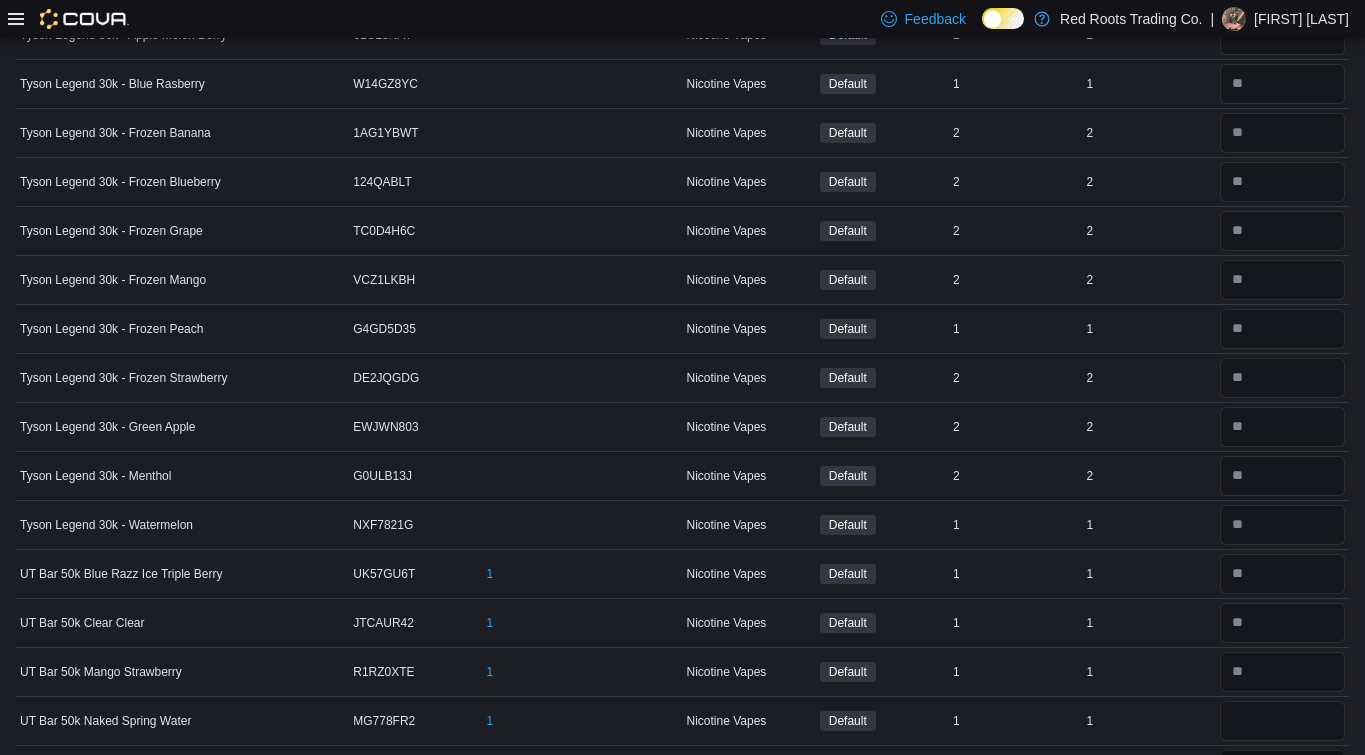 type 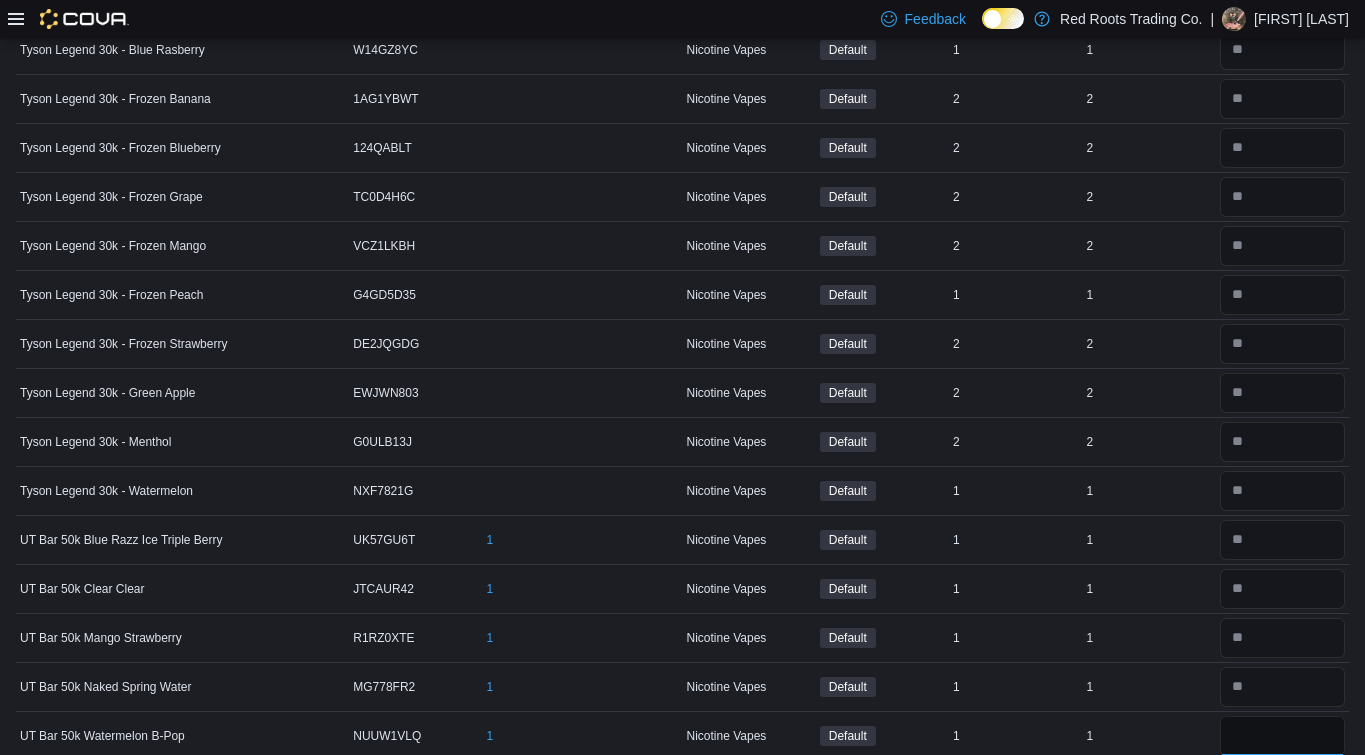 type on "*" 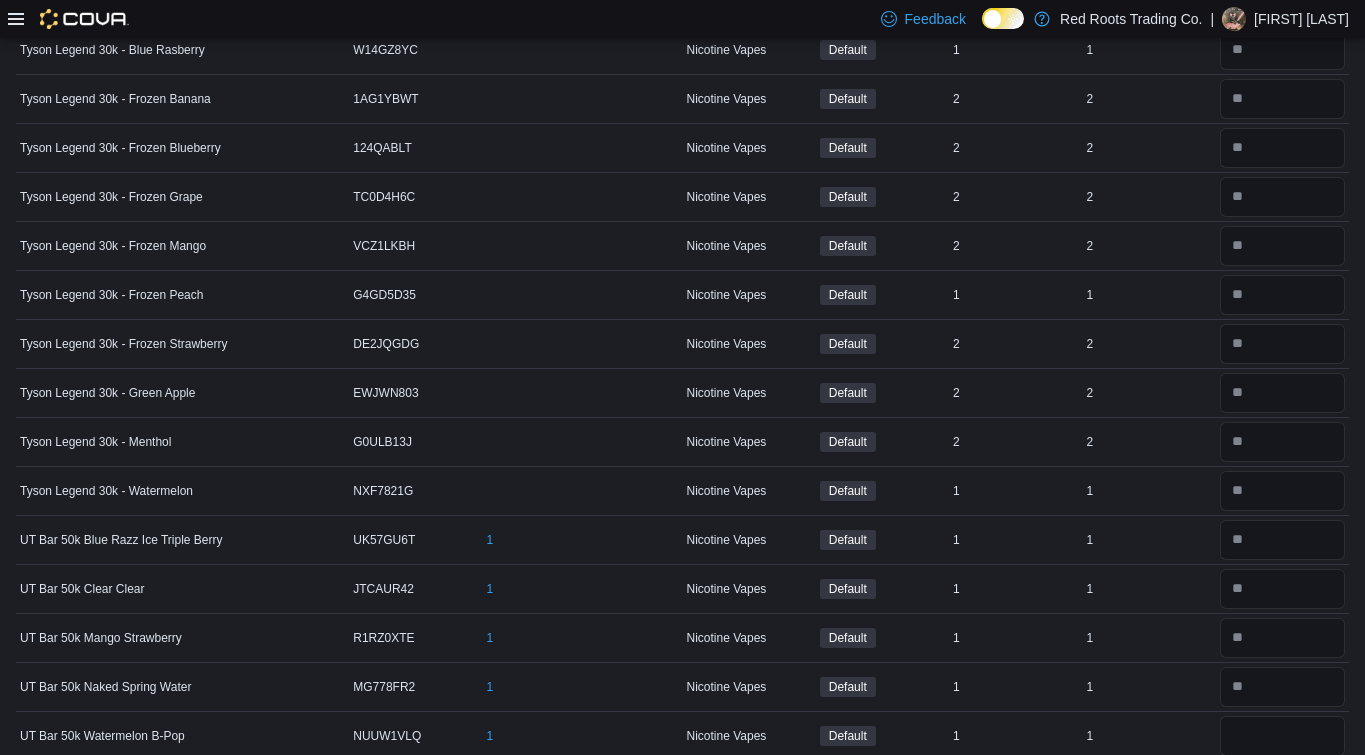 type 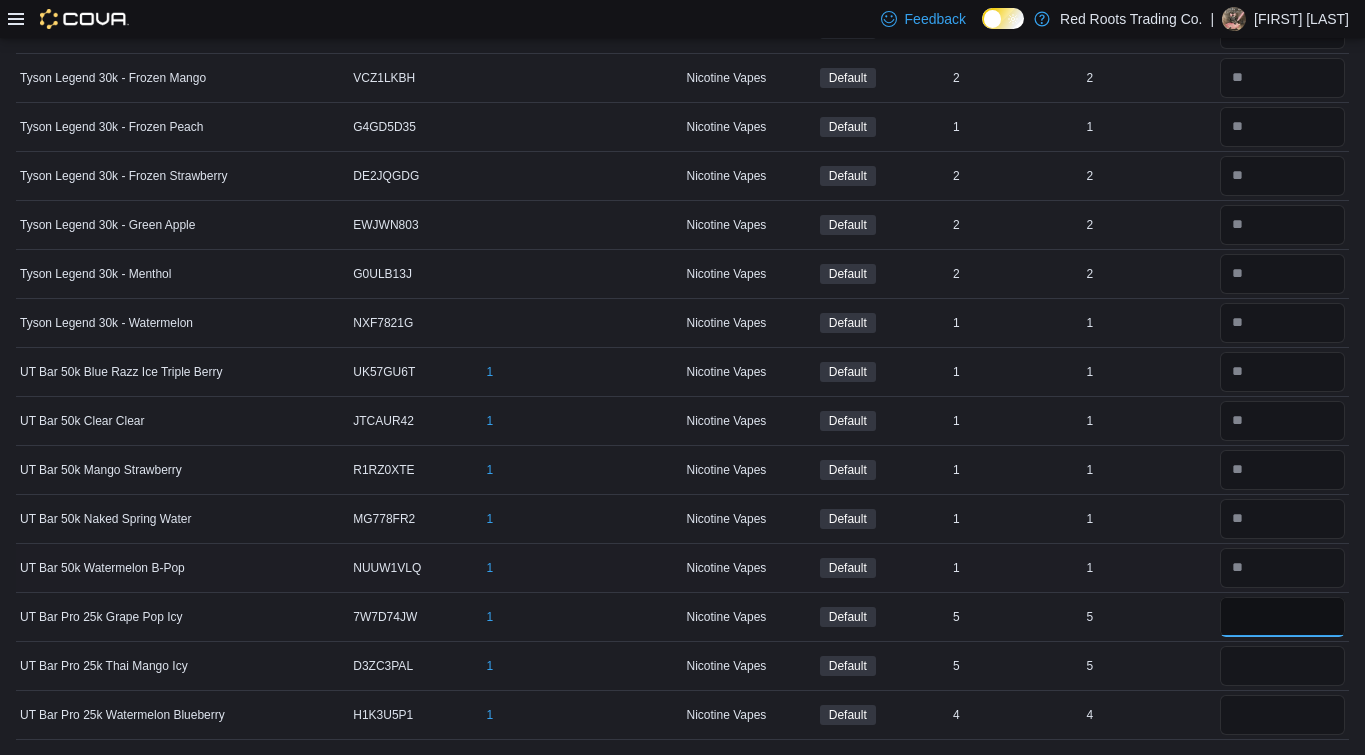 type on "*" 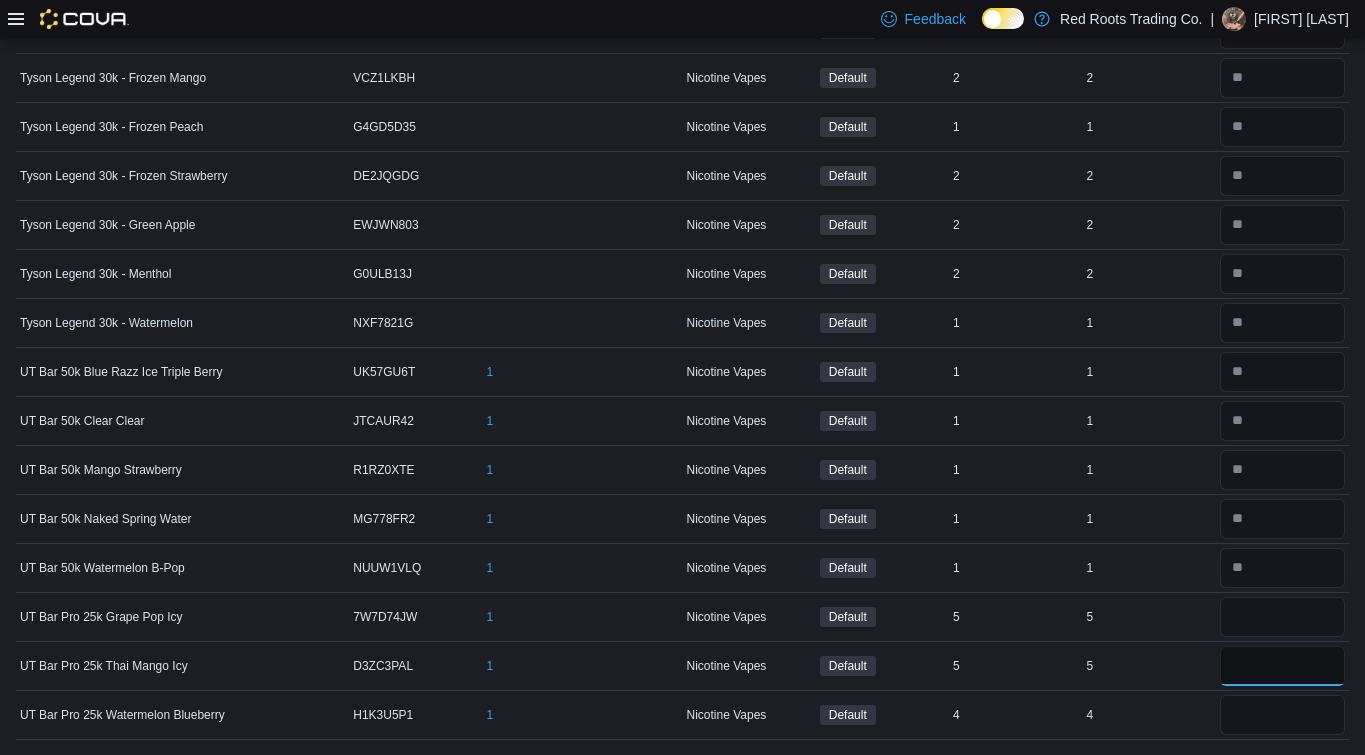 type 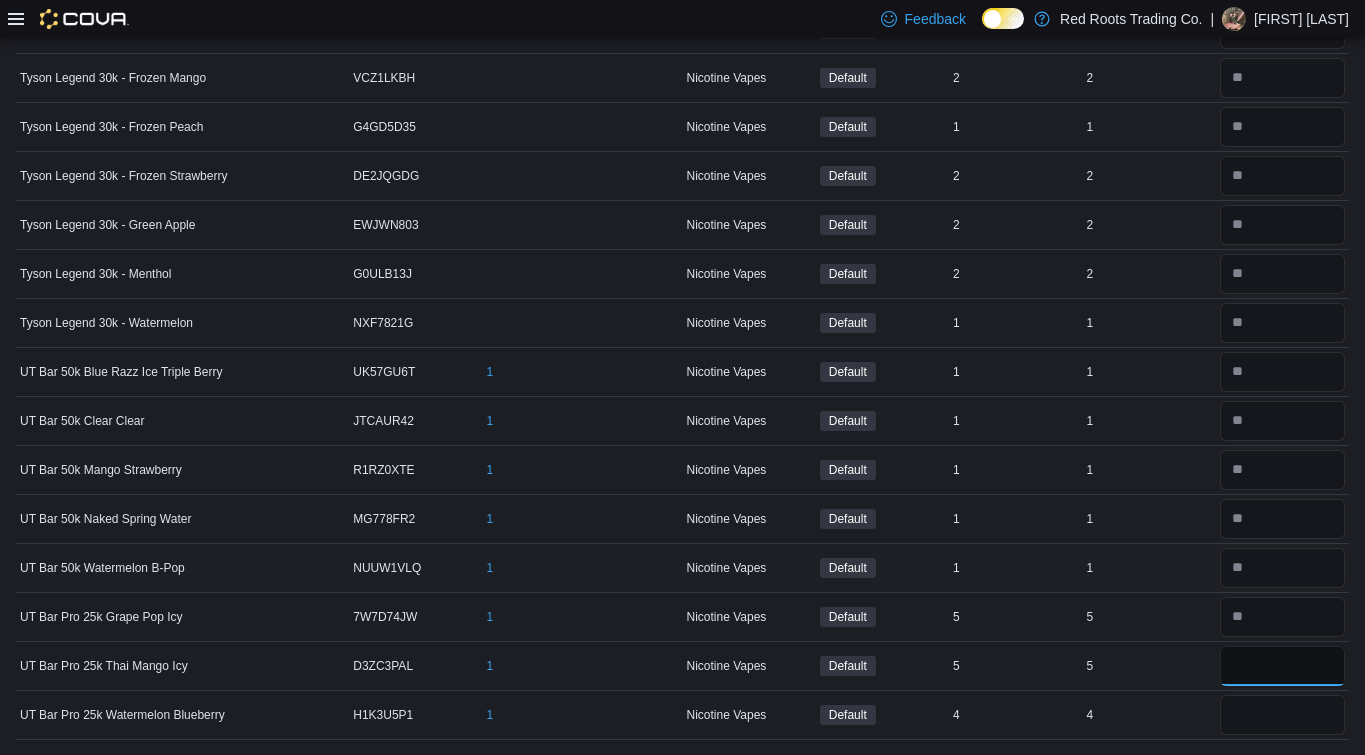 type on "*" 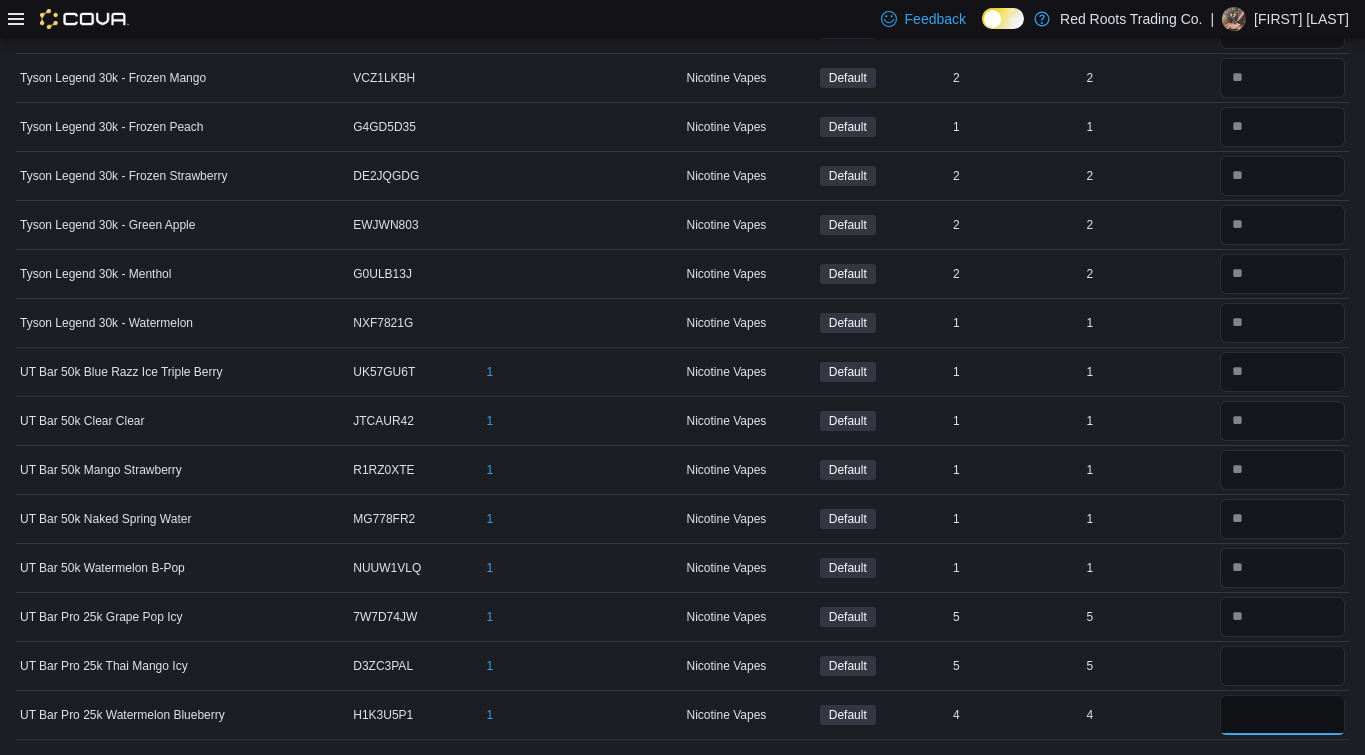 type 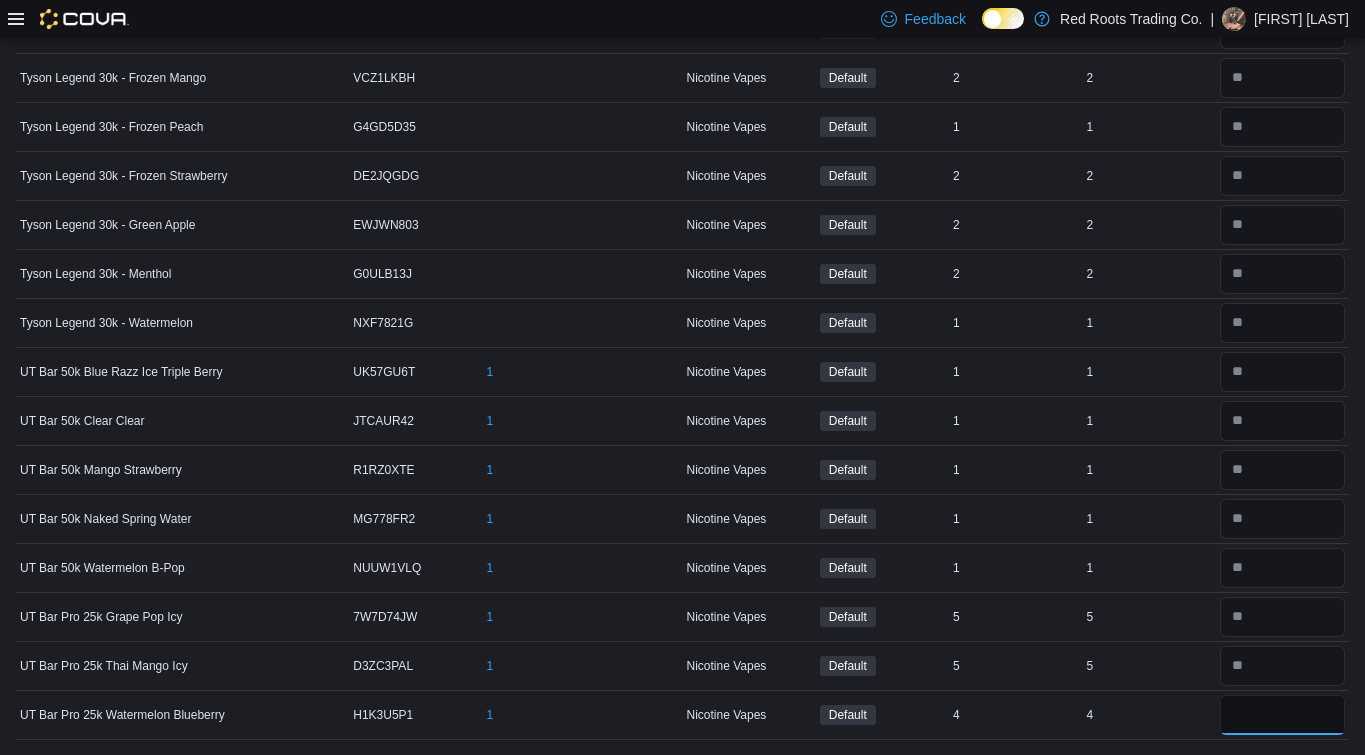 type on "*" 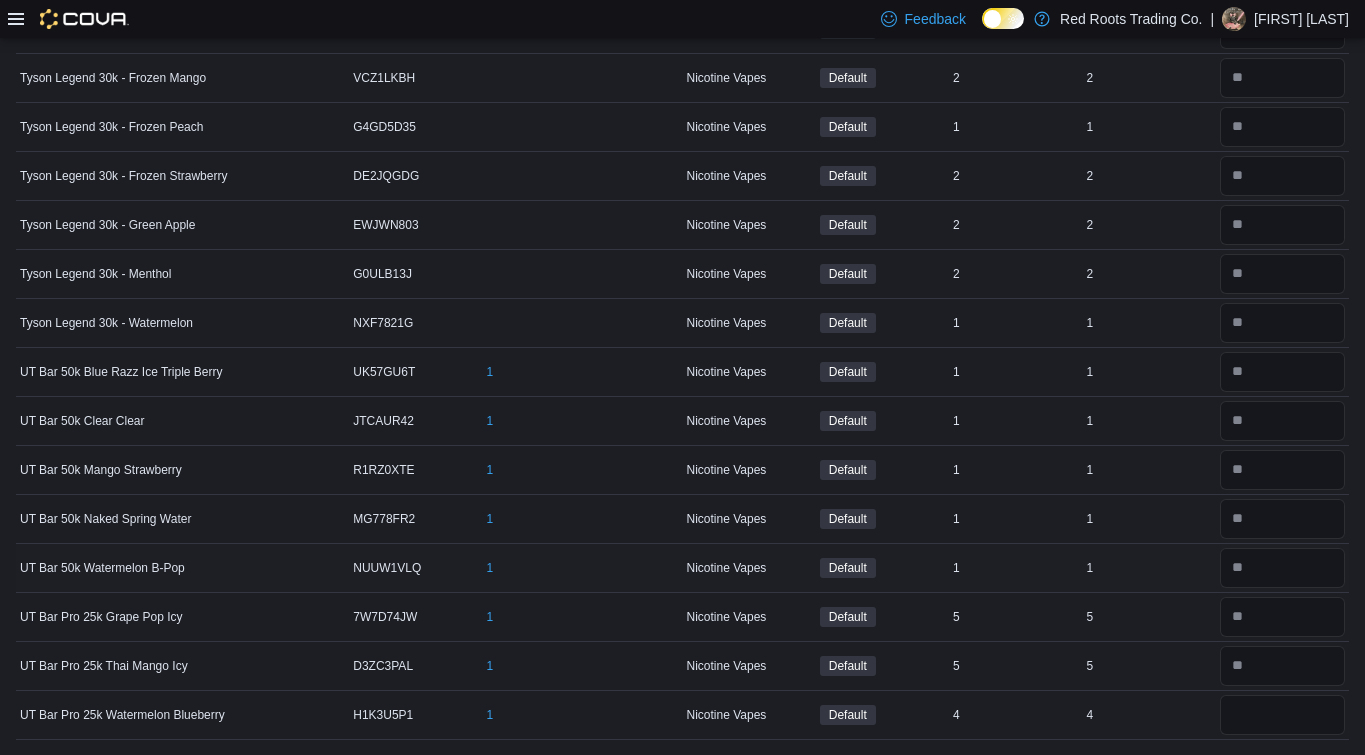 type 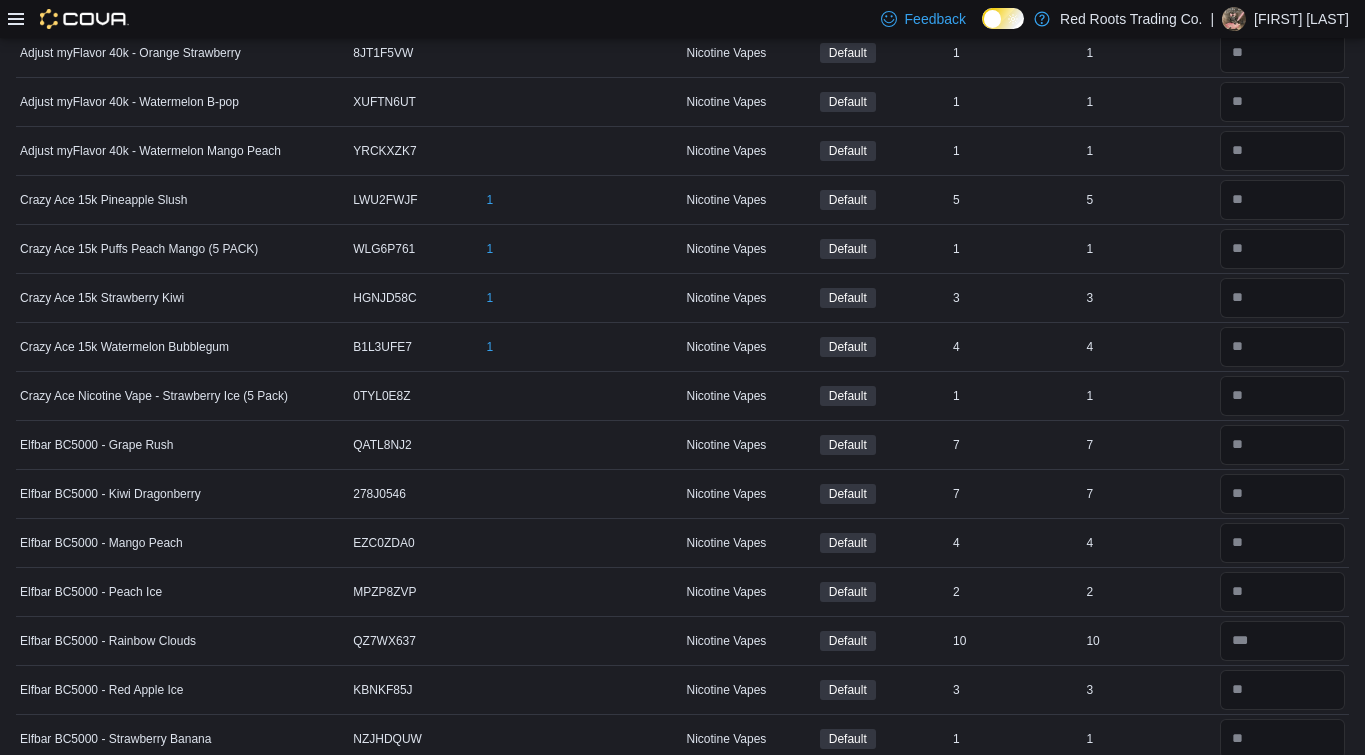 scroll, scrollTop: 0, scrollLeft: 0, axis: both 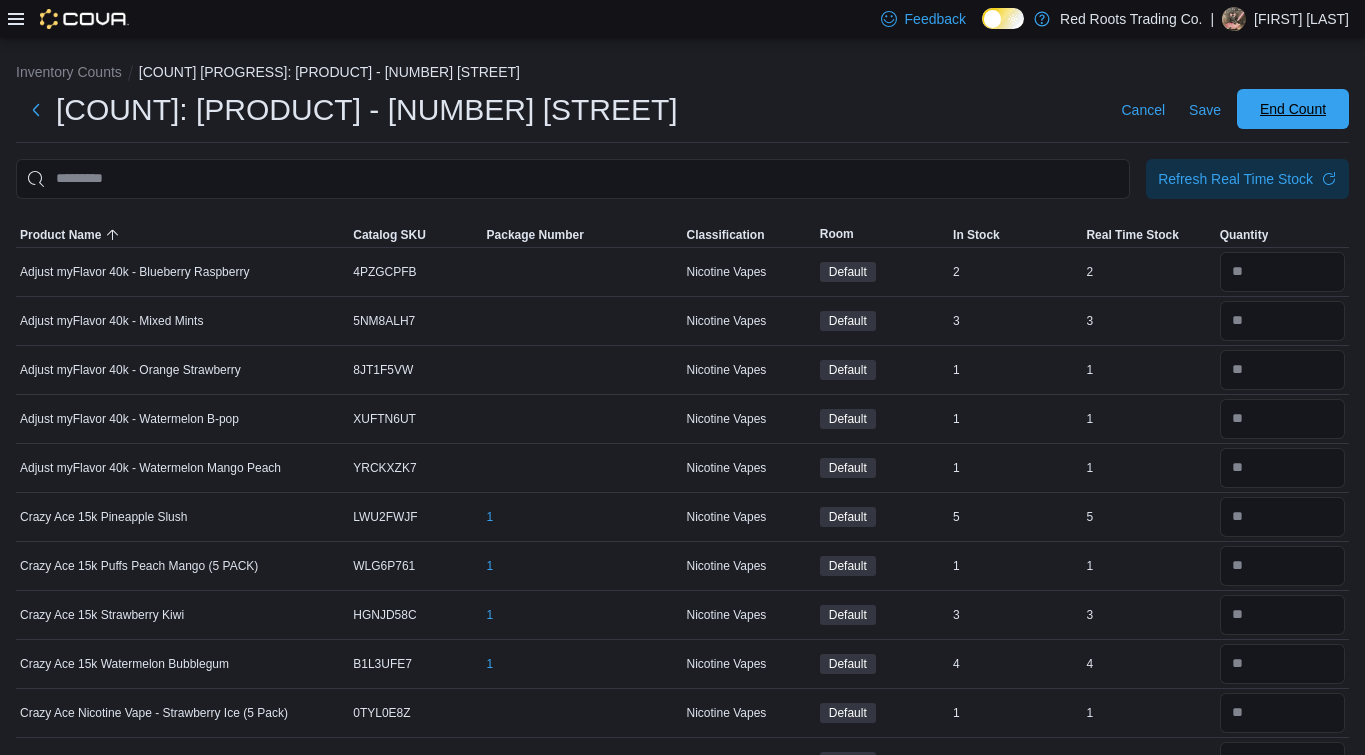 click on "End Count" at bounding box center (1293, 109) 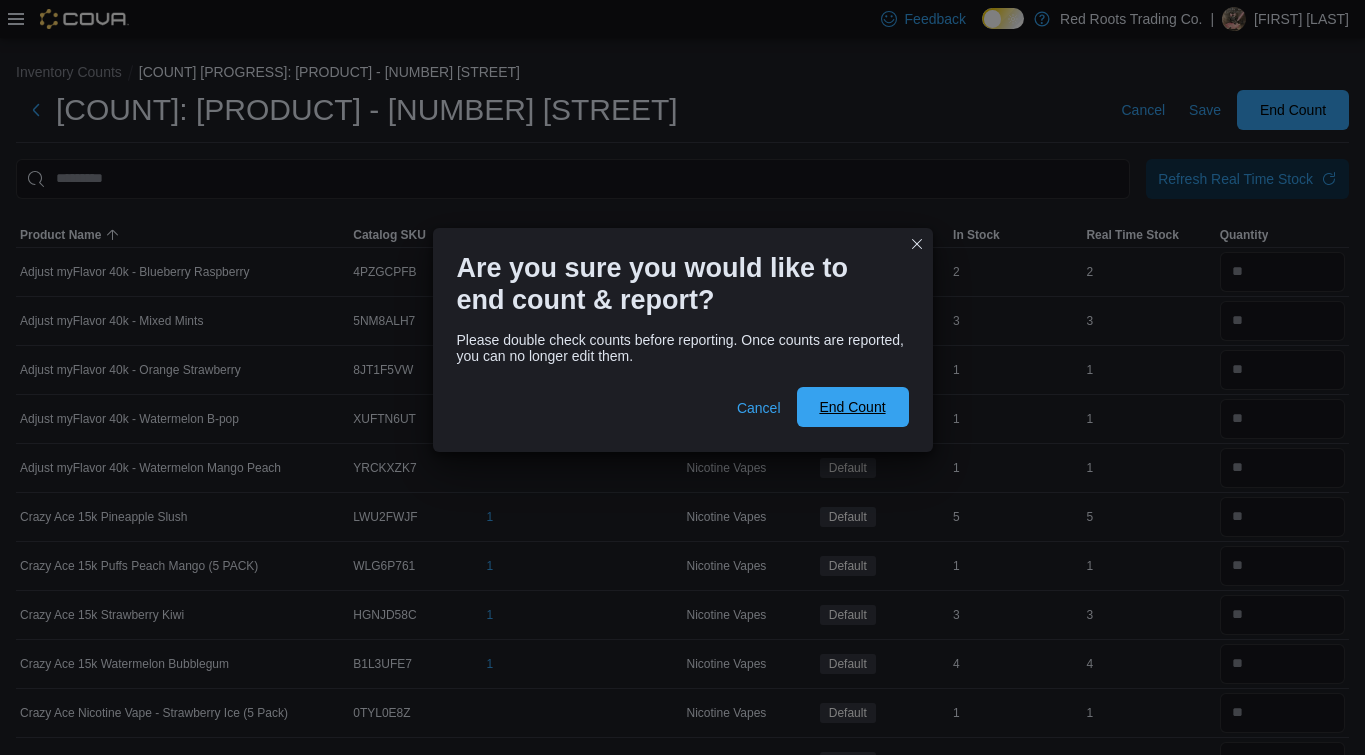 click on "End Count" at bounding box center [852, 407] 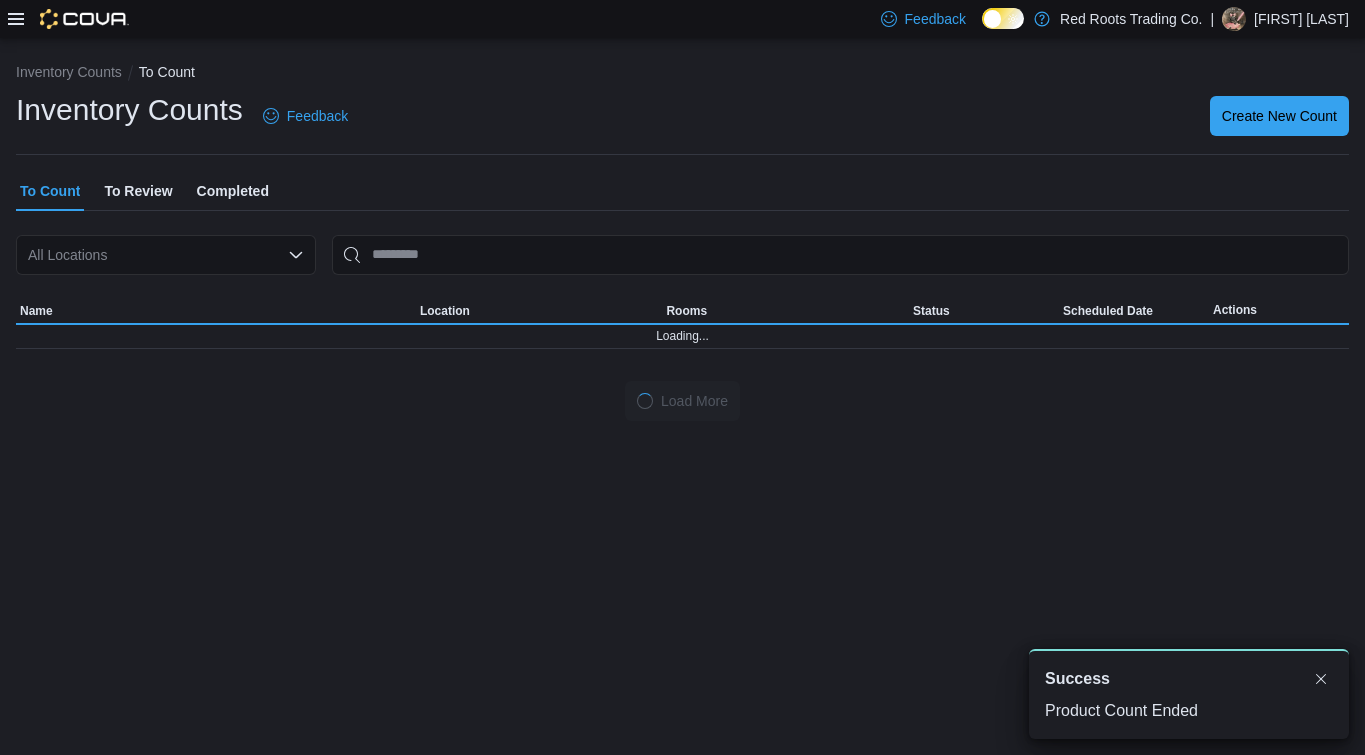 scroll, scrollTop: 0, scrollLeft: 0, axis: both 